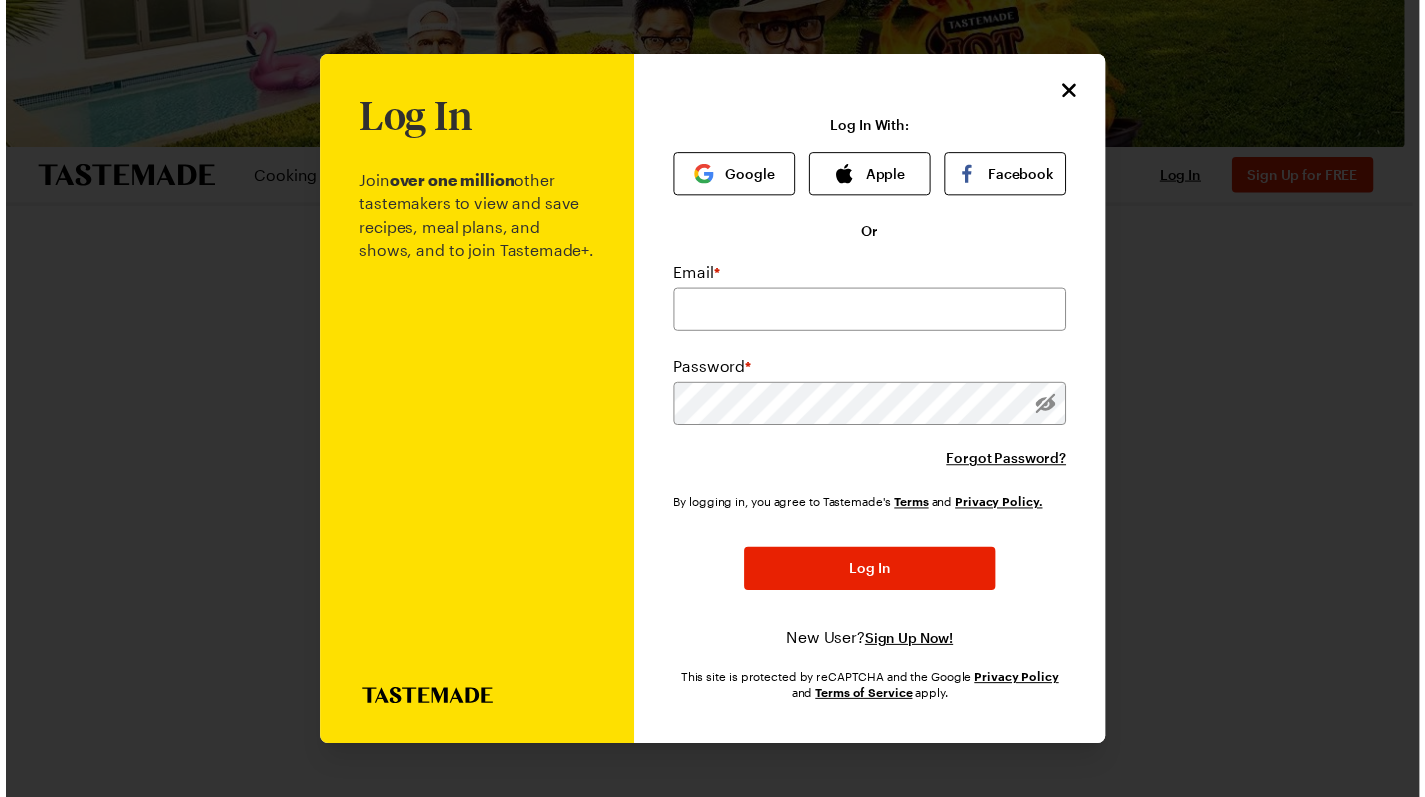 scroll, scrollTop: 0, scrollLeft: 0, axis: both 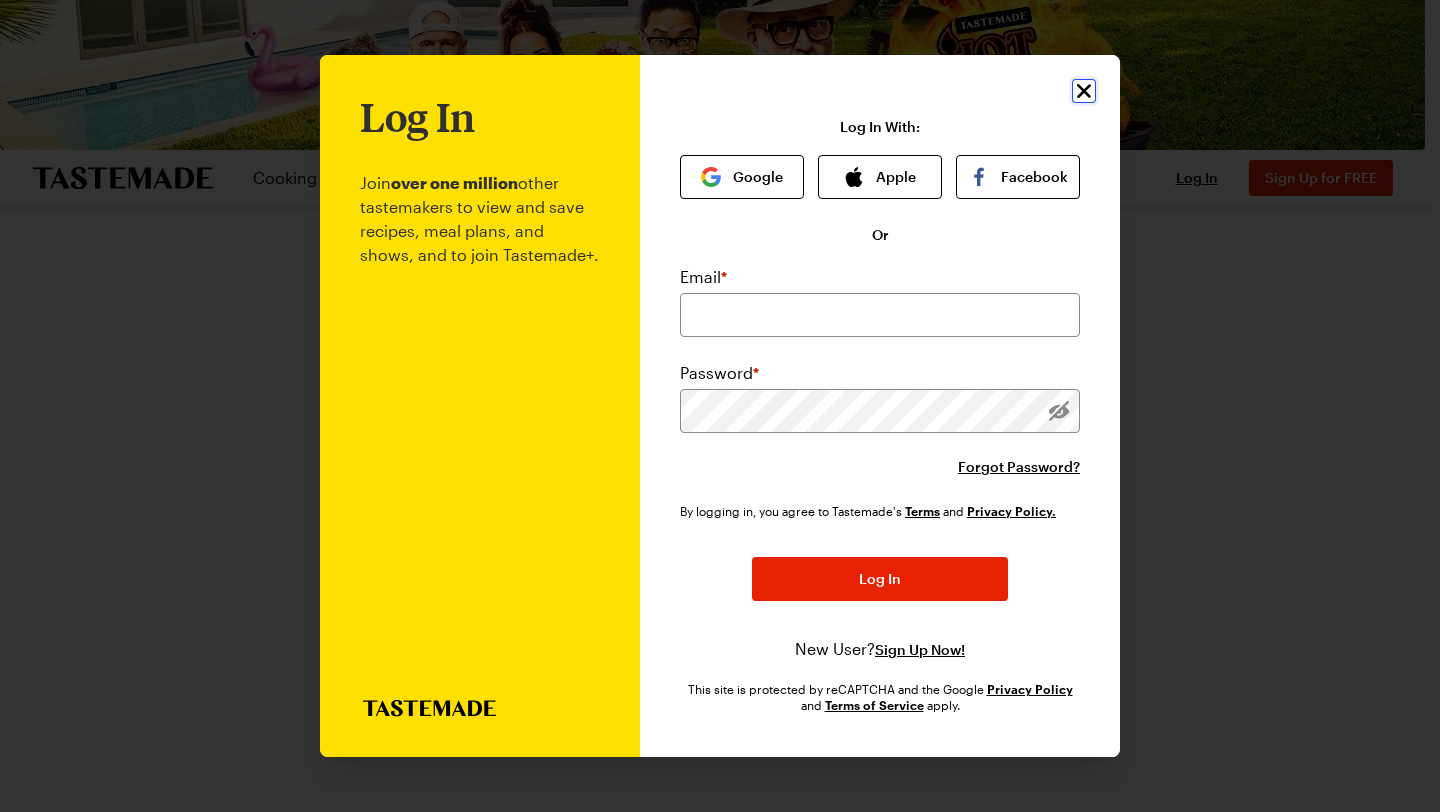 click 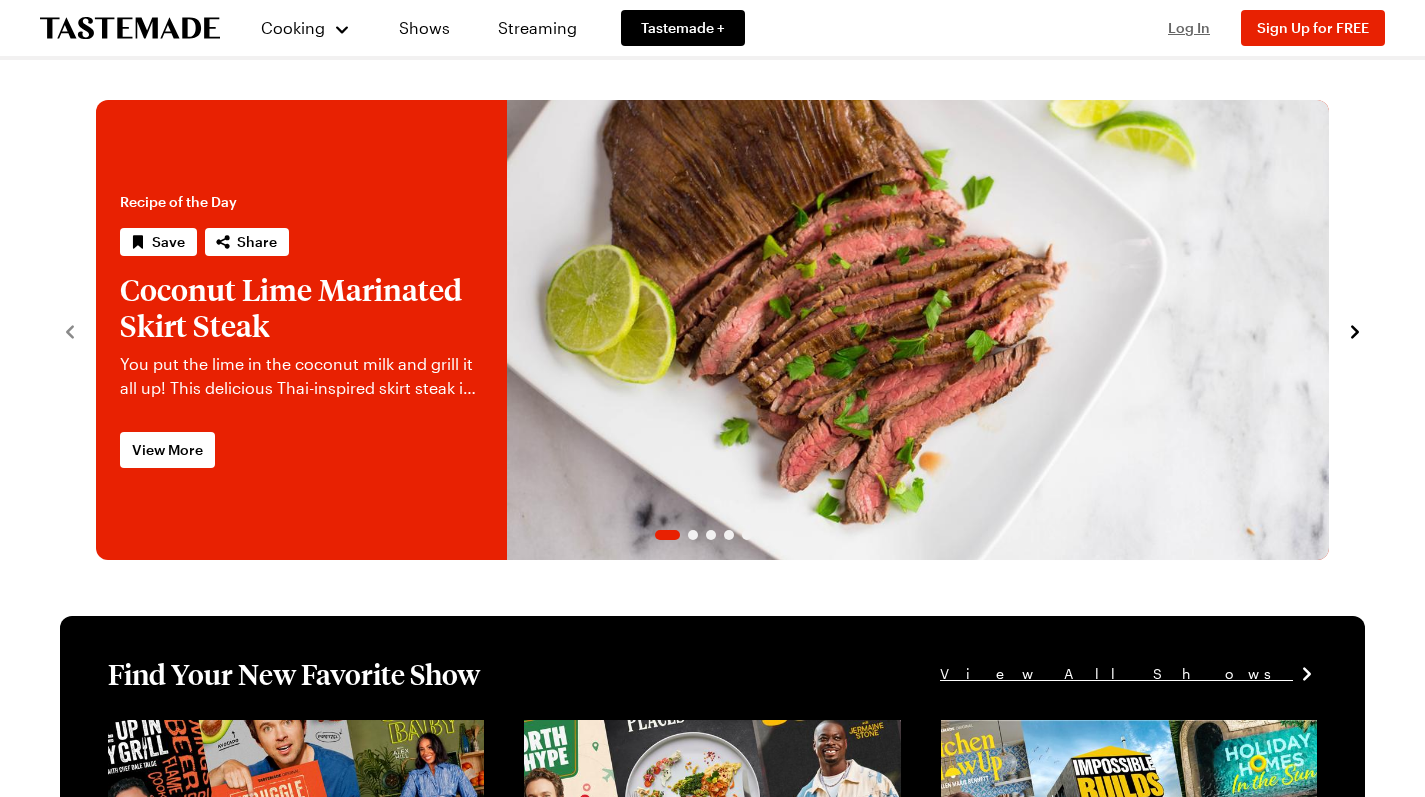 click on "Log In" at bounding box center (1189, 27) 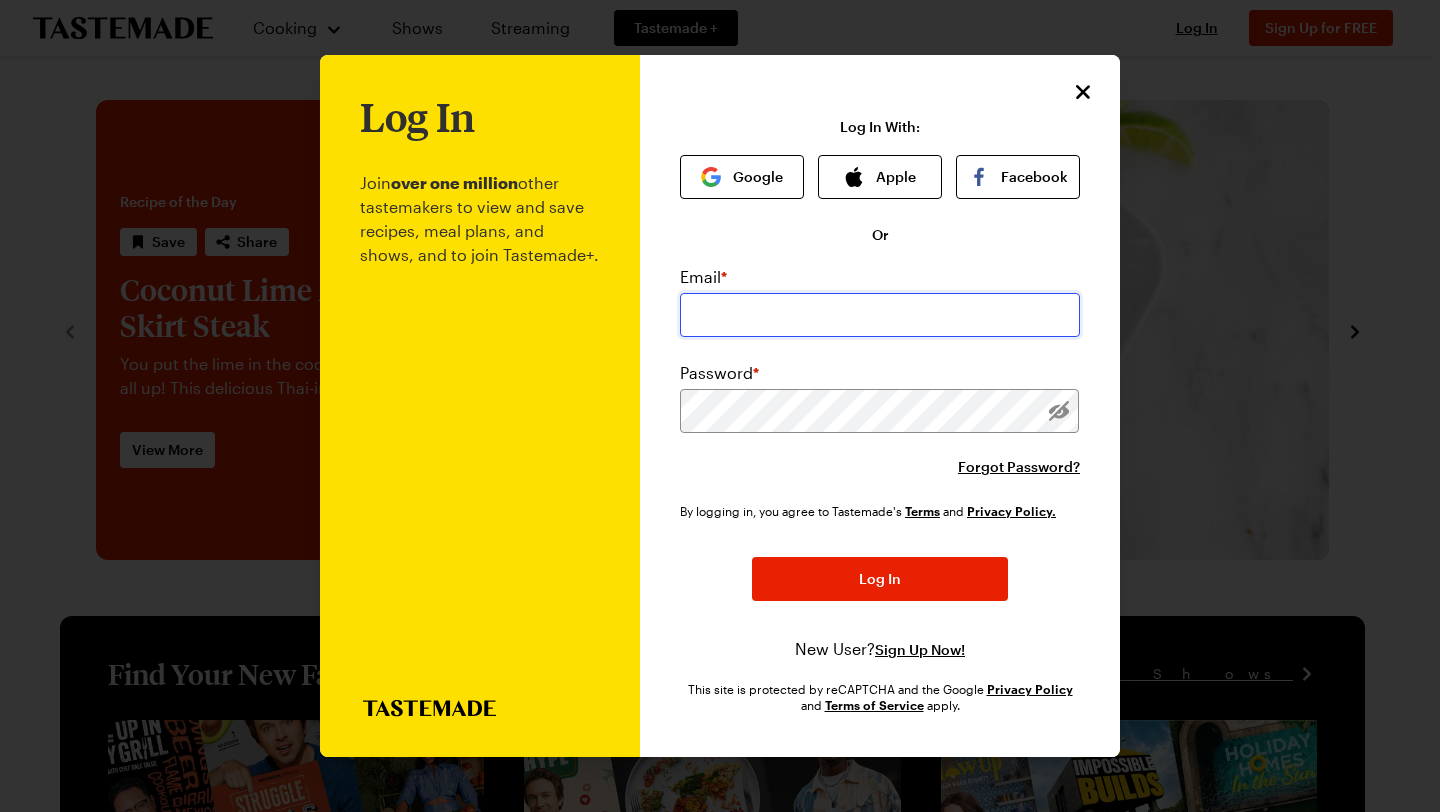 click at bounding box center (880, 315) 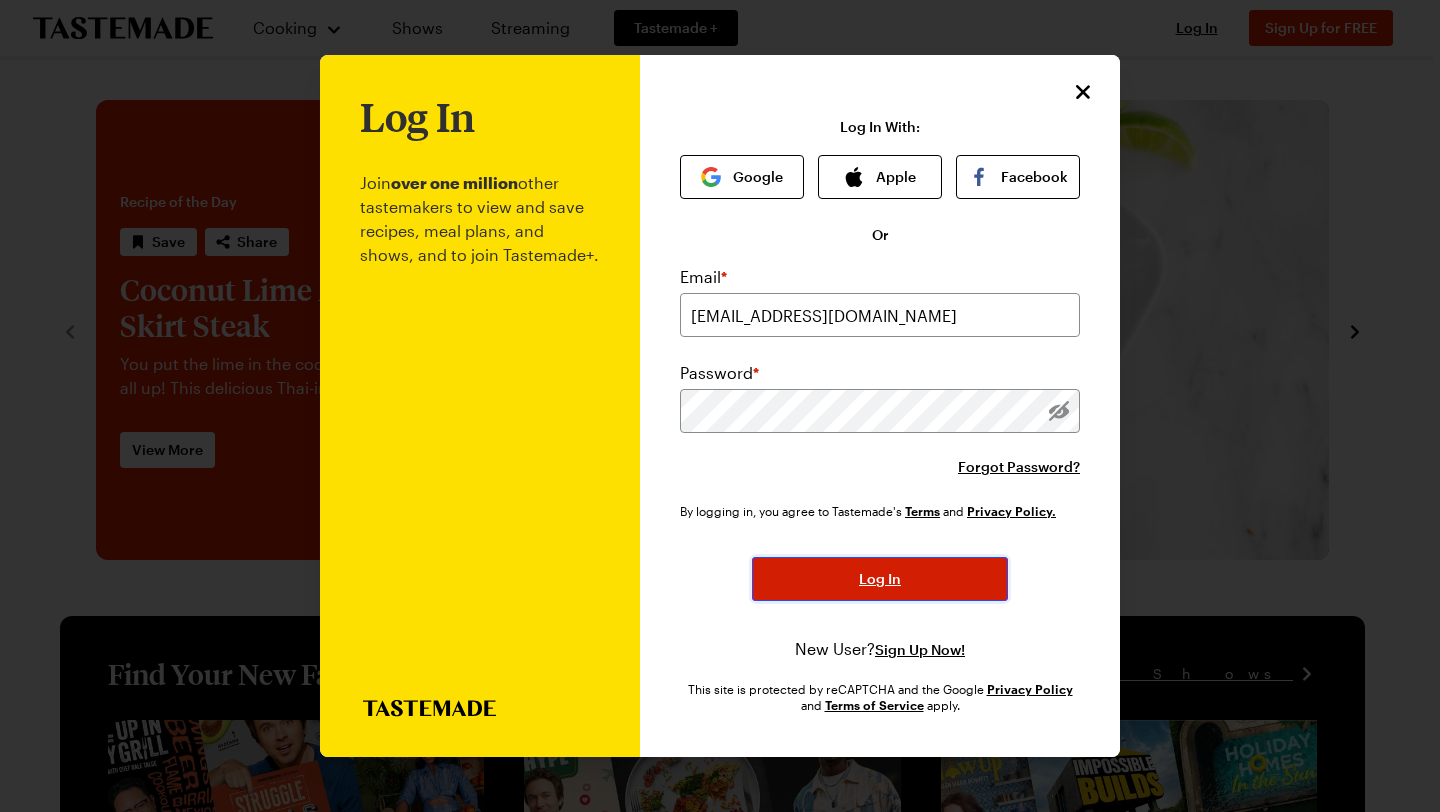click on "Log In" at bounding box center (880, 579) 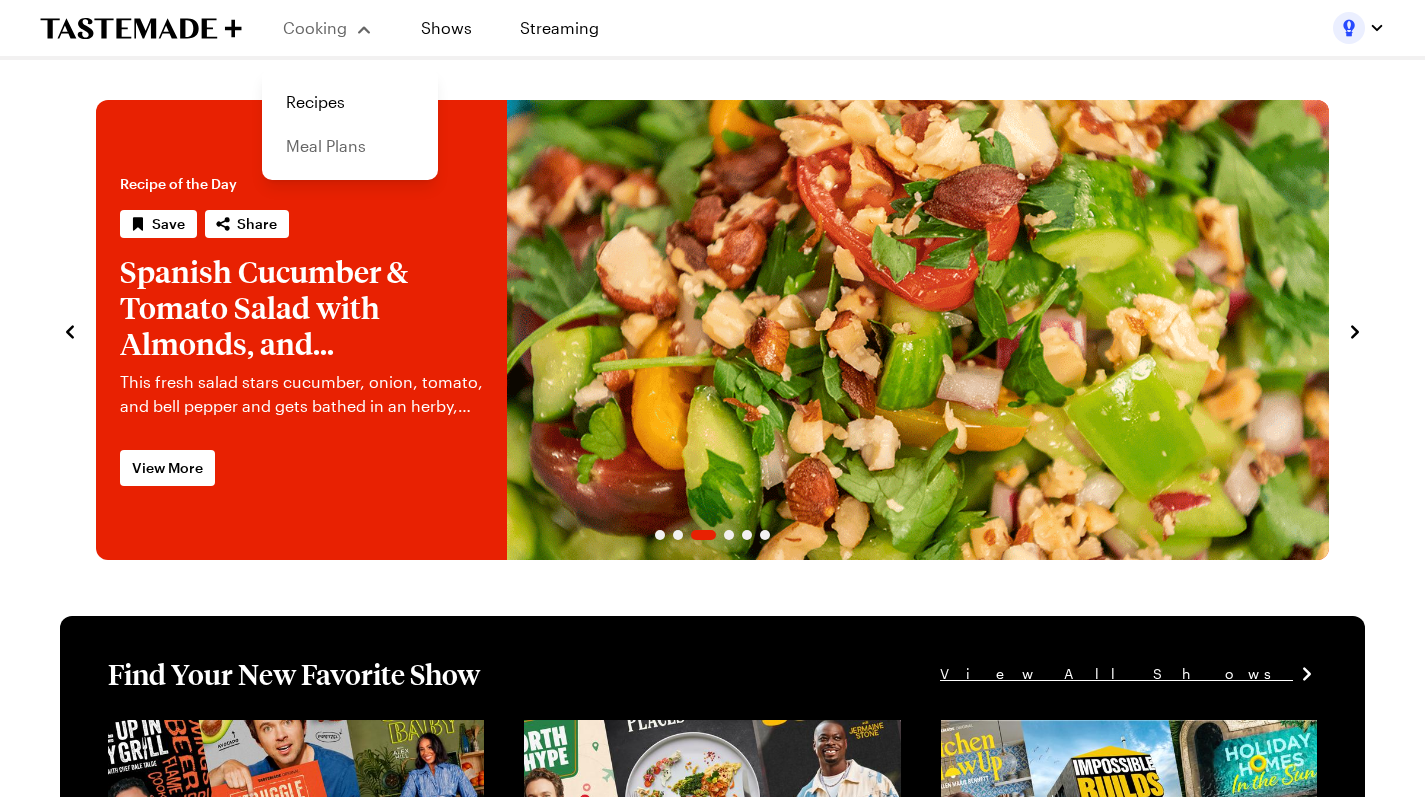 click on "Meal Plans" at bounding box center (350, 146) 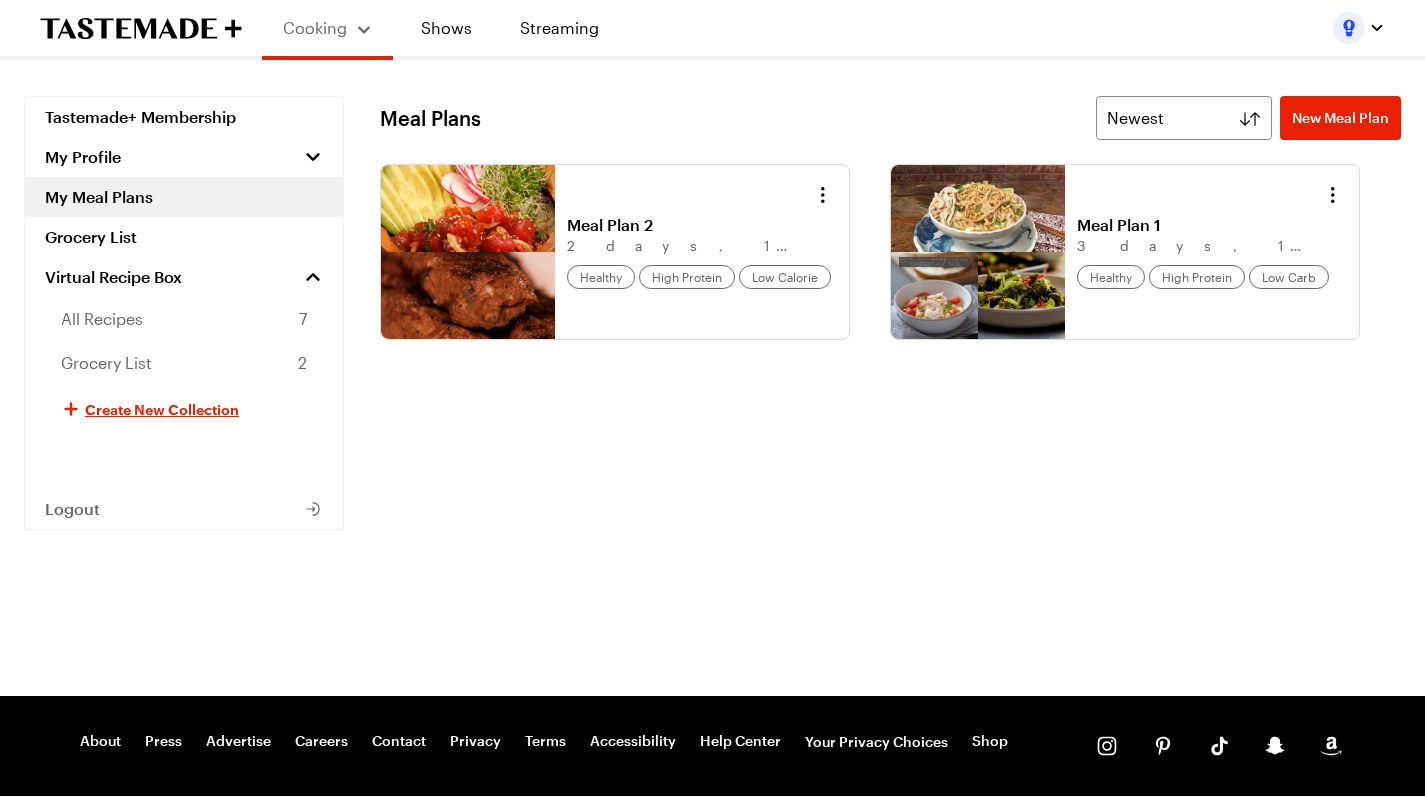 click on "Meal Plans Newest New Meal Plan Newest Meal Plan 2 2 days ,  1 meal ,   4 servings healthy high protein low calorie Meal Plan 1 3 days ,  1 meal ,   4 servings healthy high protein low carb Load More" at bounding box center (890, 396) 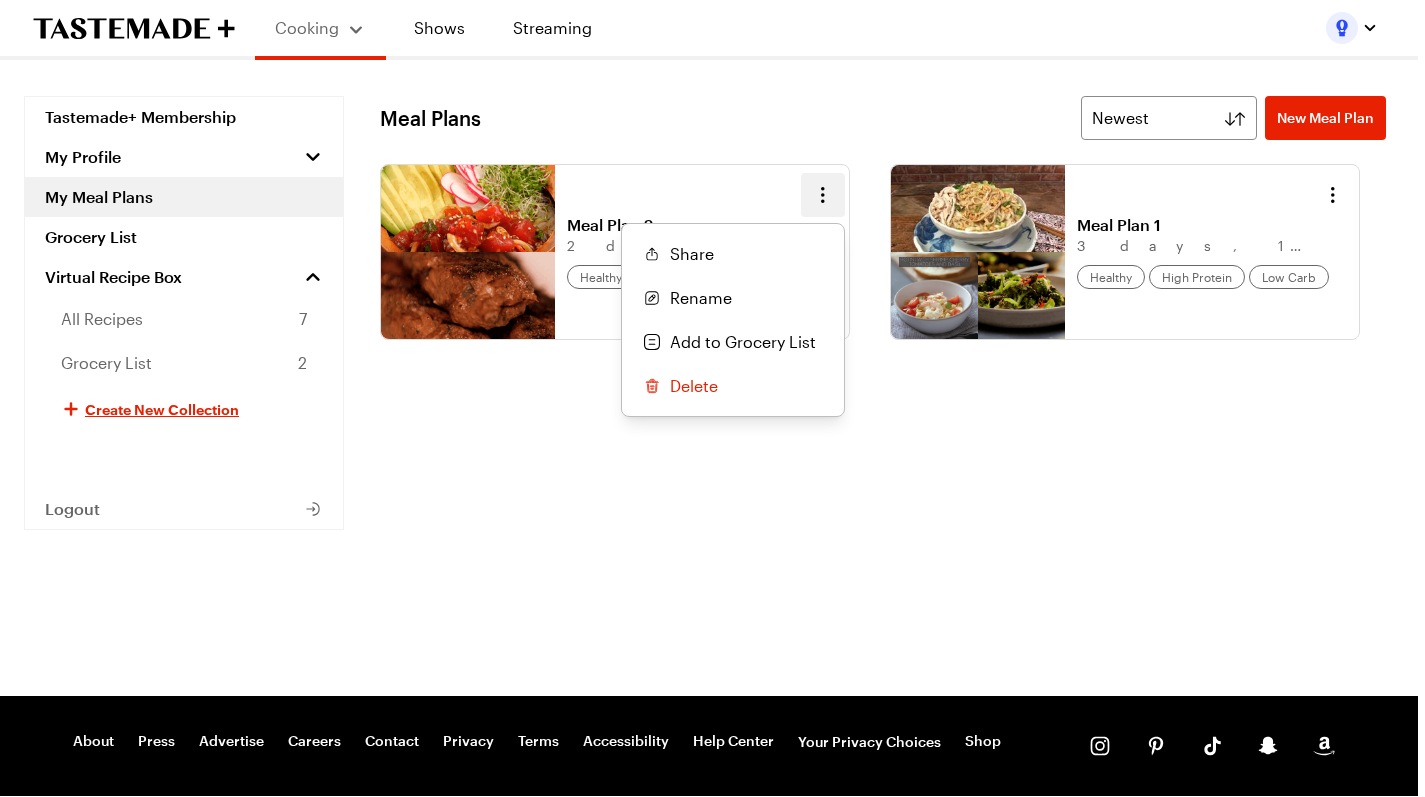click at bounding box center [823, 195] 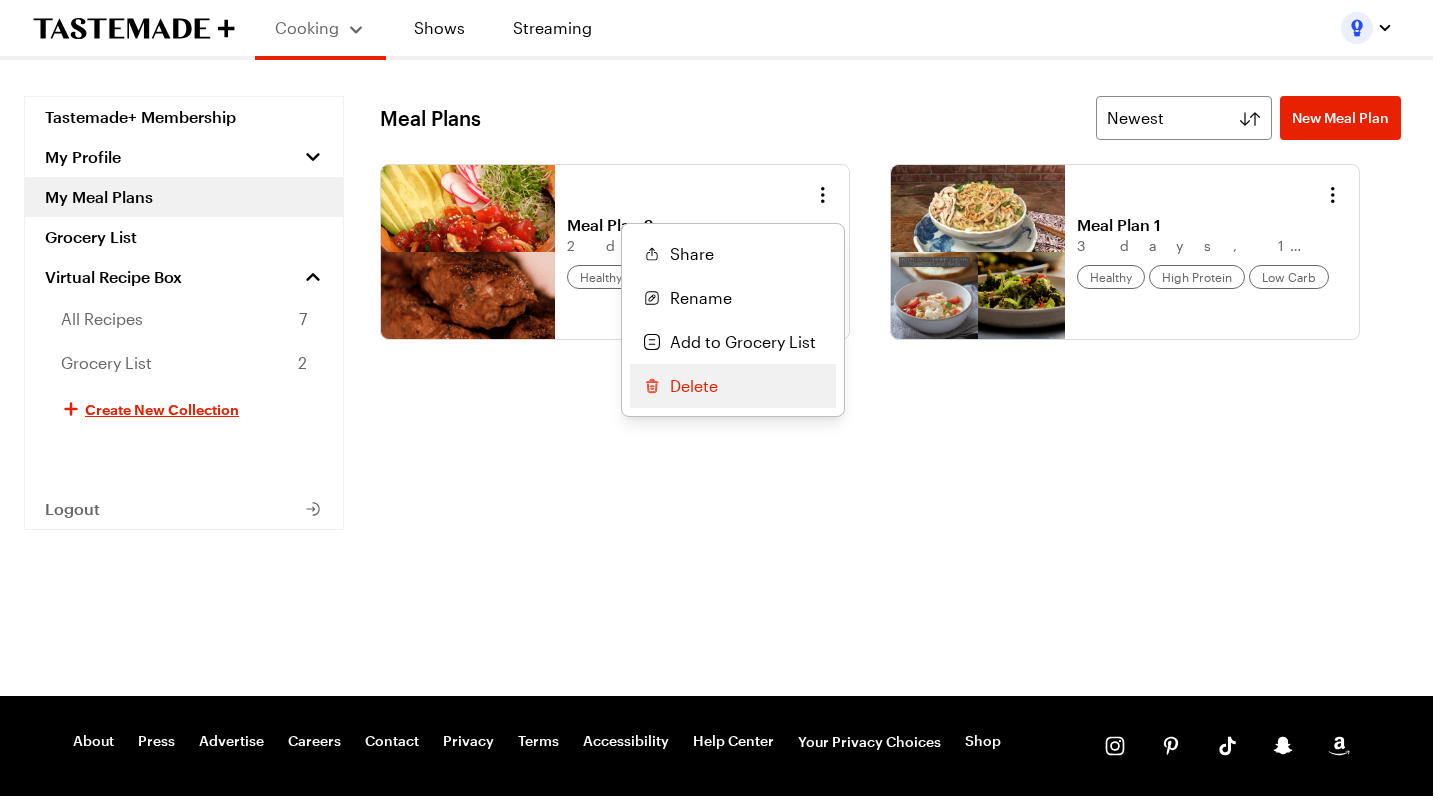 click on "Delete" at bounding box center [733, 386] 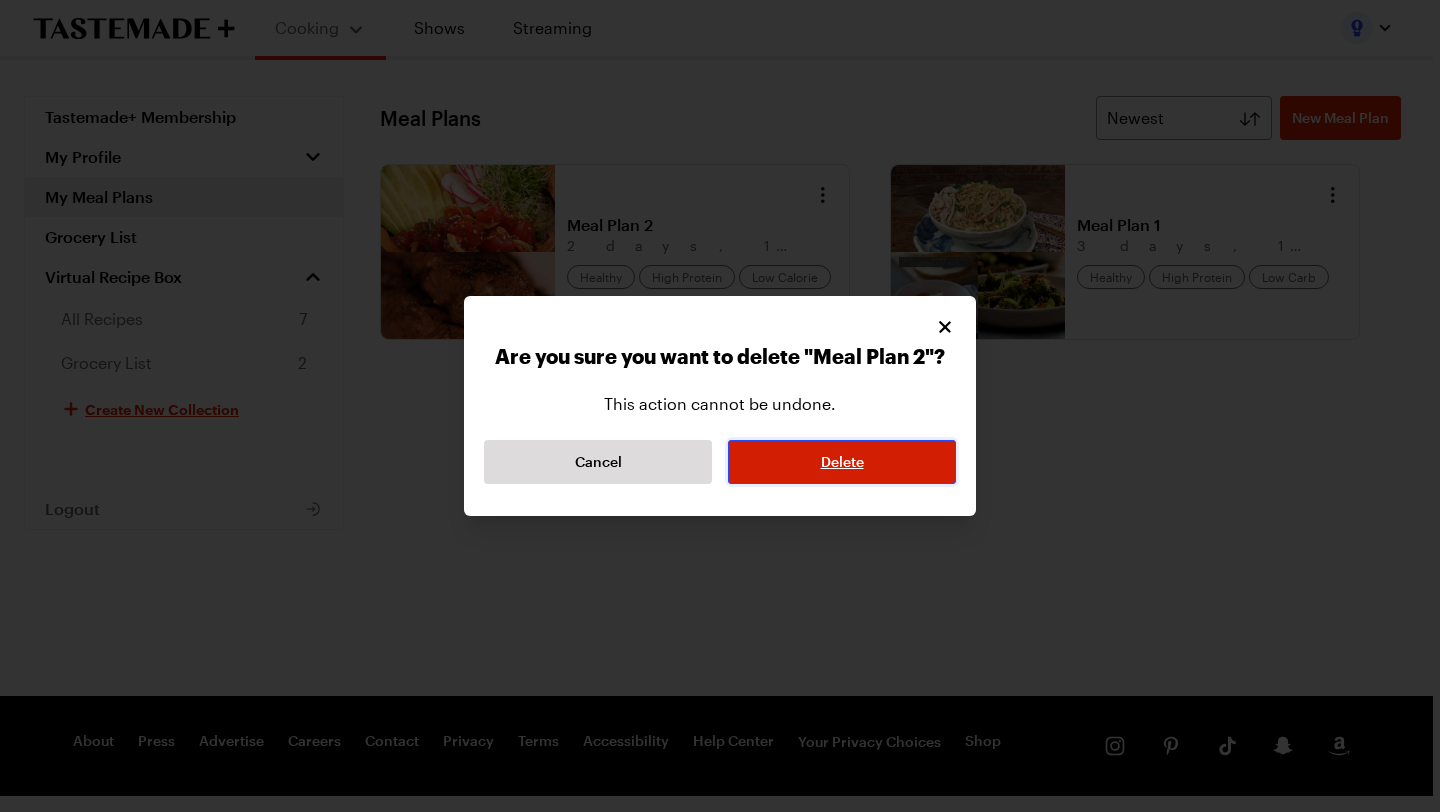 click on "Delete" at bounding box center (842, 462) 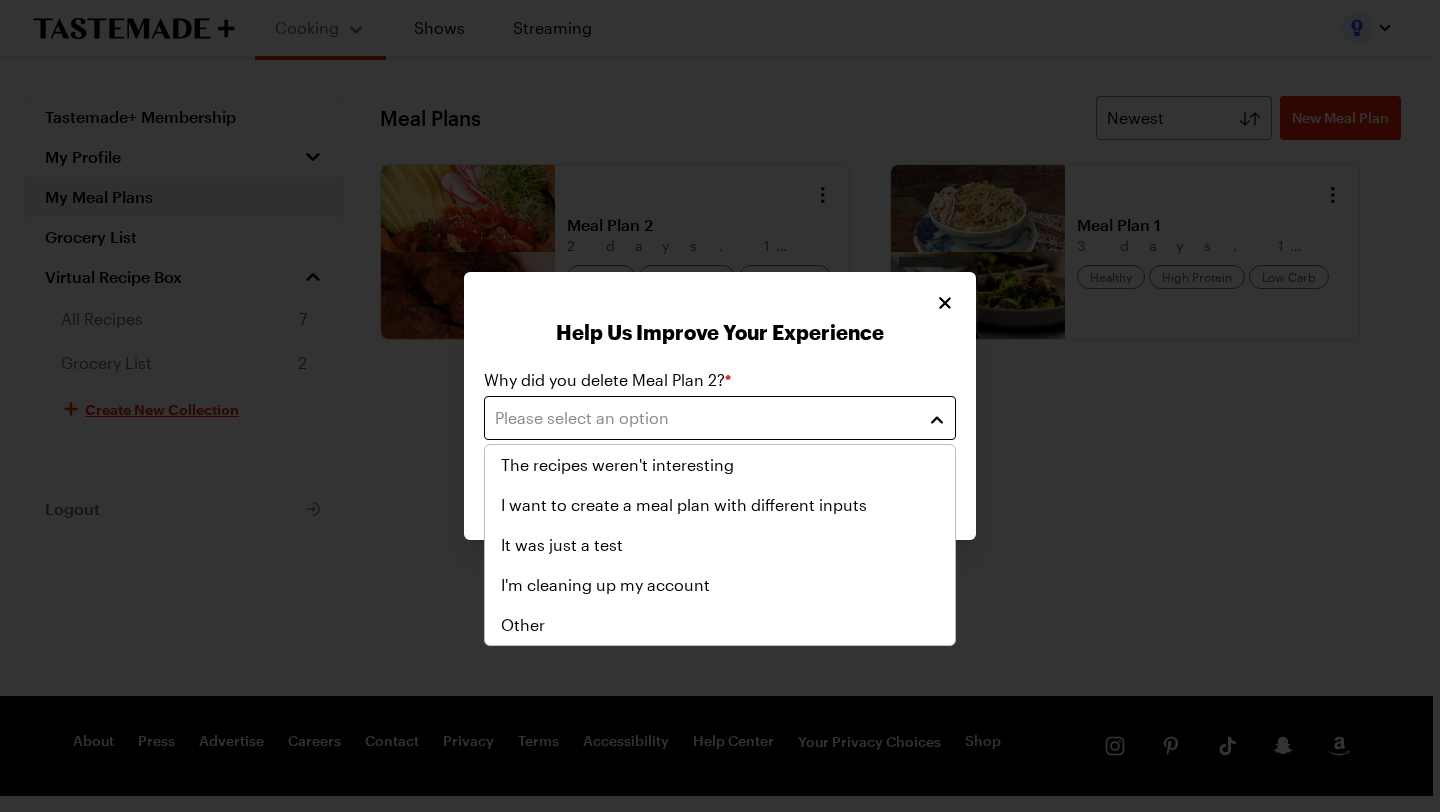 click on "Please select an option" at bounding box center (705, 418) 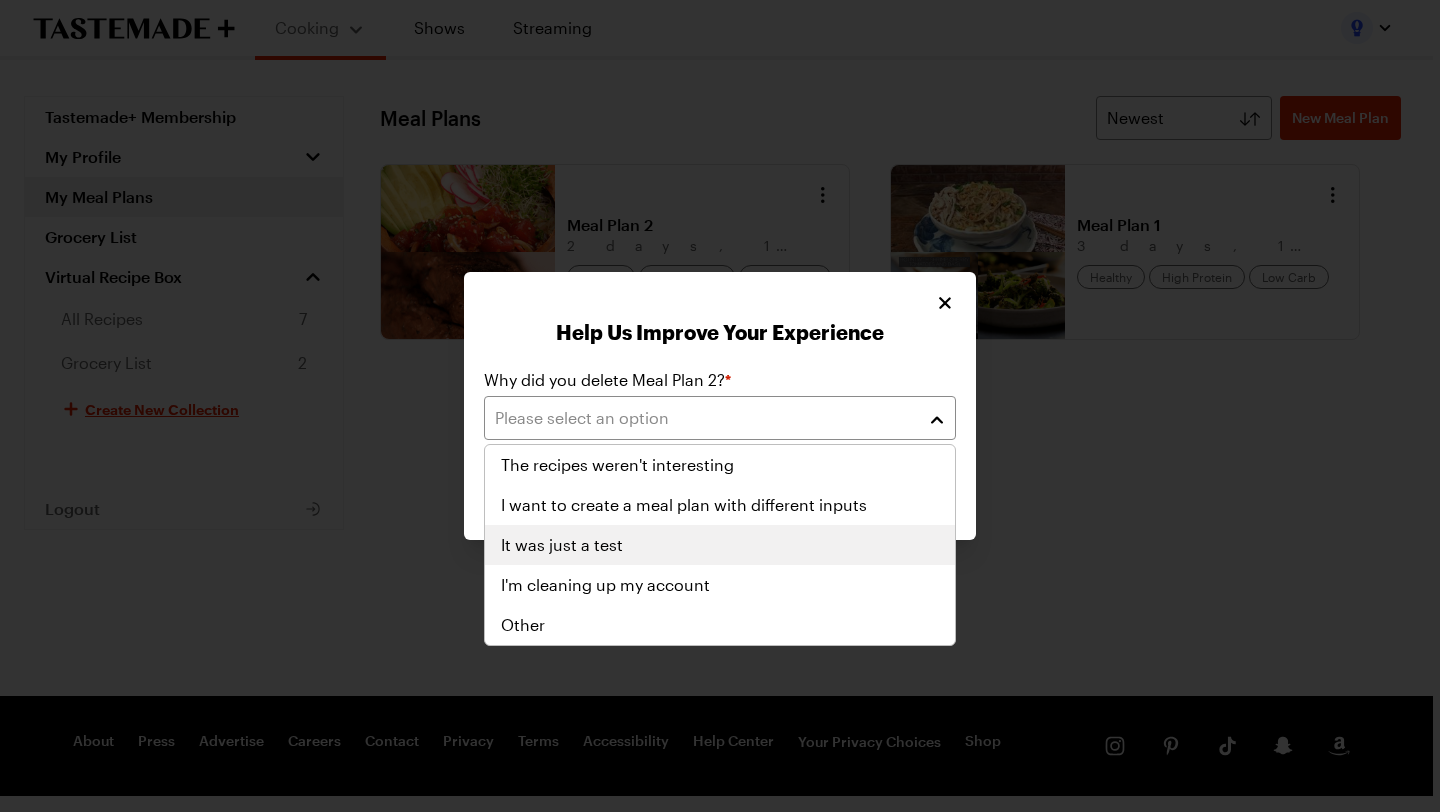 click on "It was just a test" at bounding box center (720, 545) 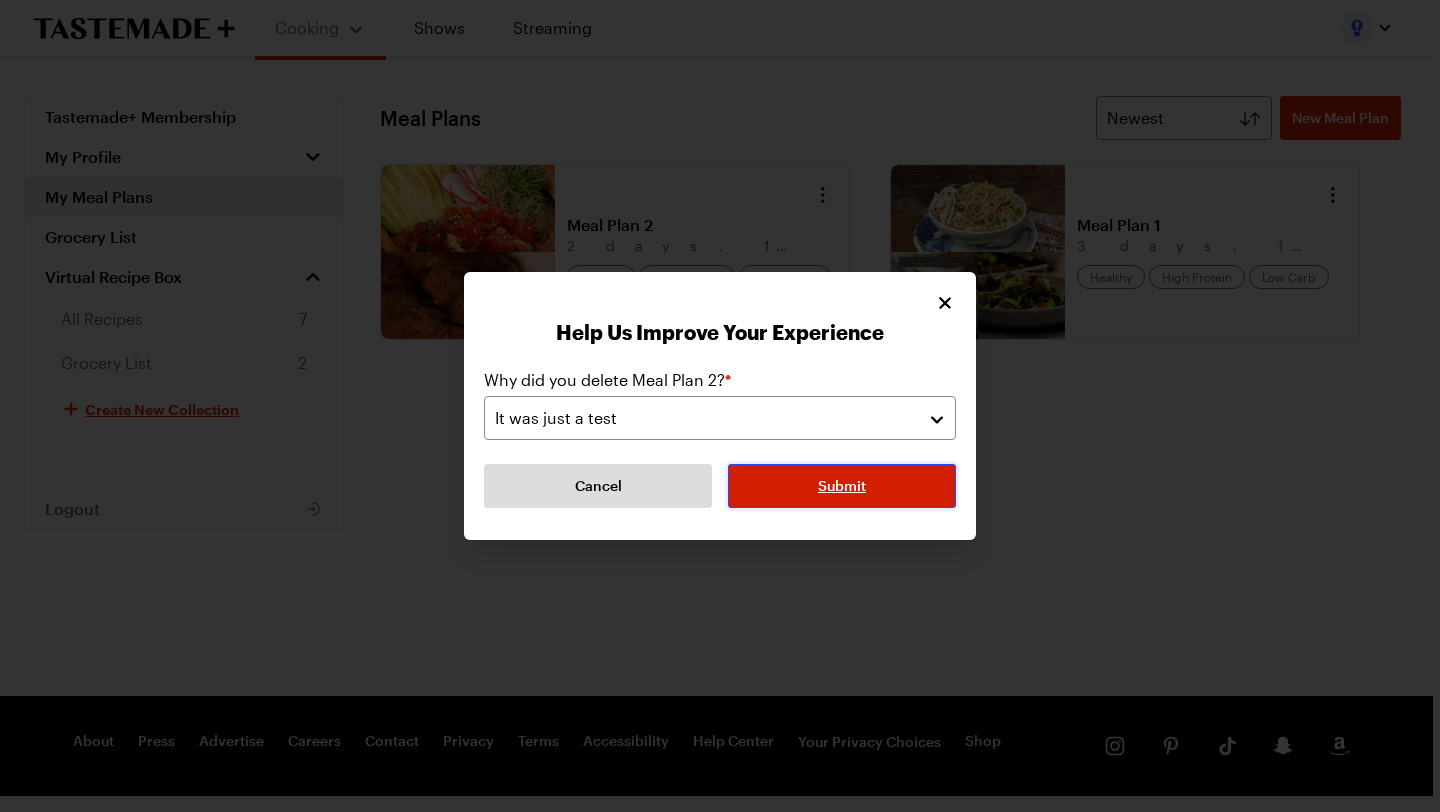 click on "Submit" at bounding box center [842, 486] 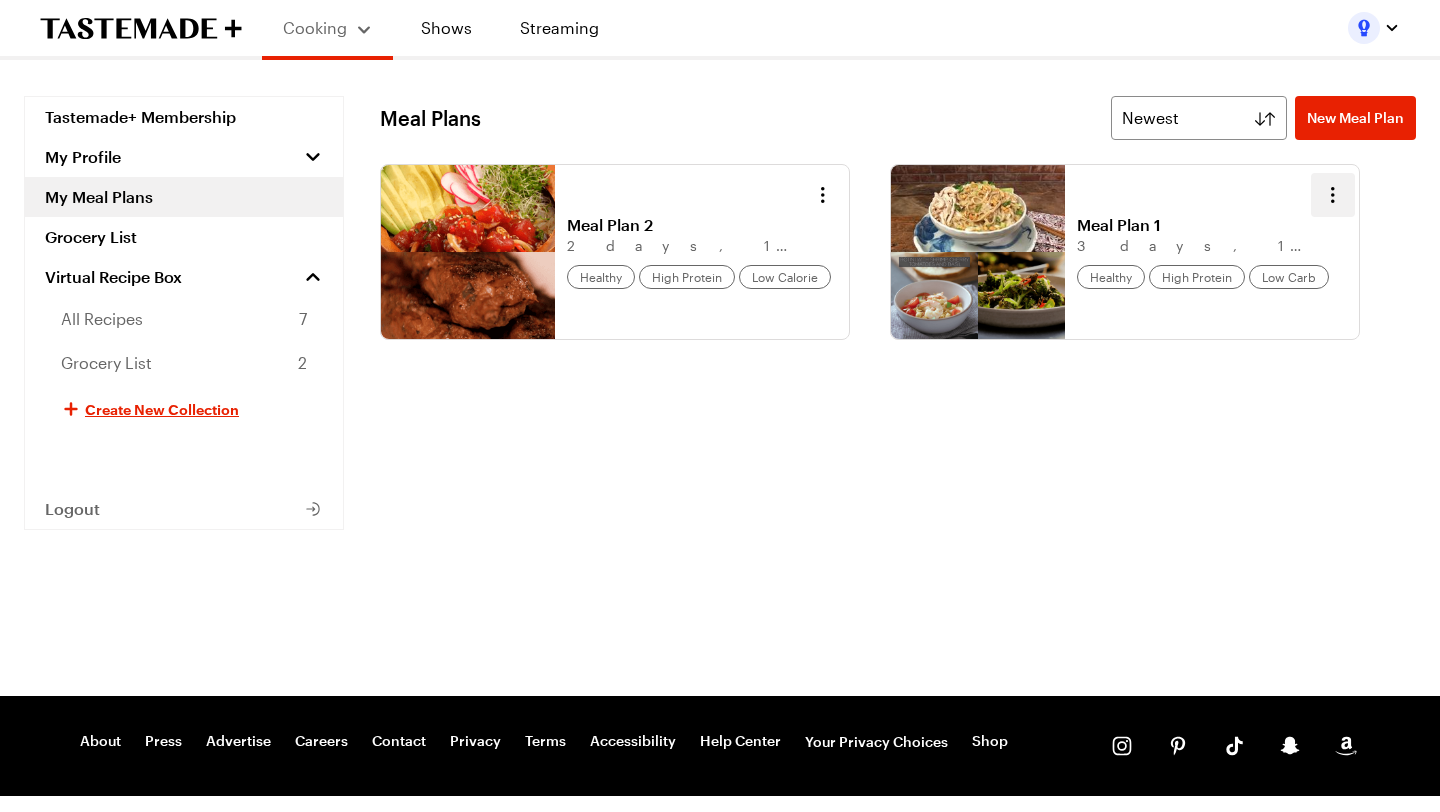 click 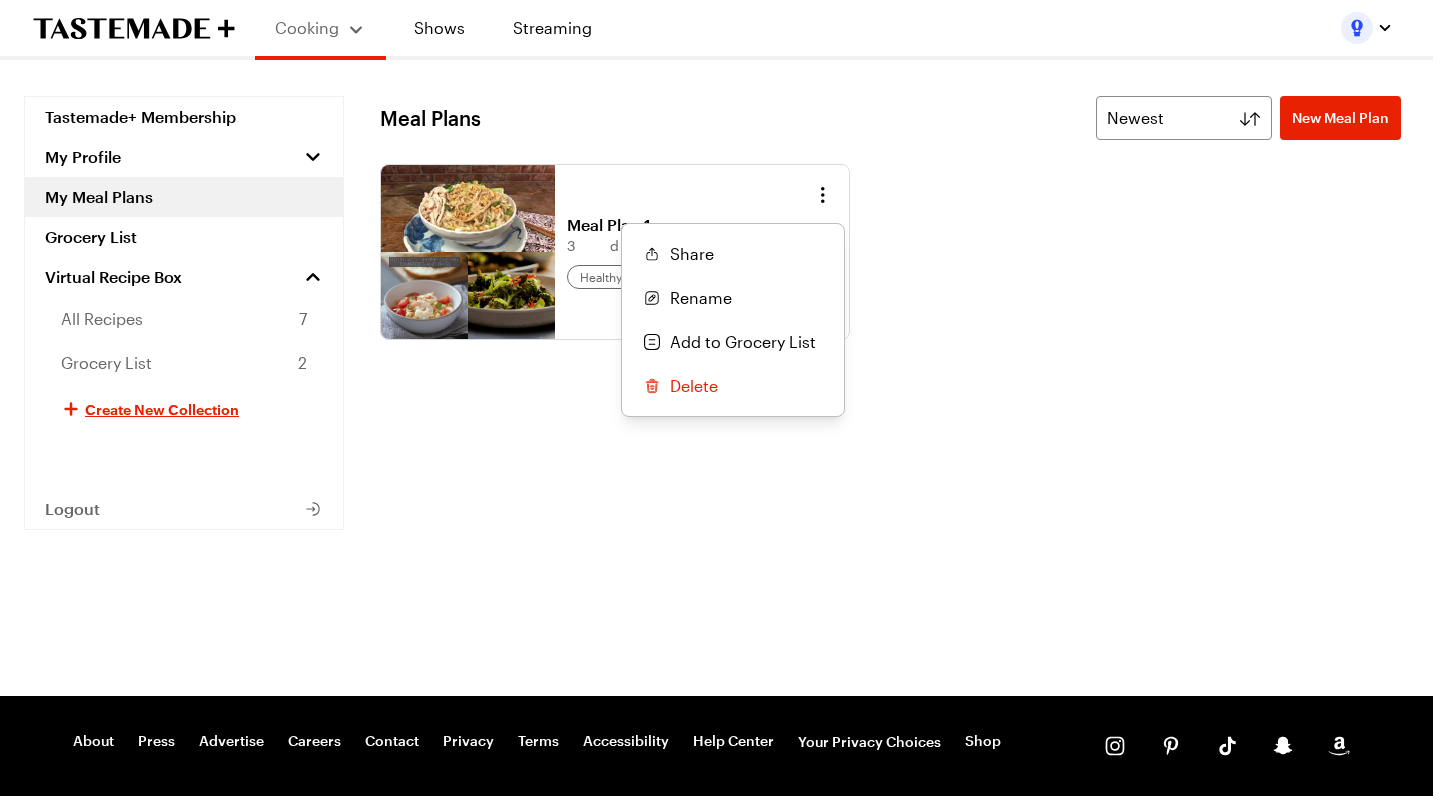 click on "Delete" at bounding box center [733, 386] 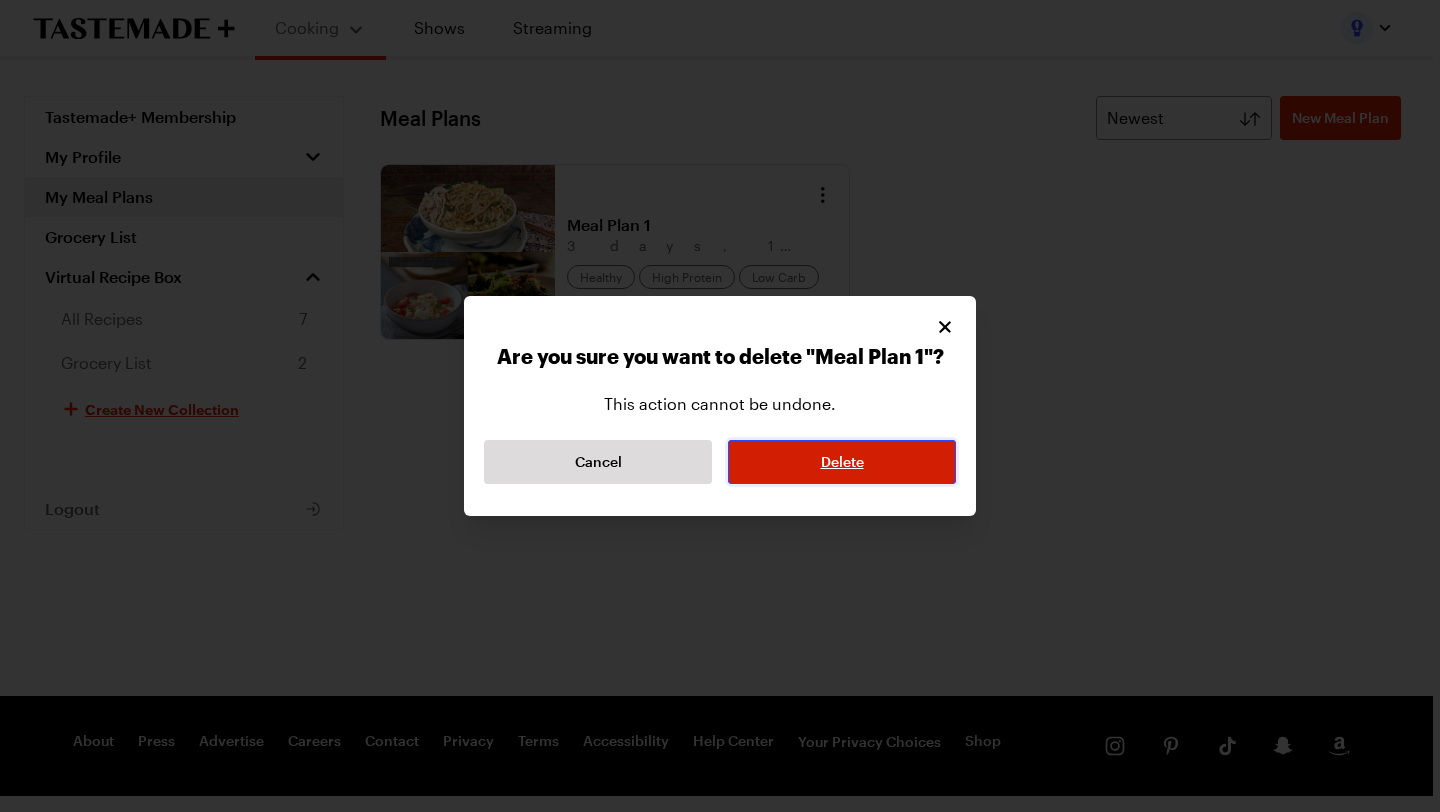 click on "Delete" at bounding box center [842, 462] 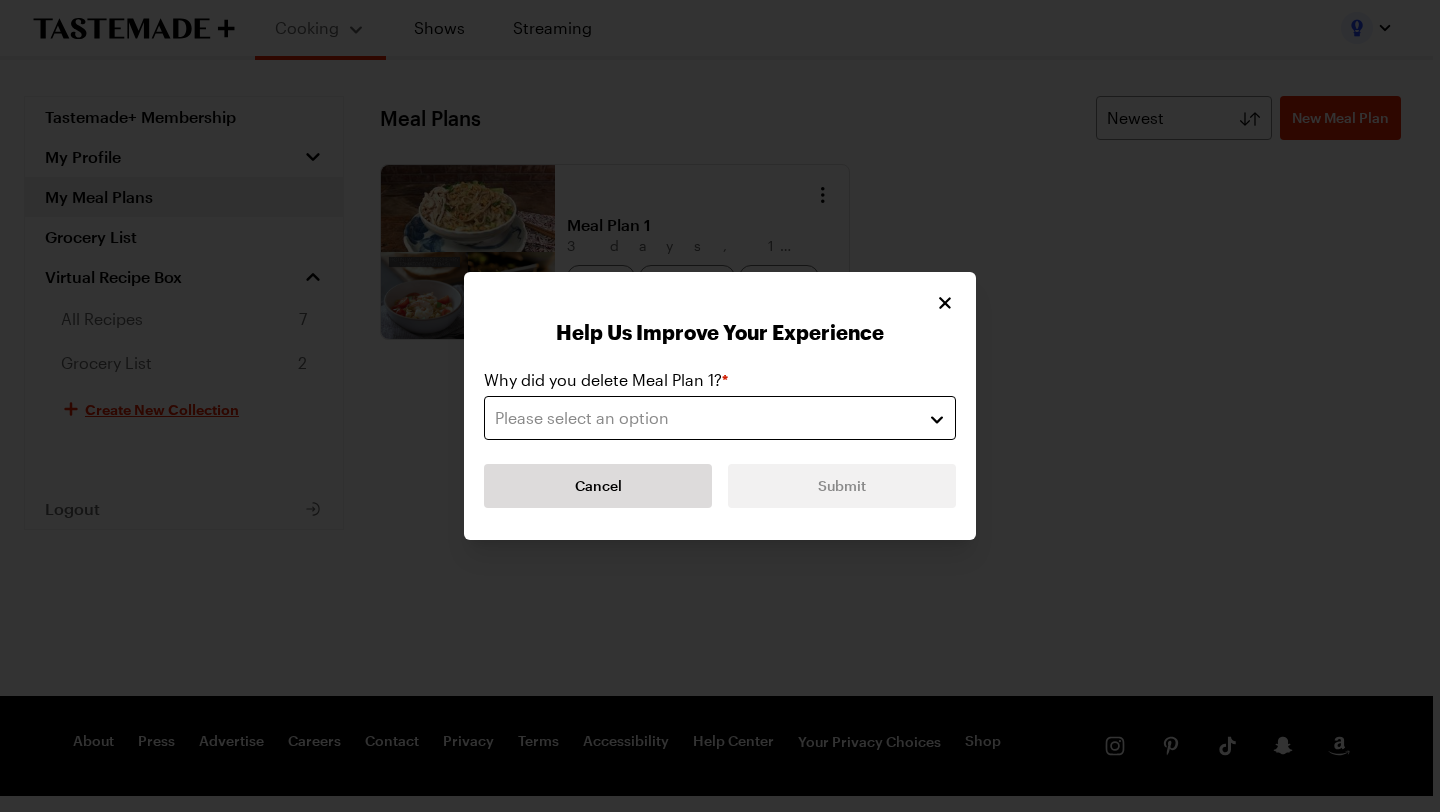 click on "Please select an option" at bounding box center [720, 418] 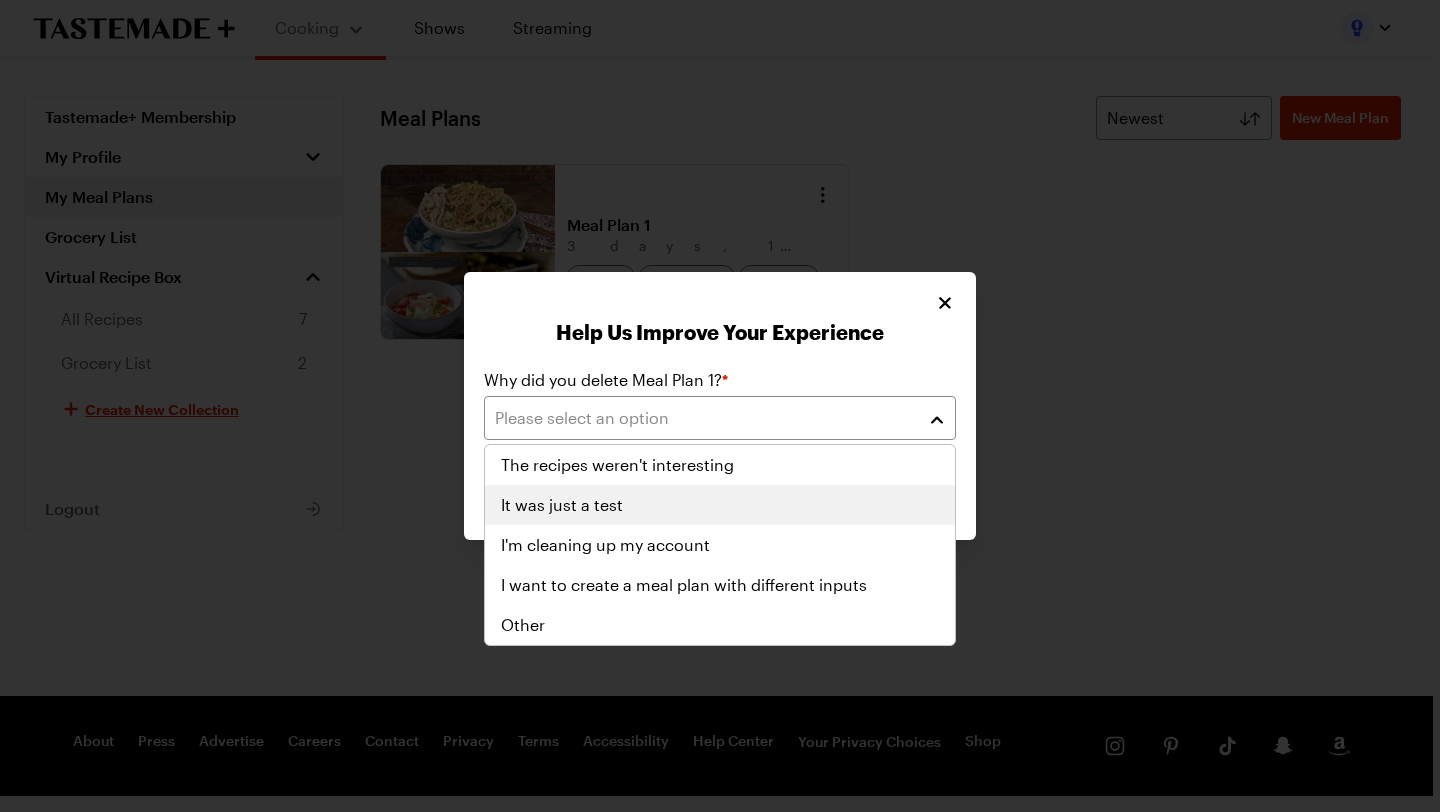click on "It was just a test" at bounding box center [720, 505] 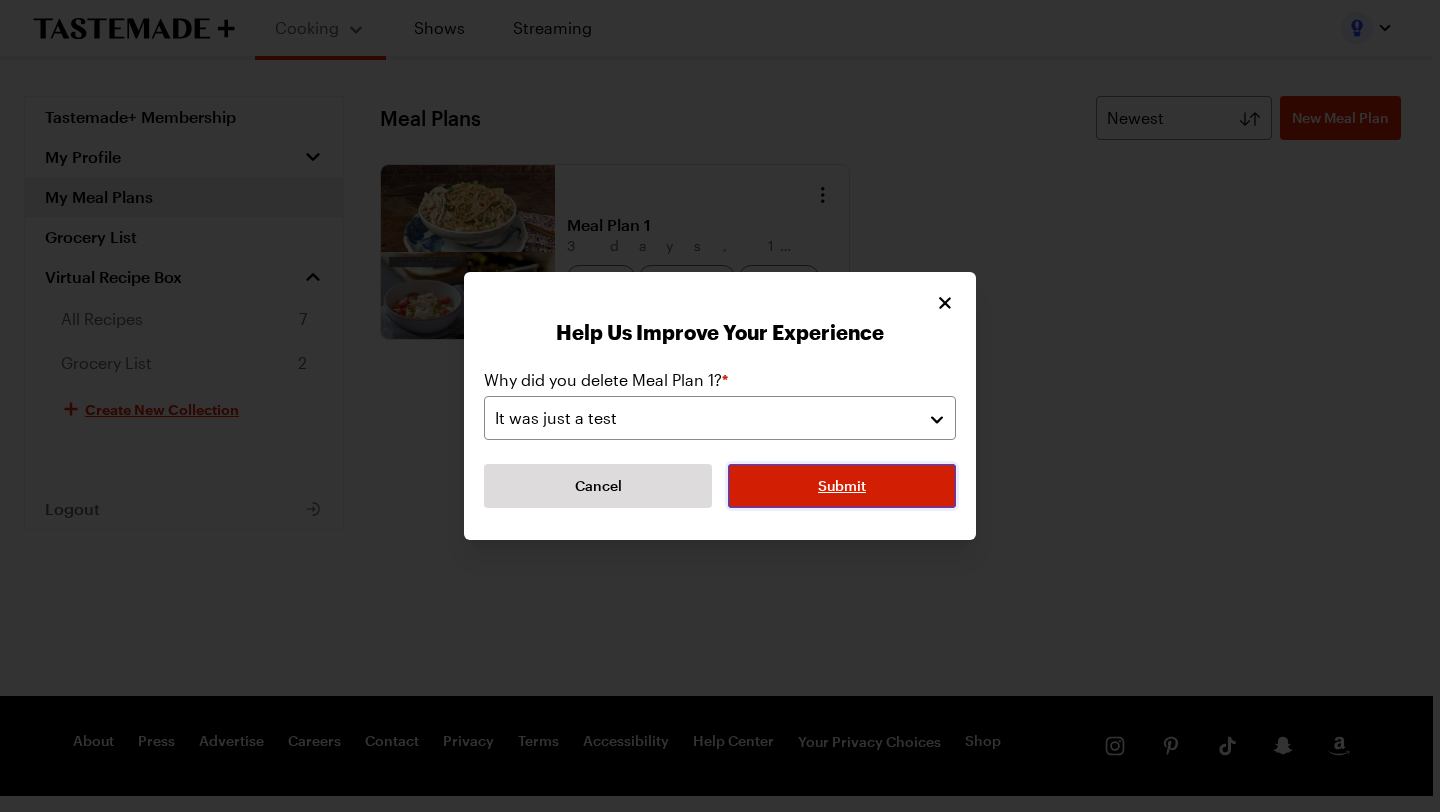click on "Submit" at bounding box center (842, 486) 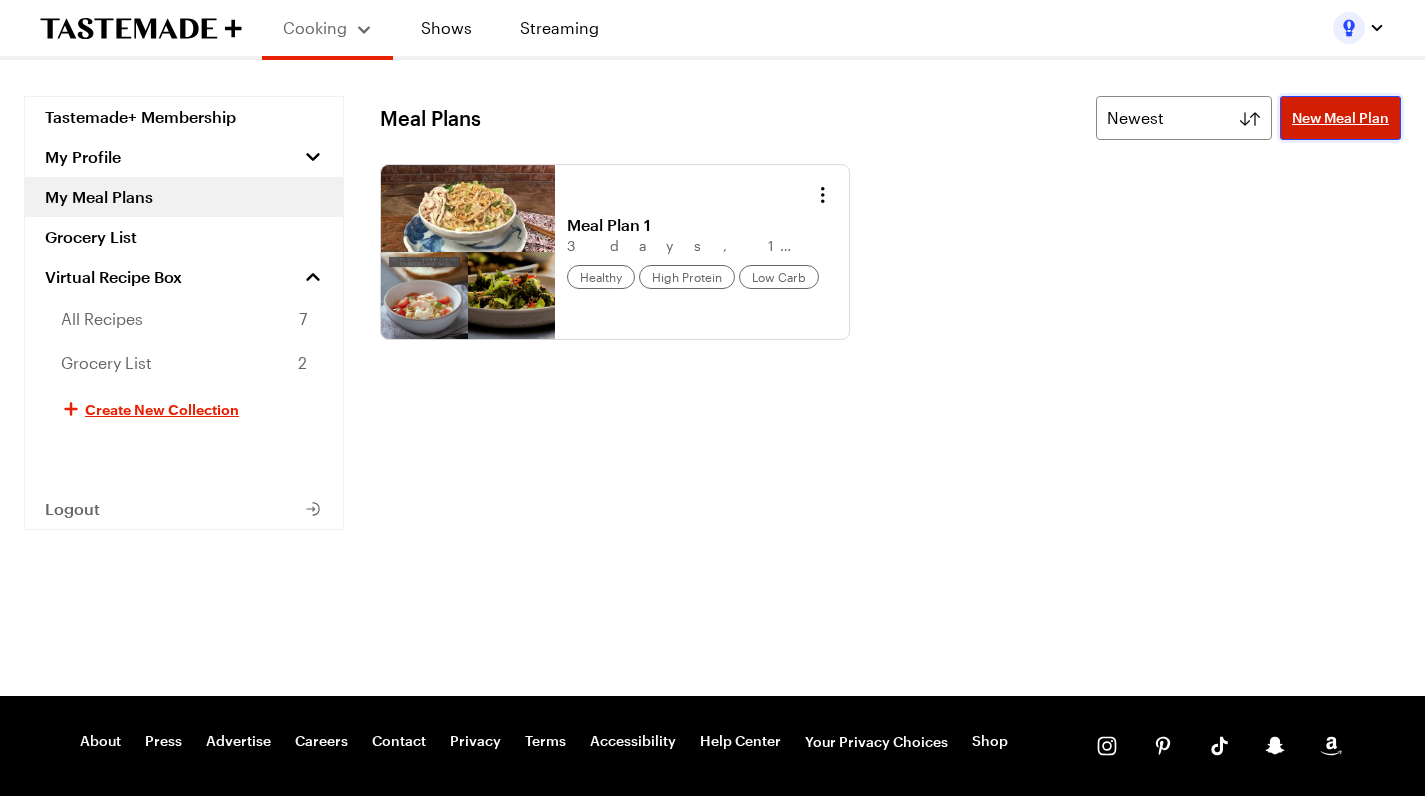 click on "New Meal Plan" at bounding box center (1340, 118) 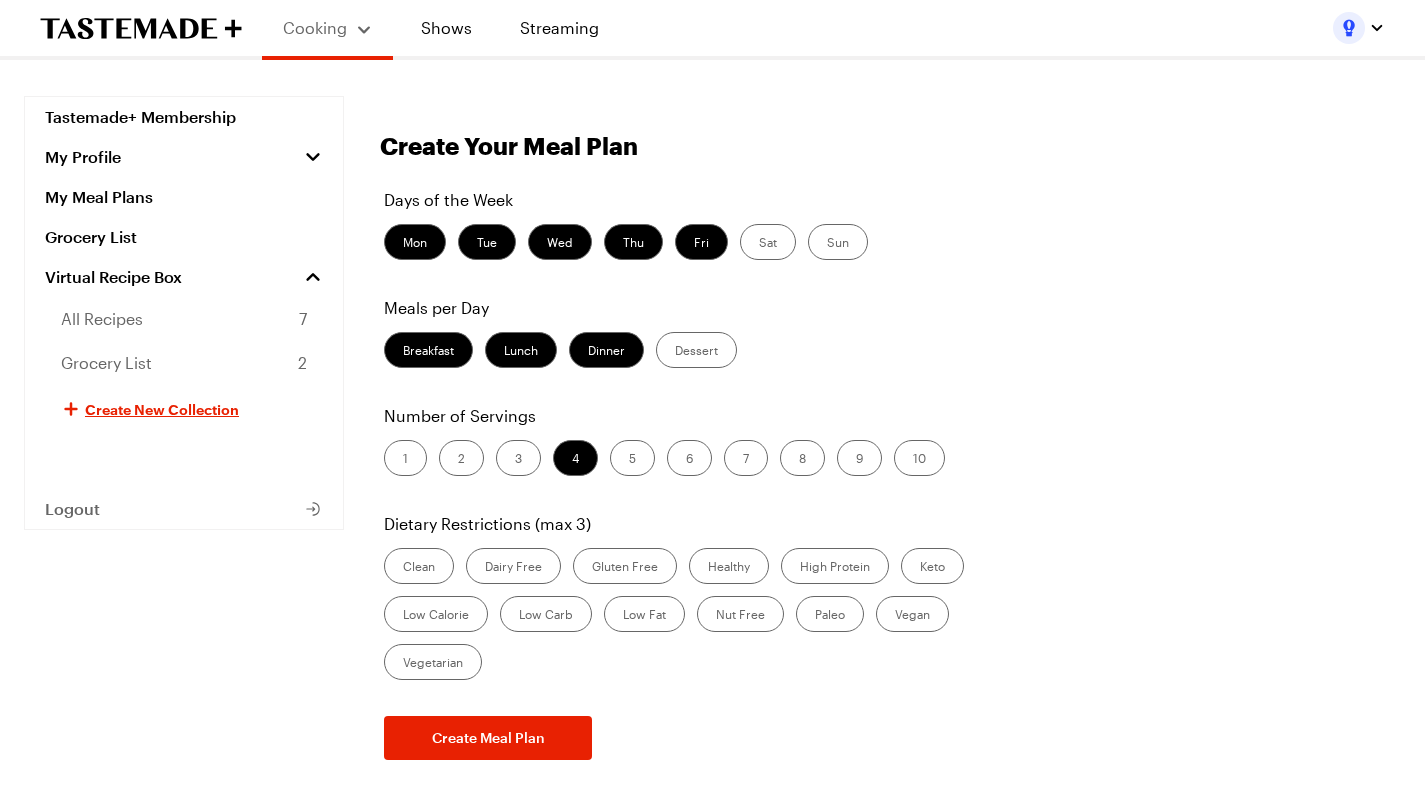 click on "Tue" at bounding box center (487, 242) 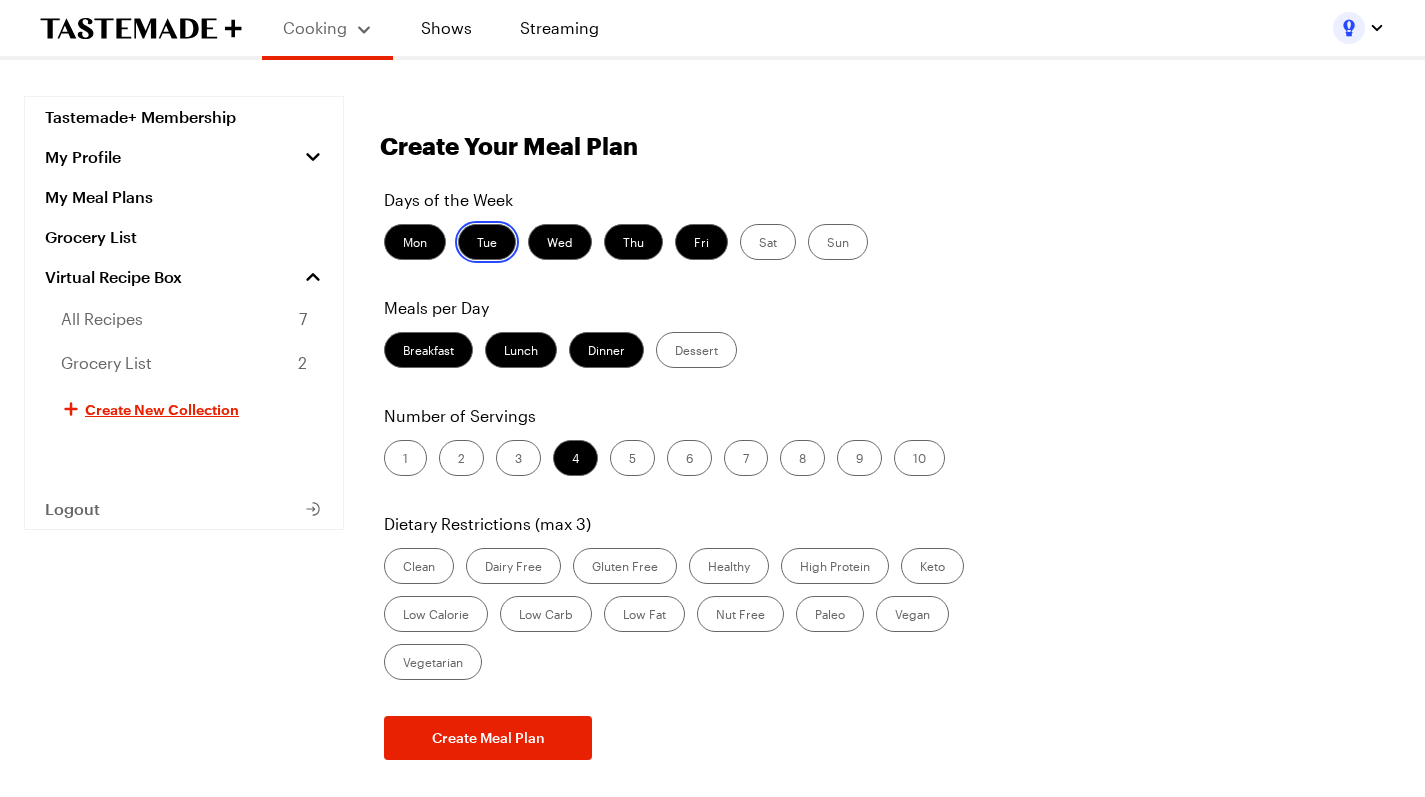 click on "Tue" at bounding box center [477, 244] 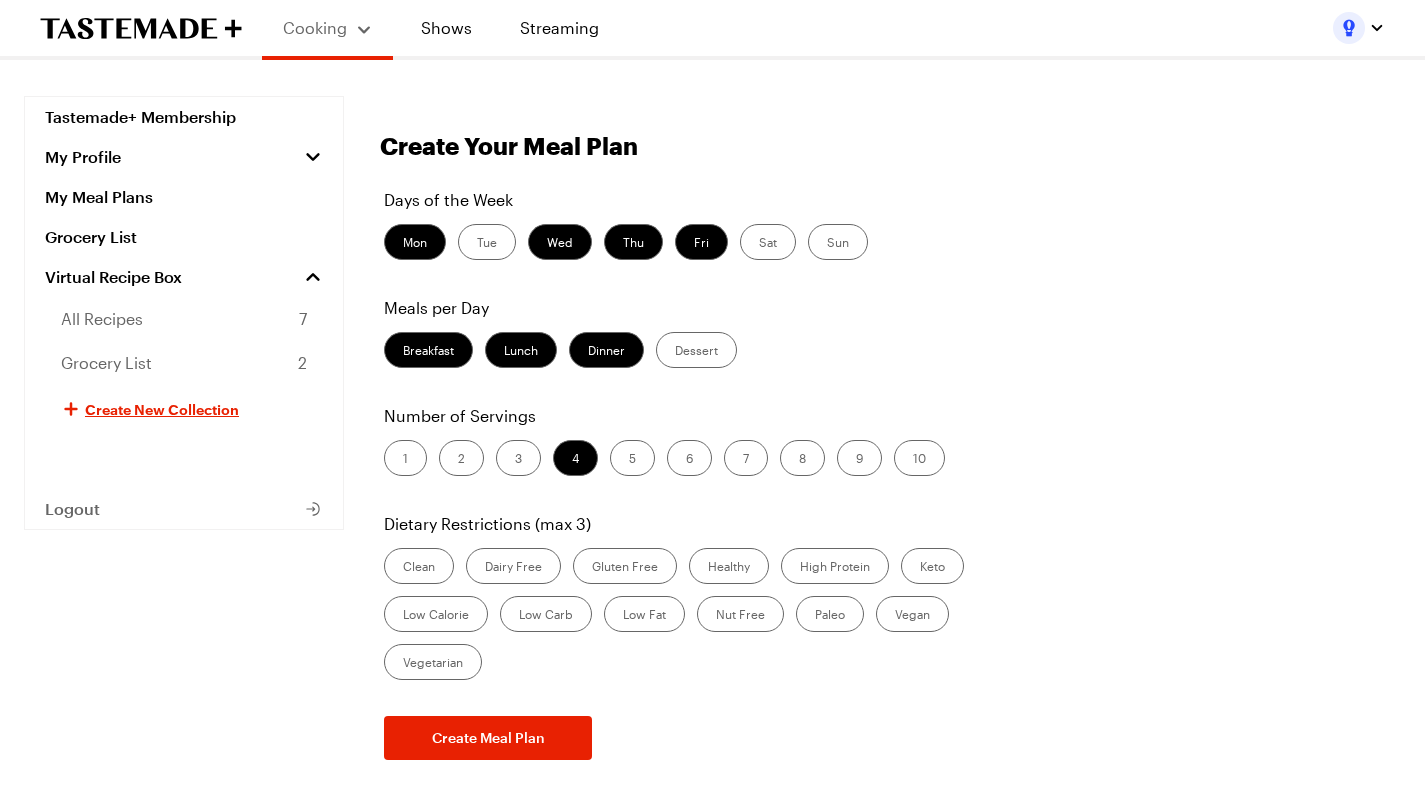 click on "Thu" at bounding box center (633, 242) 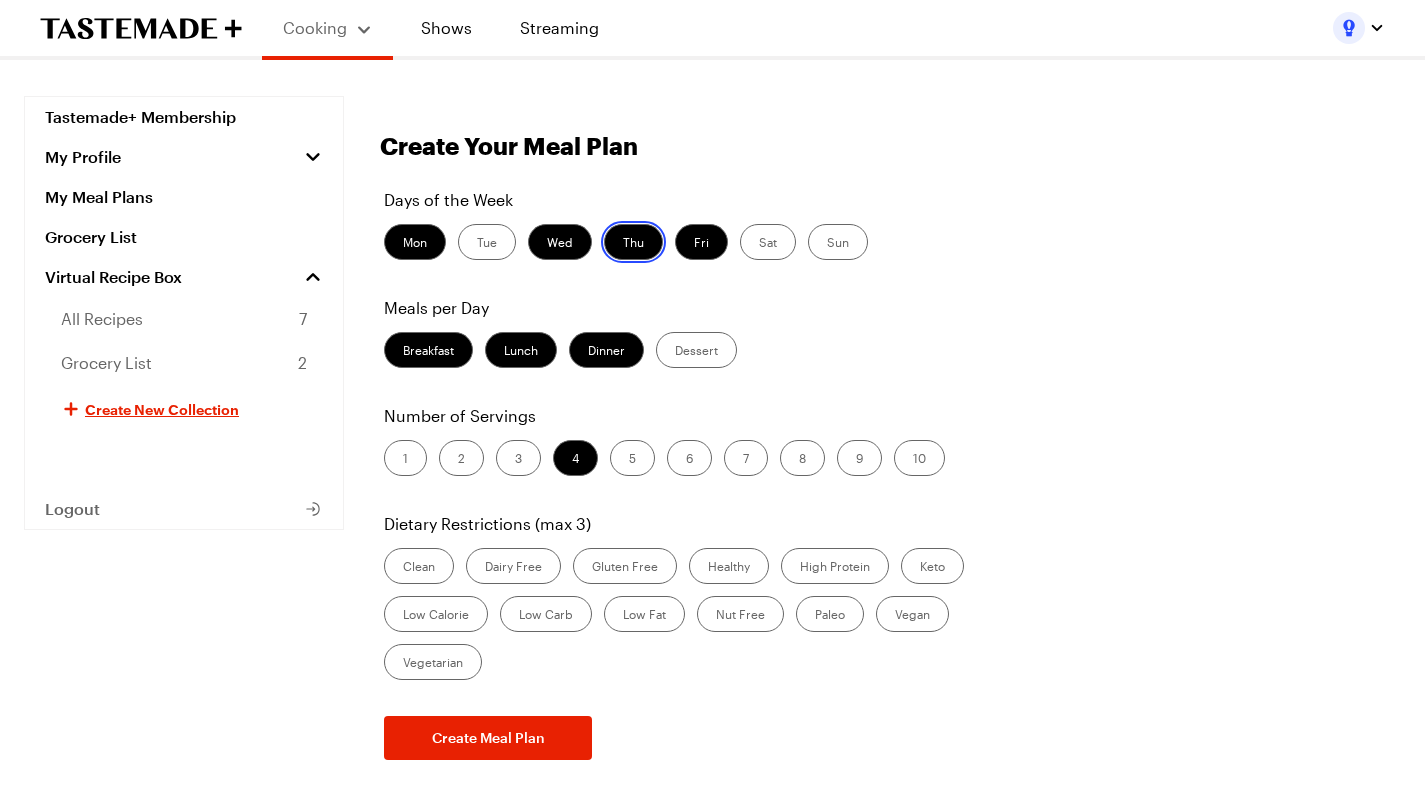 click on "Thu" at bounding box center [623, 244] 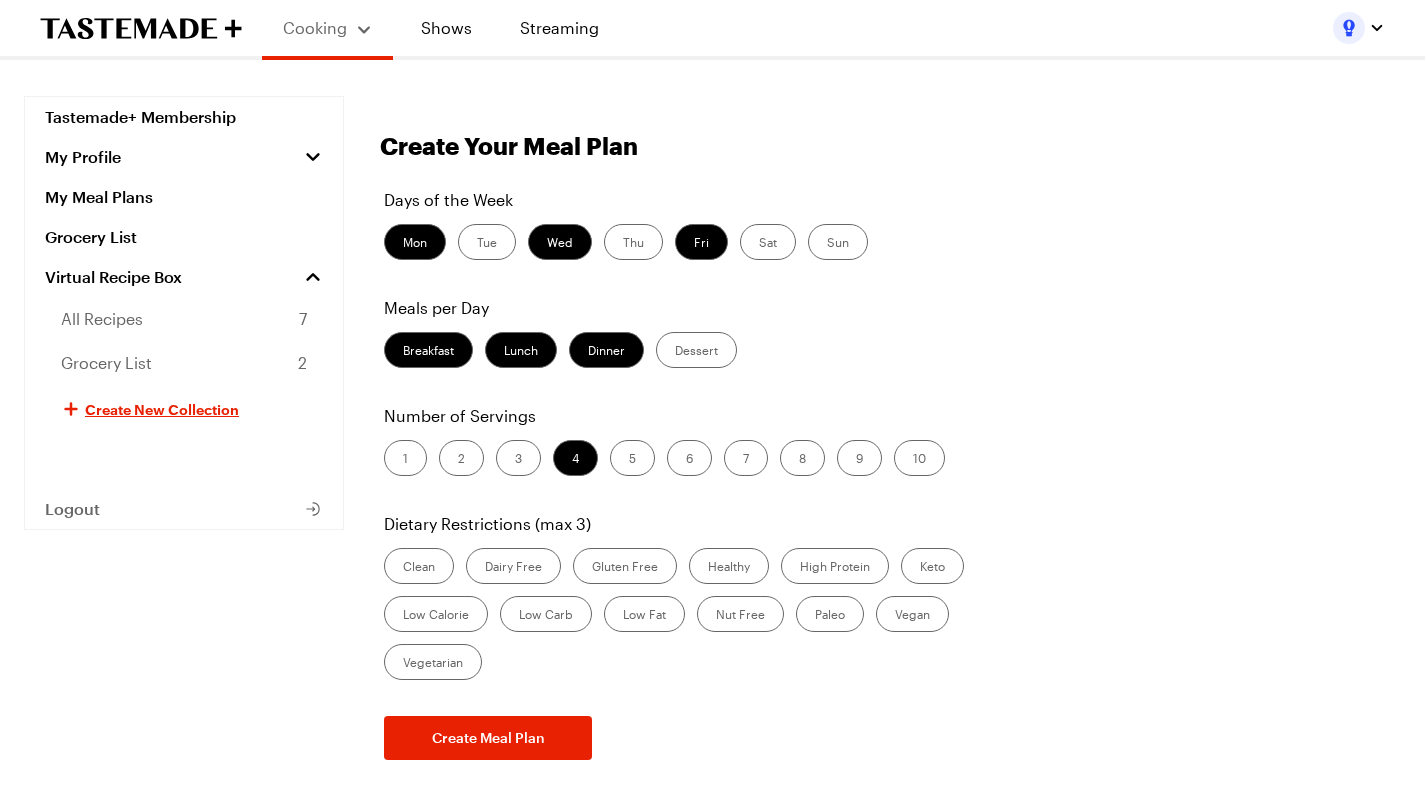 click on "Fri" at bounding box center (701, 242) 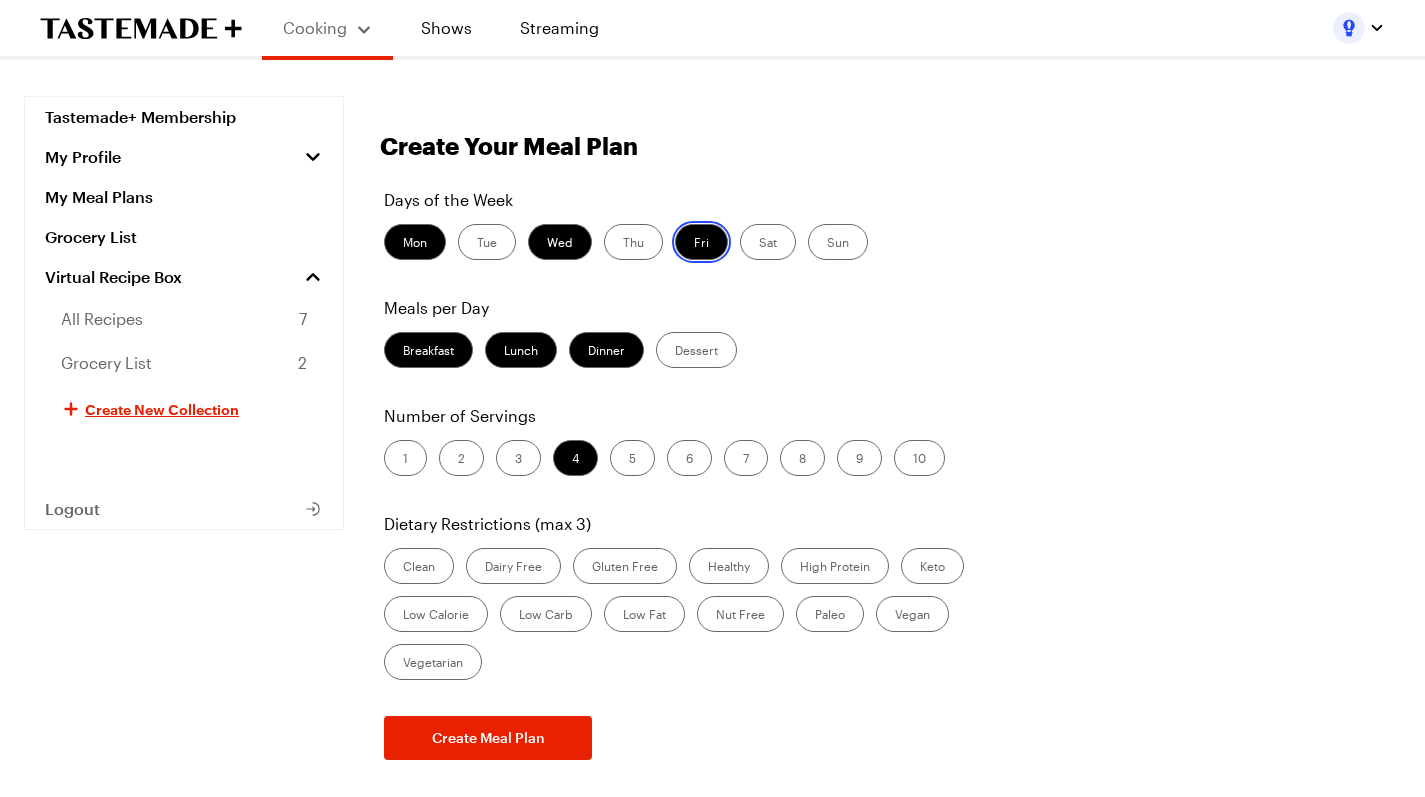 click on "Fri" at bounding box center [694, 244] 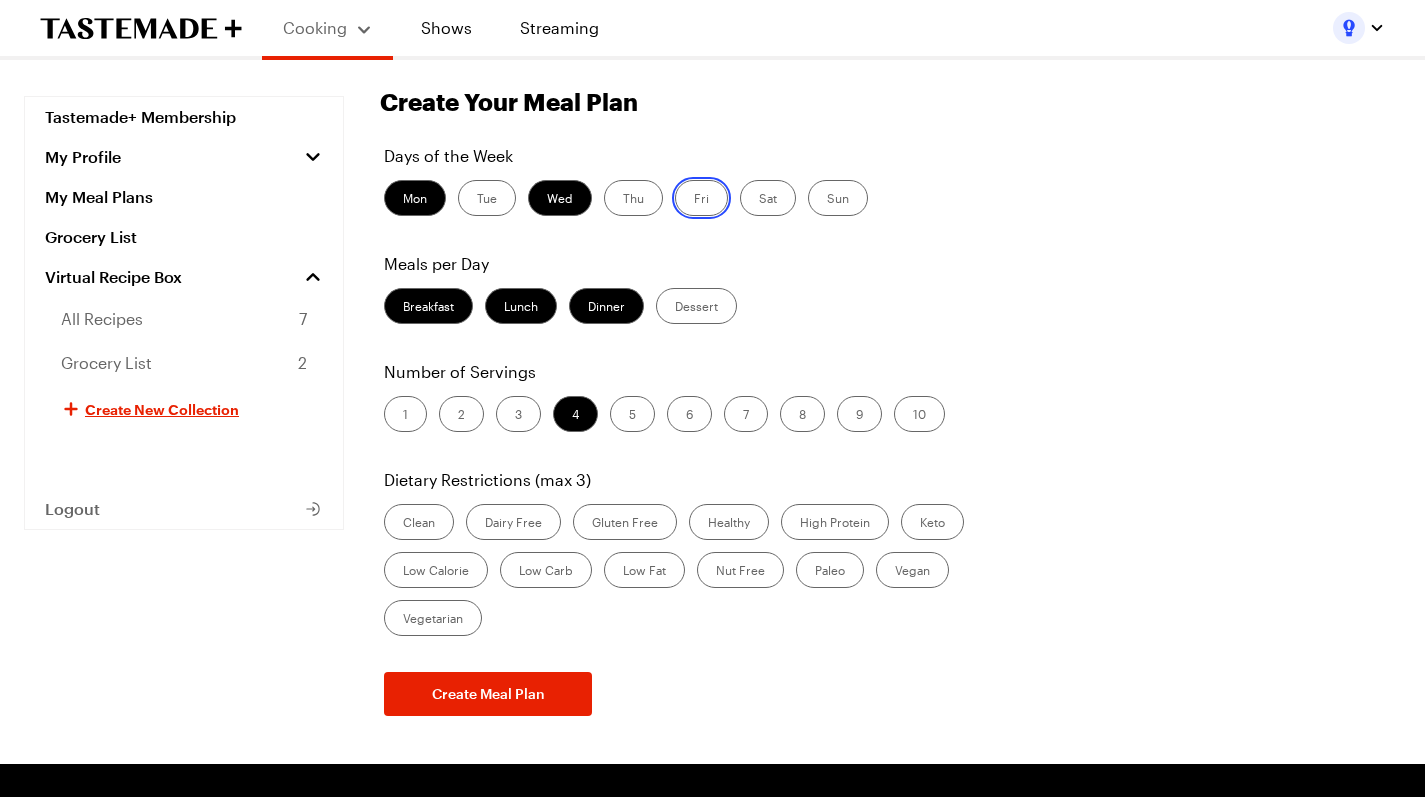 scroll, scrollTop: 45, scrollLeft: 0, axis: vertical 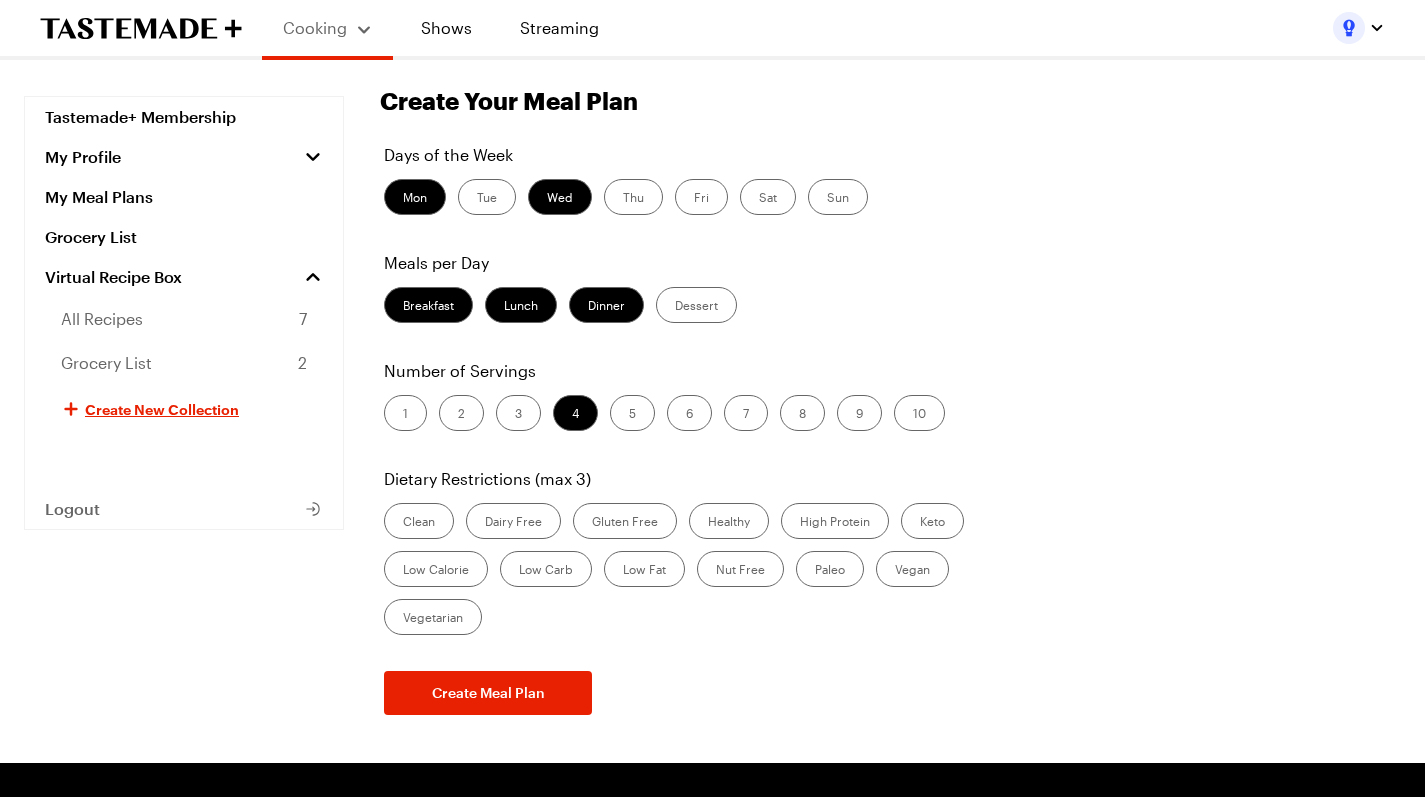 click on "Low Calorie" at bounding box center [436, 569] 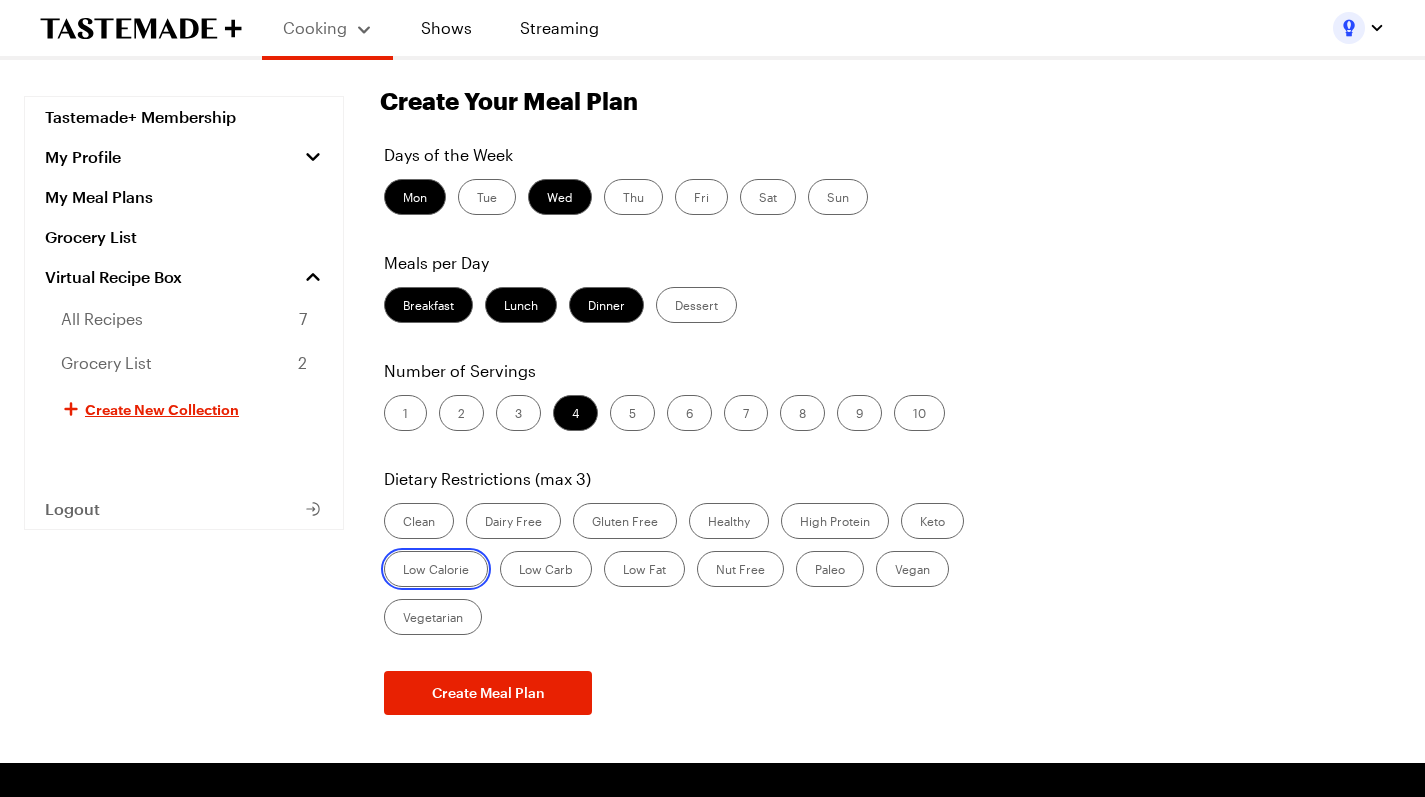 click on "Low Calorie" at bounding box center [403, 571] 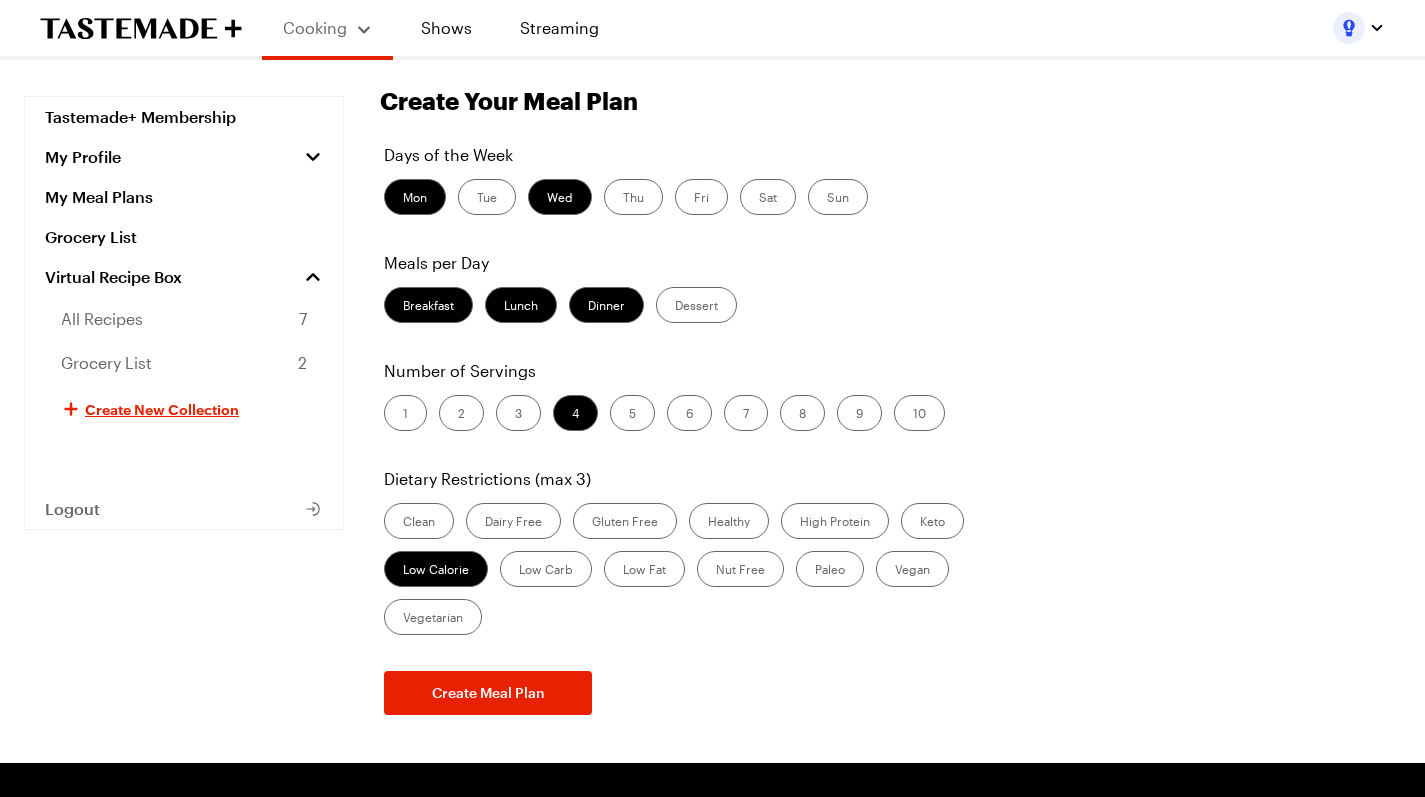 click on "High Protein" at bounding box center (835, 521) 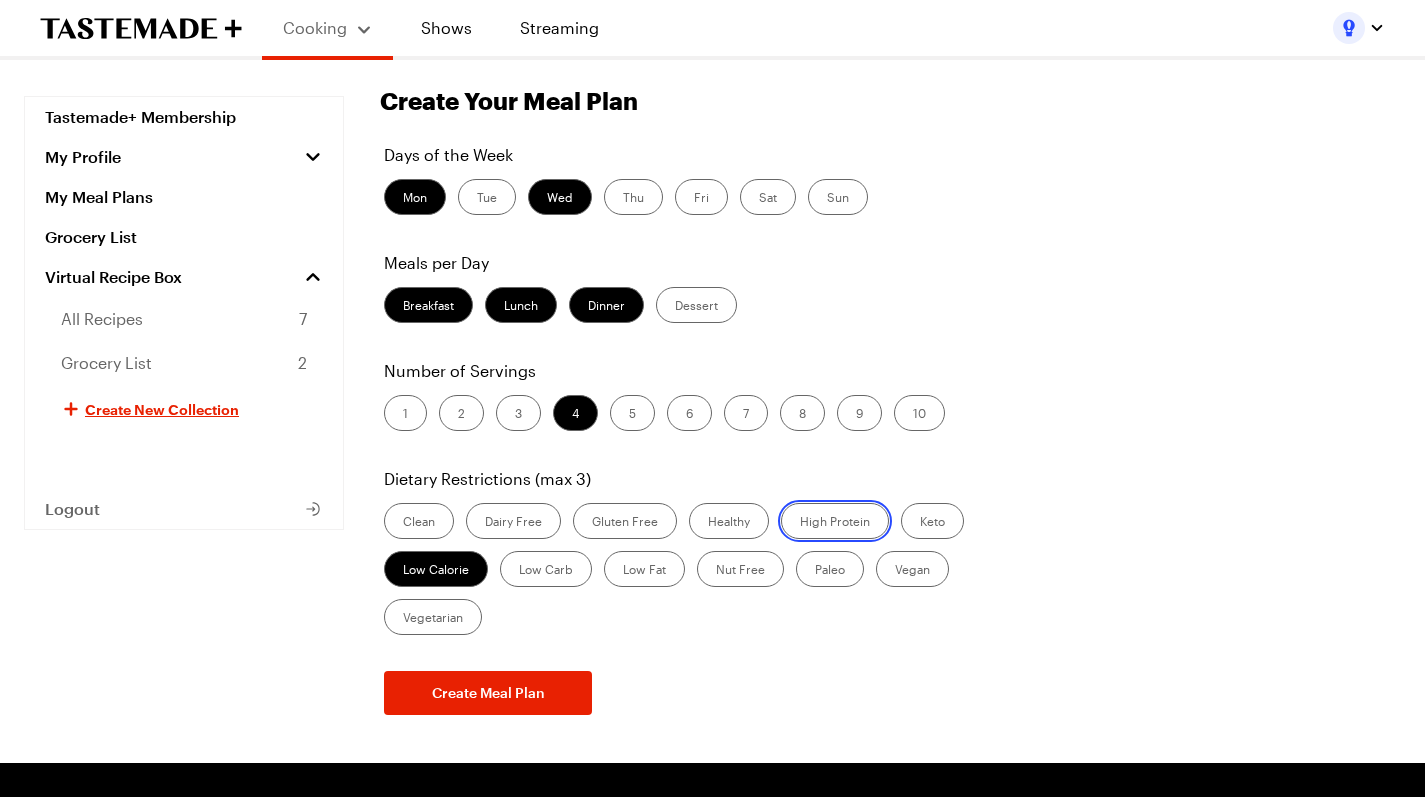 click on "High Protein" at bounding box center [800, 523] 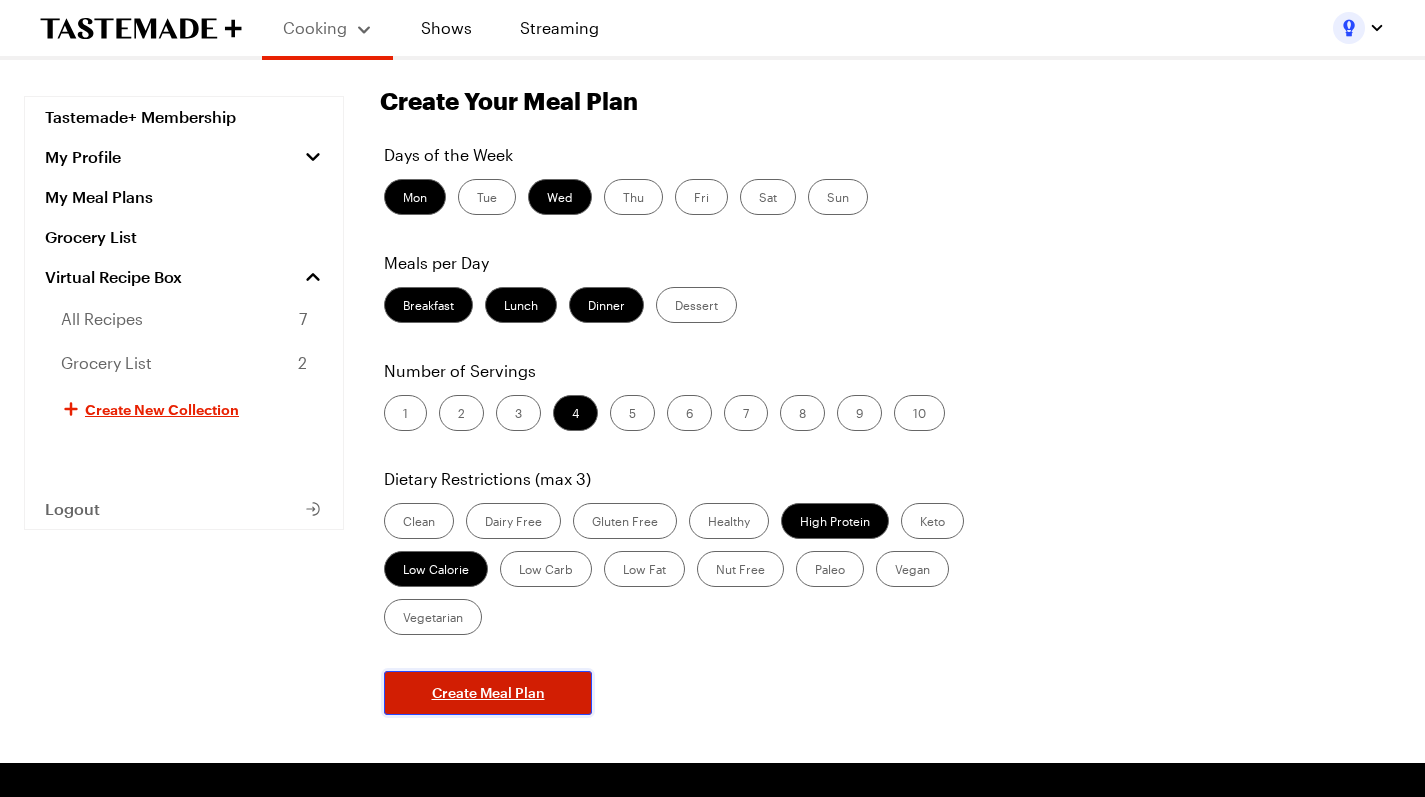 click on "Create Meal Plan" at bounding box center (488, 693) 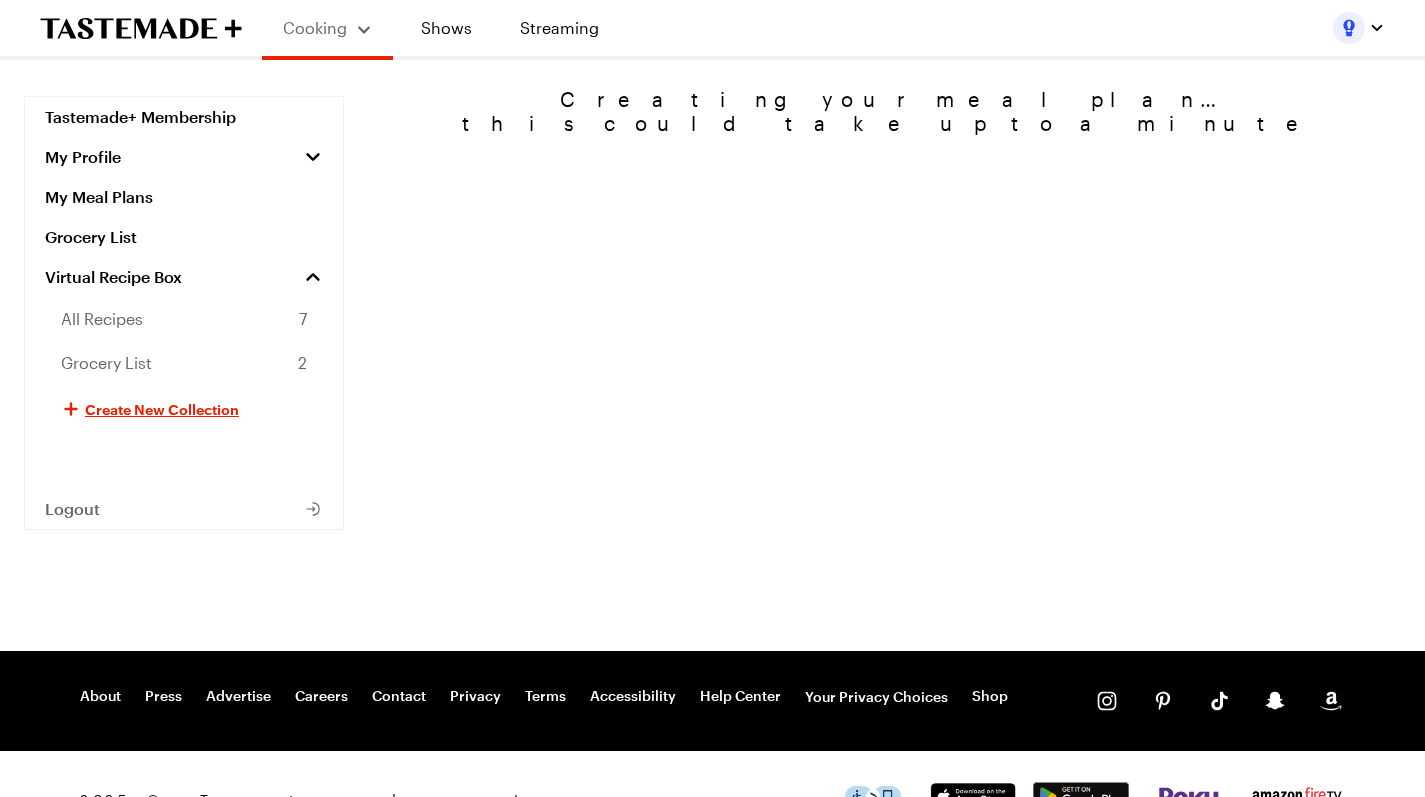 scroll, scrollTop: 0, scrollLeft: 0, axis: both 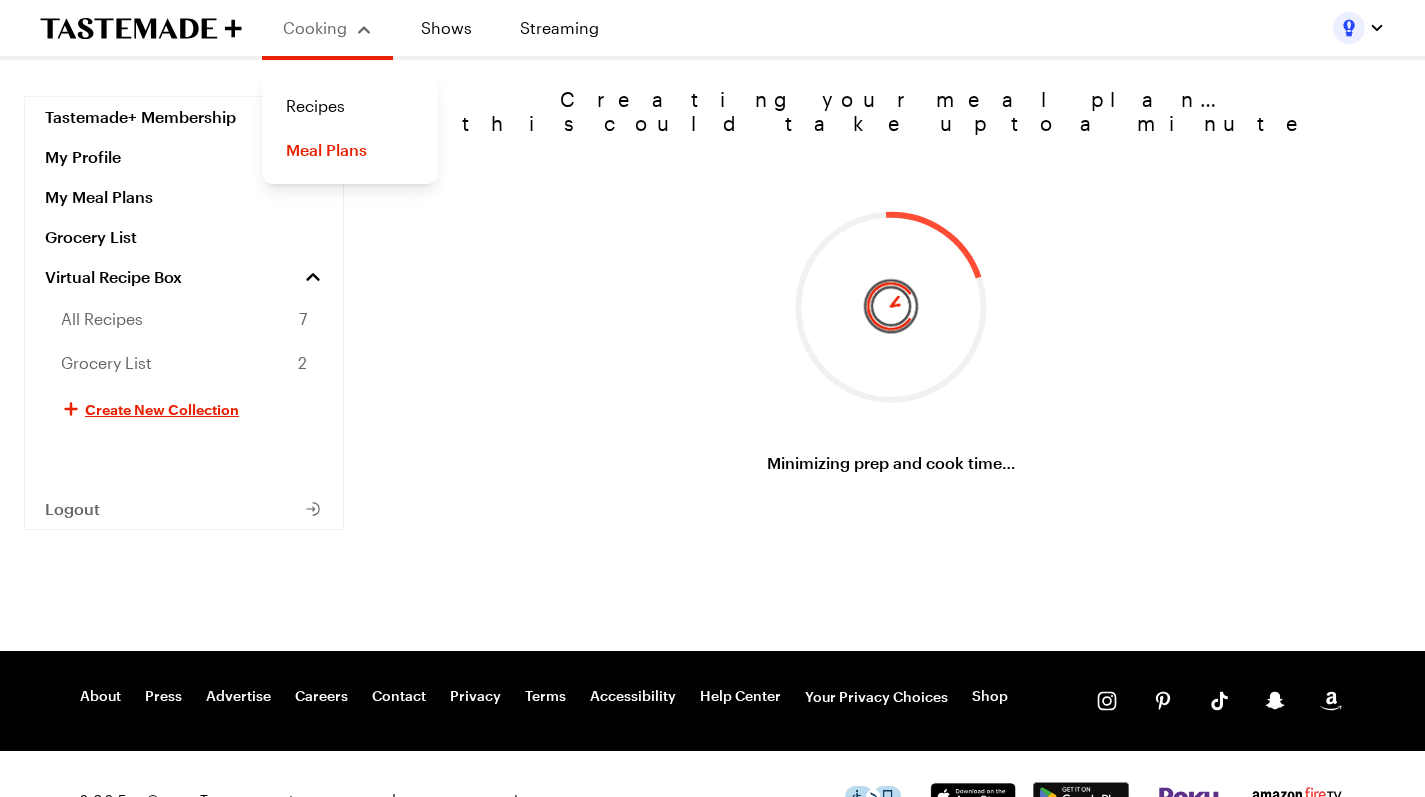 click 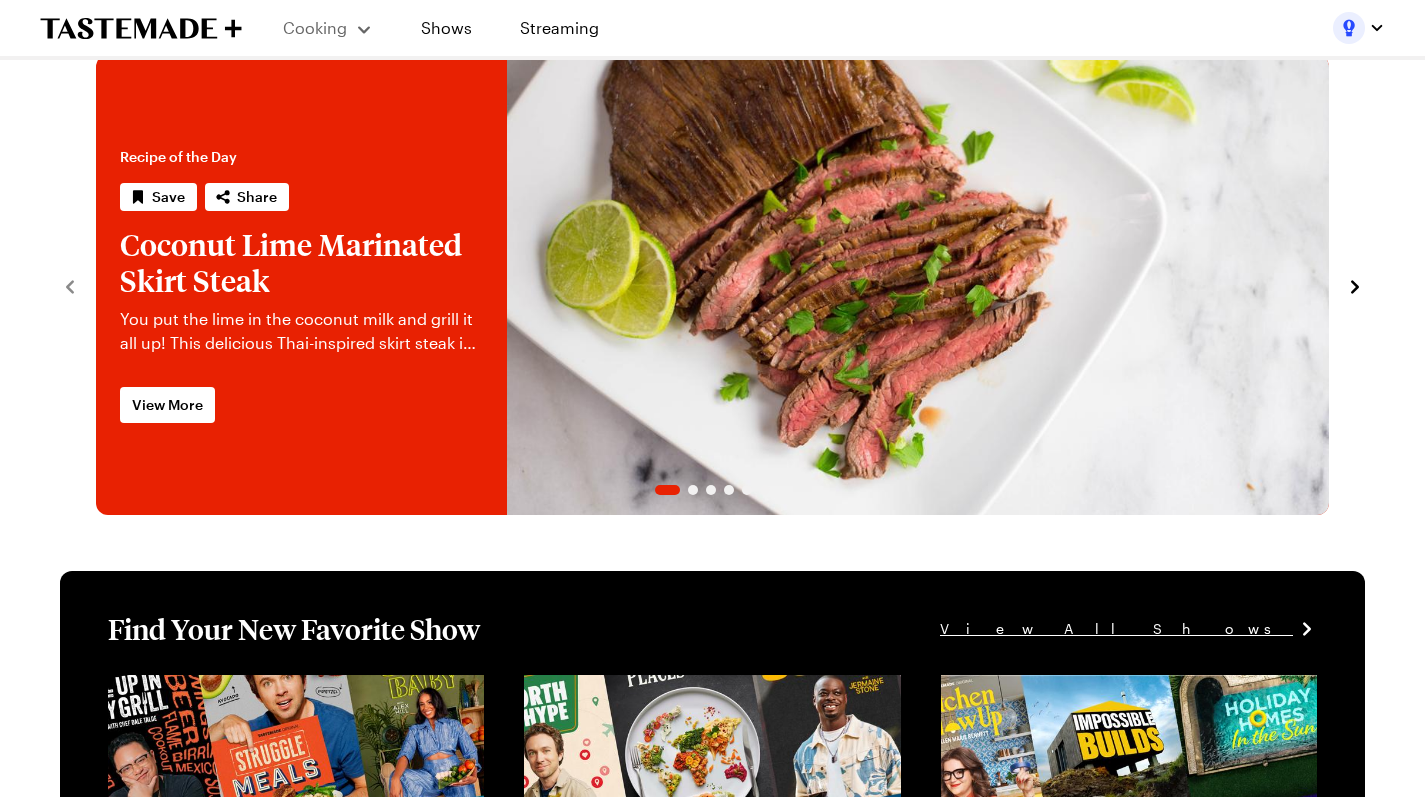 scroll, scrollTop: 0, scrollLeft: 0, axis: both 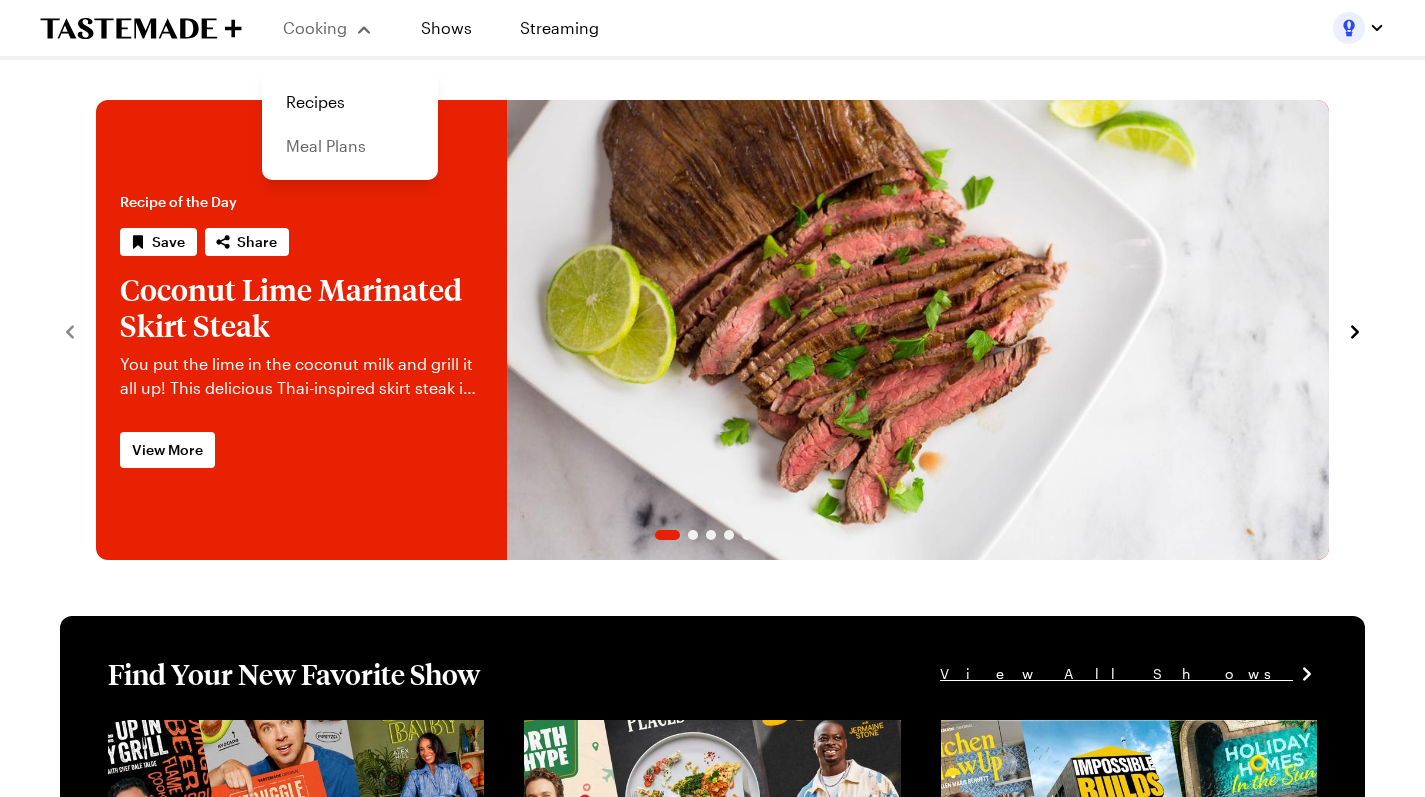 click on "Meal Plans" at bounding box center (350, 146) 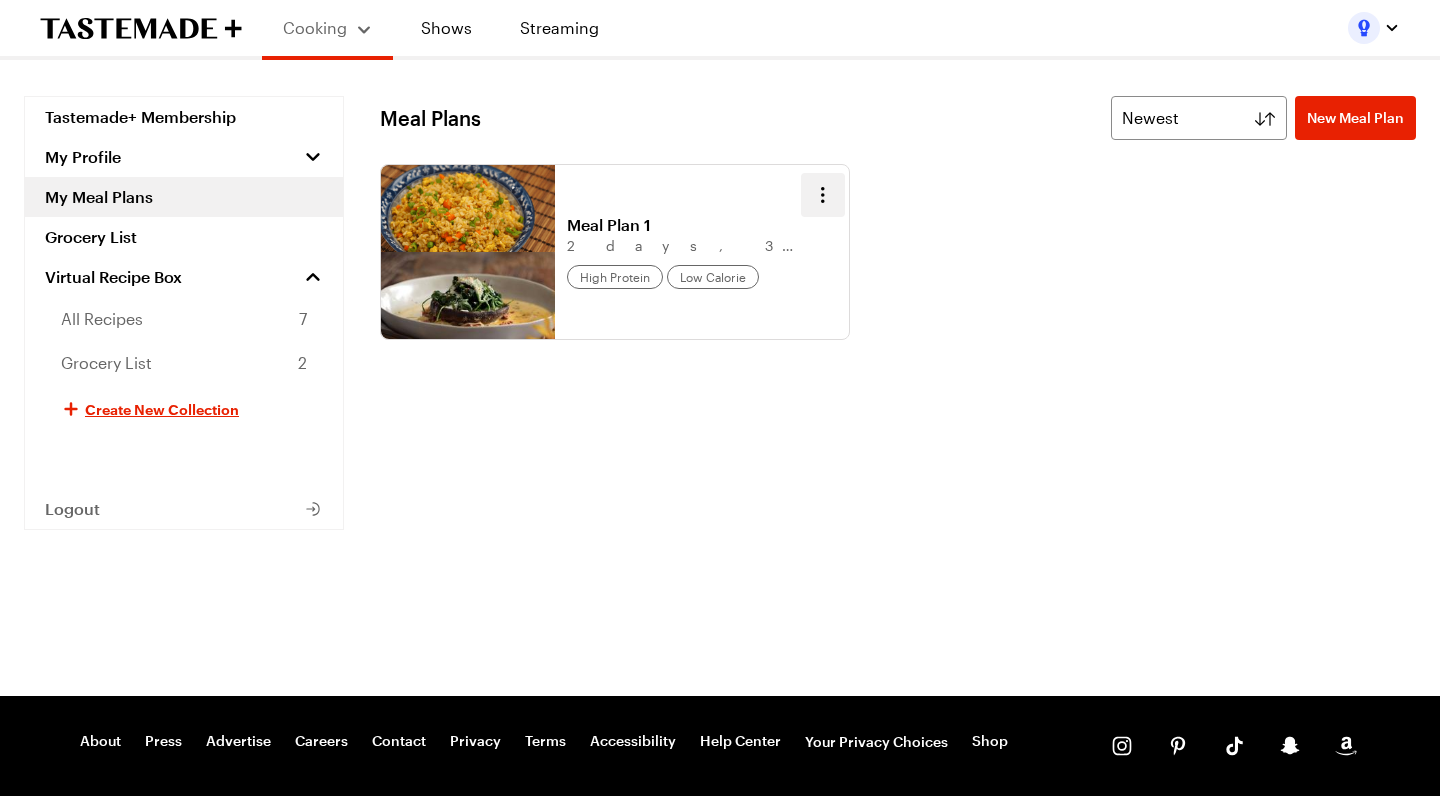 click 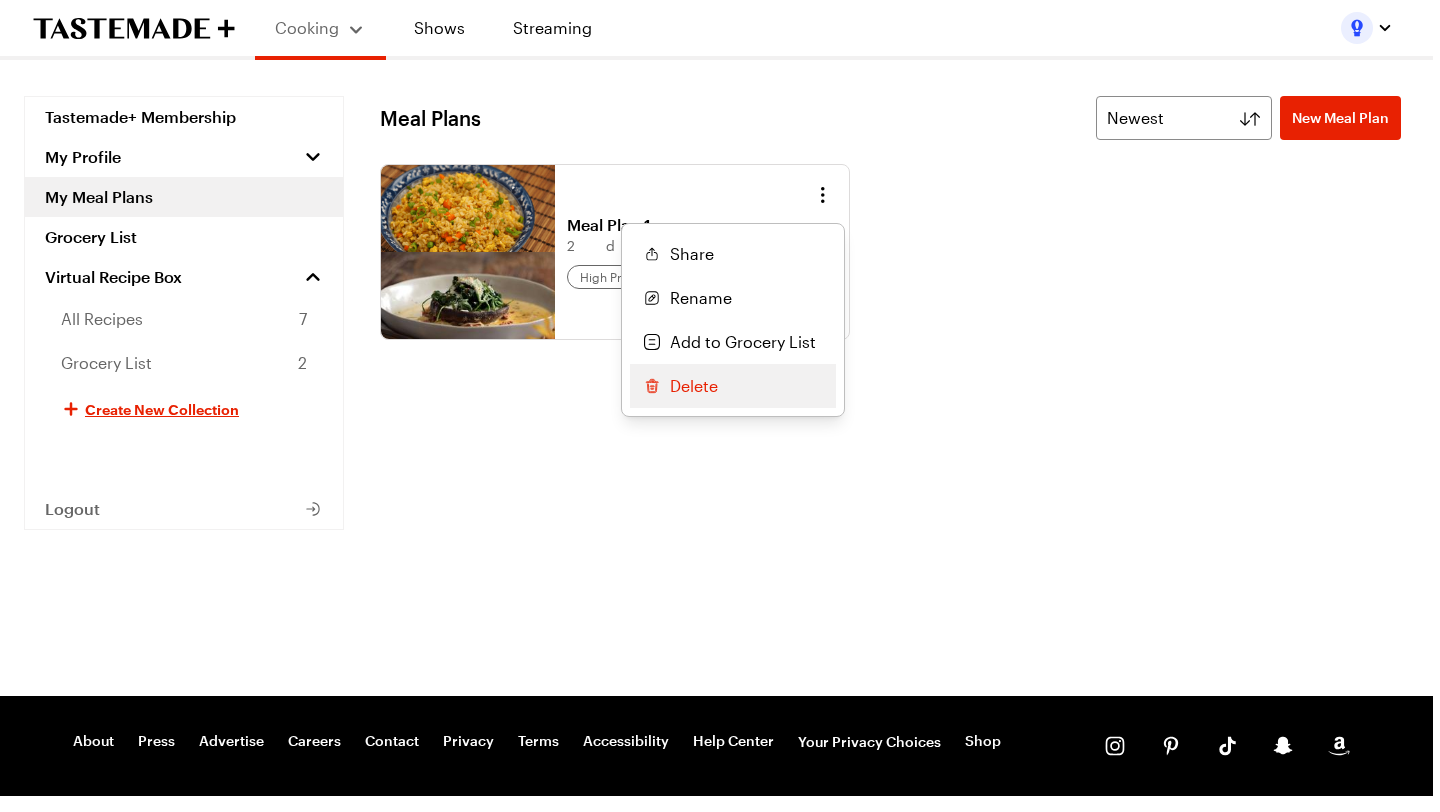 click on "Delete" at bounding box center (733, 386) 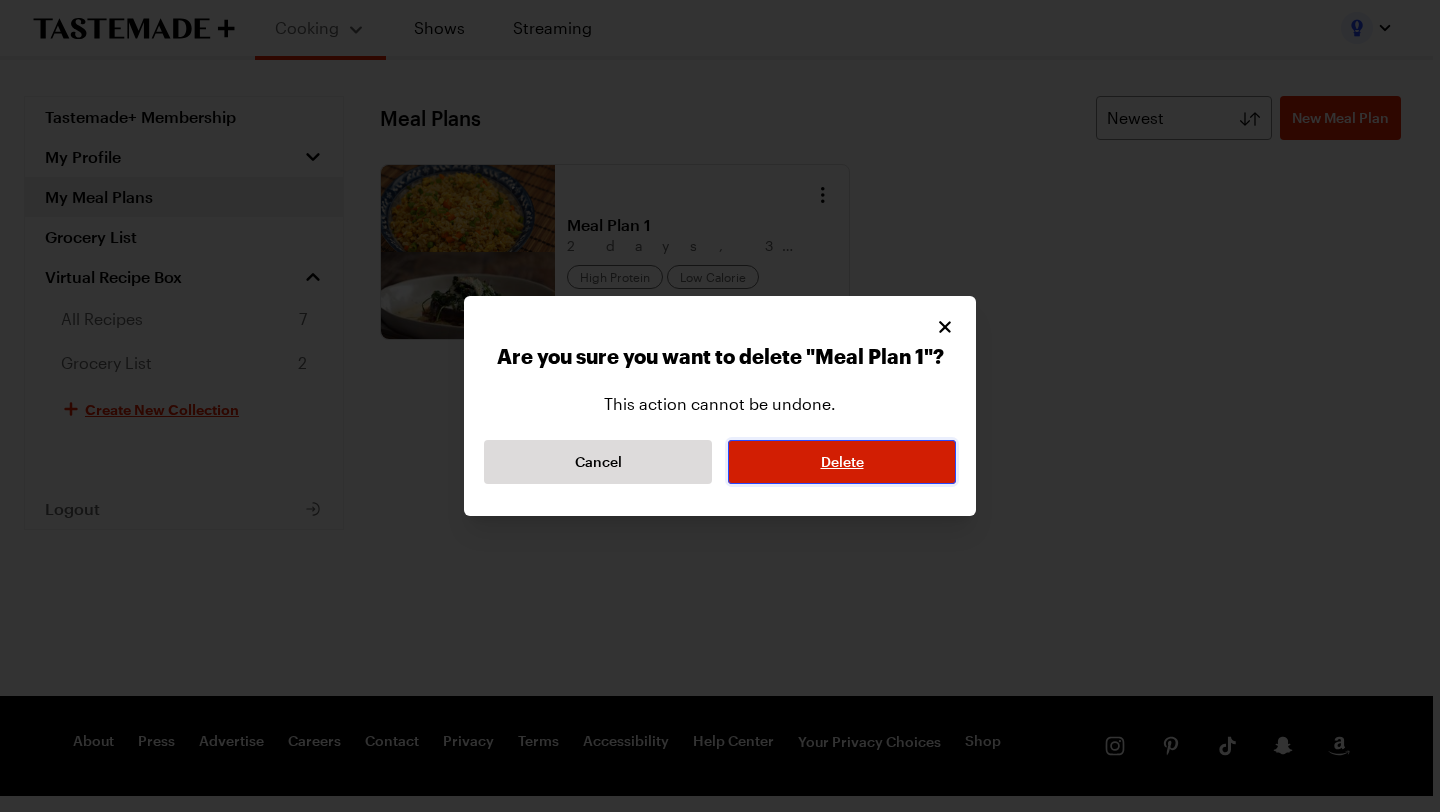click on "Delete" at bounding box center (842, 462) 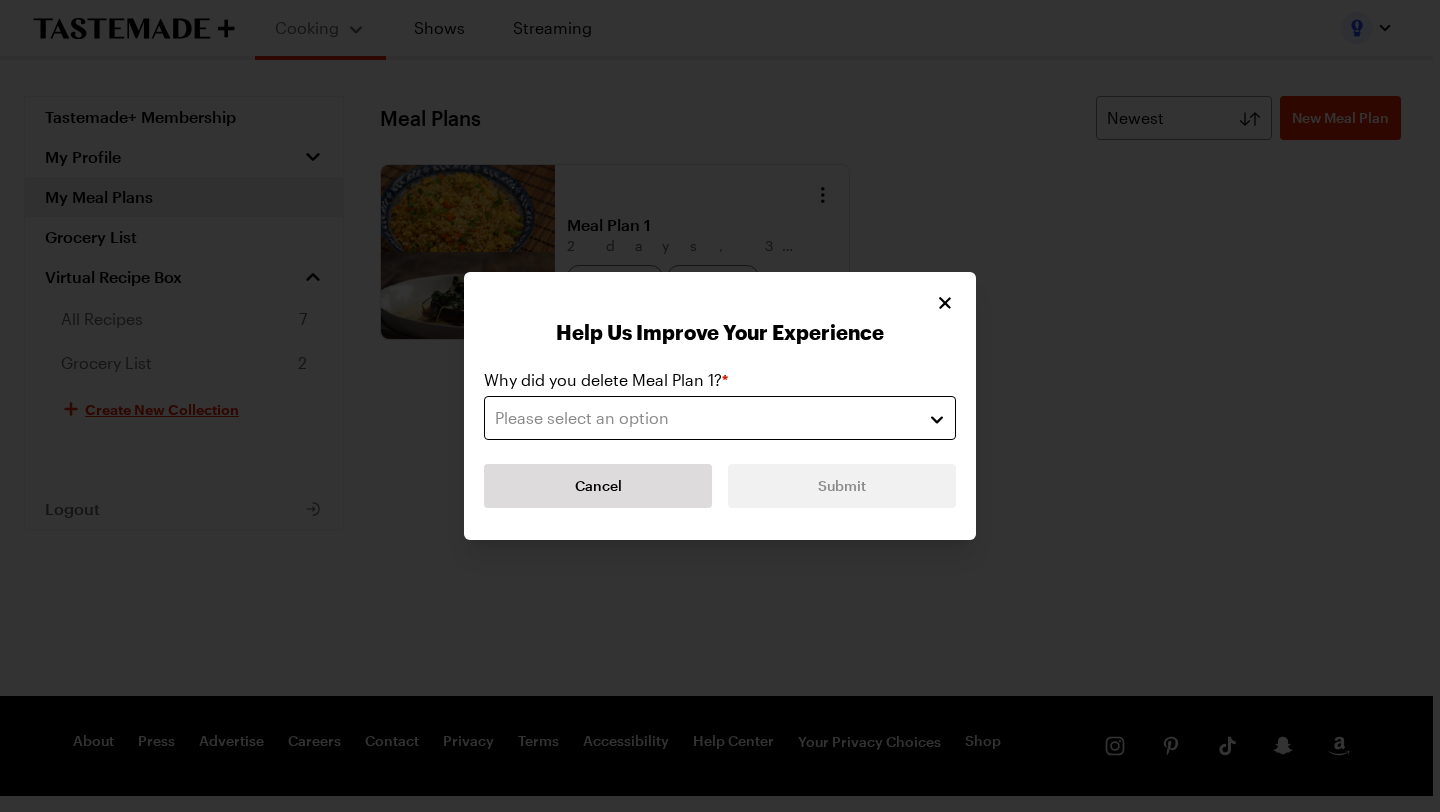 click on "Please select an option" at bounding box center (720, 418) 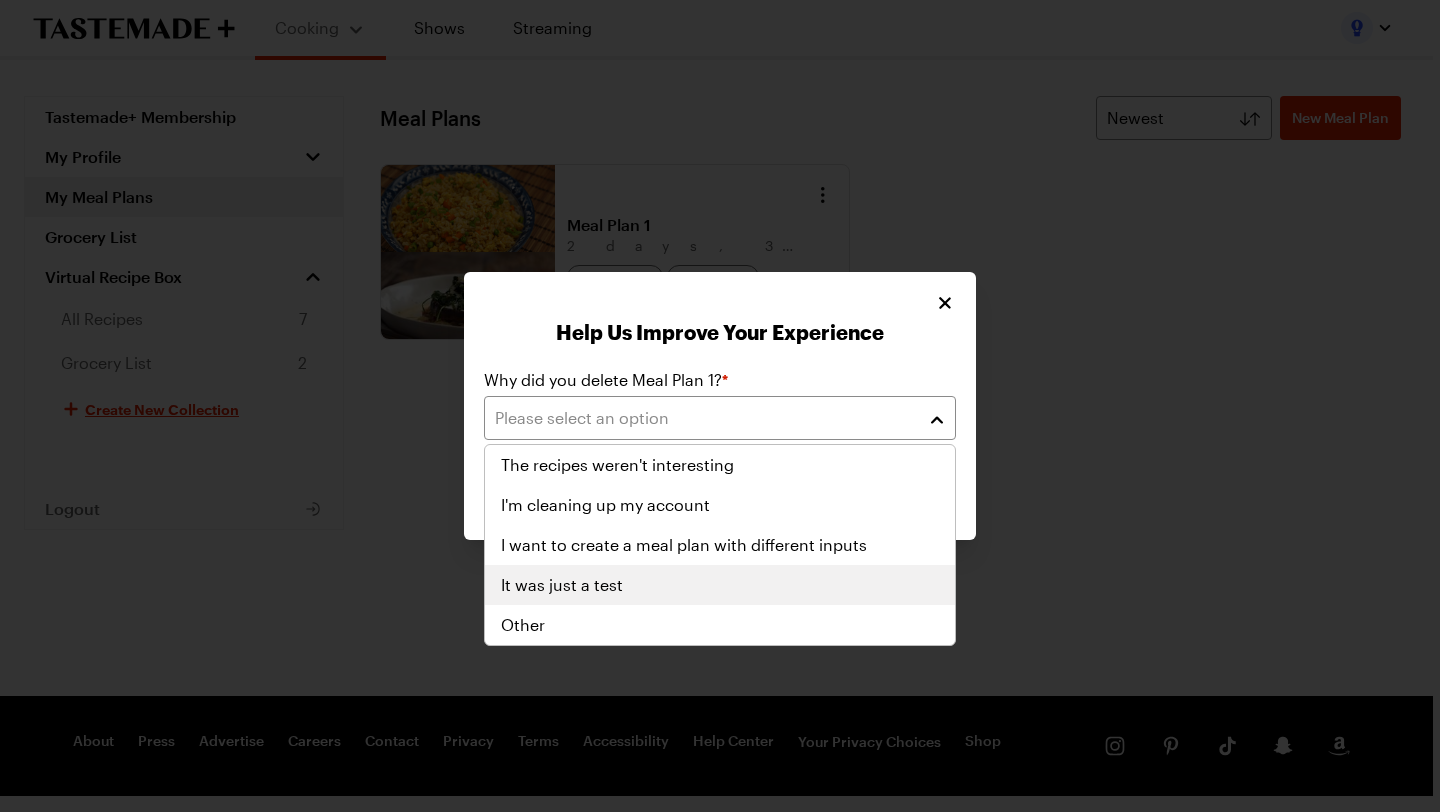 click on "It was just a test" at bounding box center [720, 585] 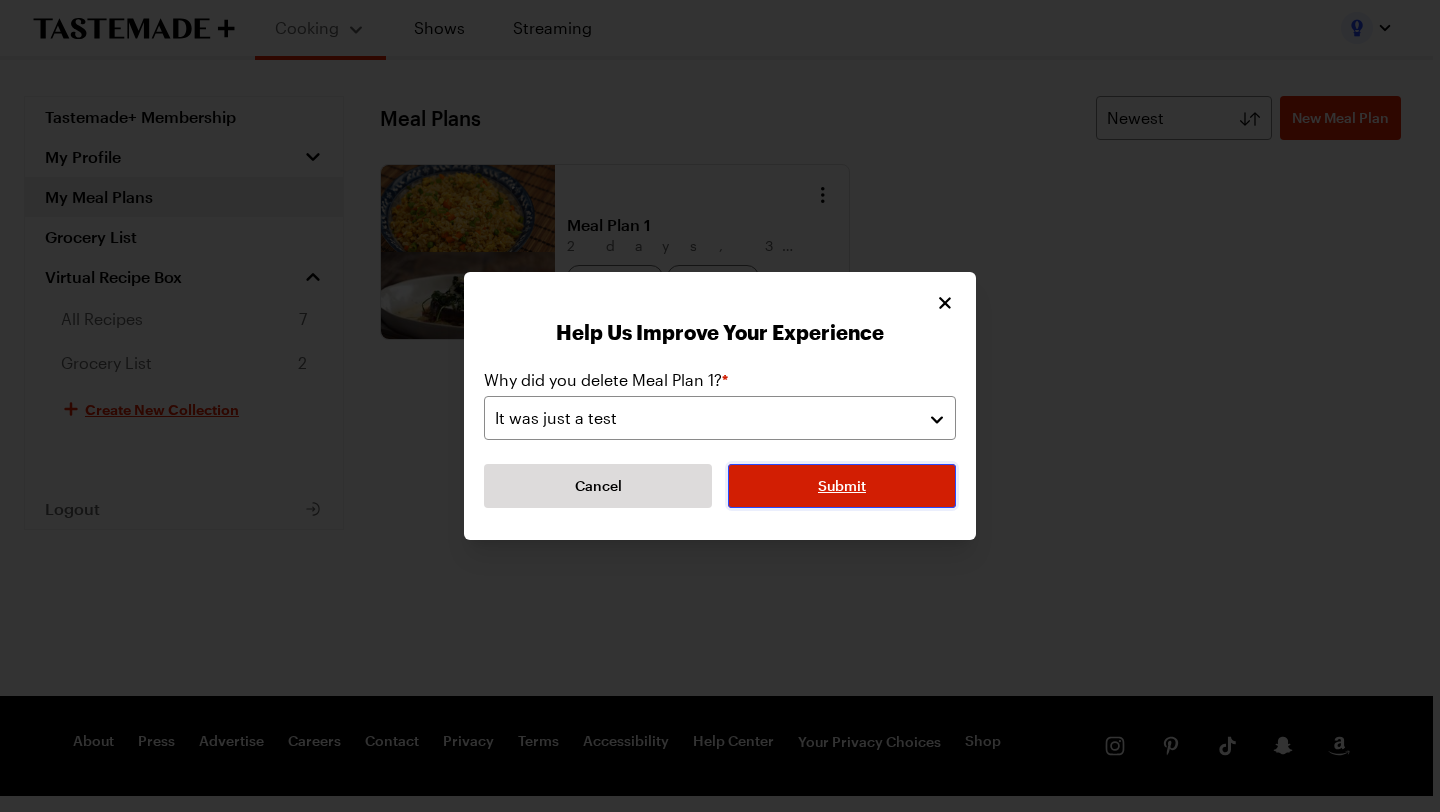 click on "Submit" at bounding box center (842, 486) 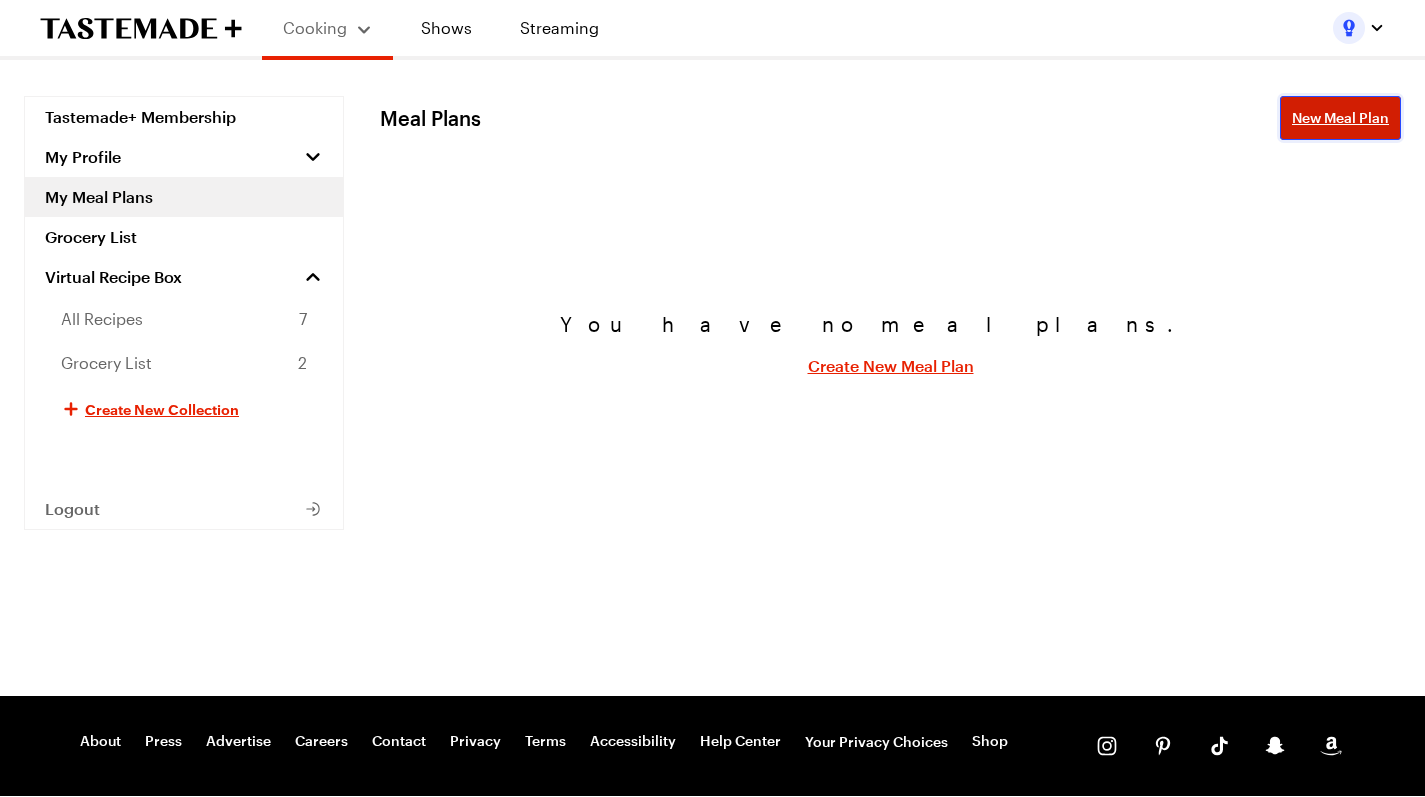 click on "New Meal Plan" at bounding box center [1340, 118] 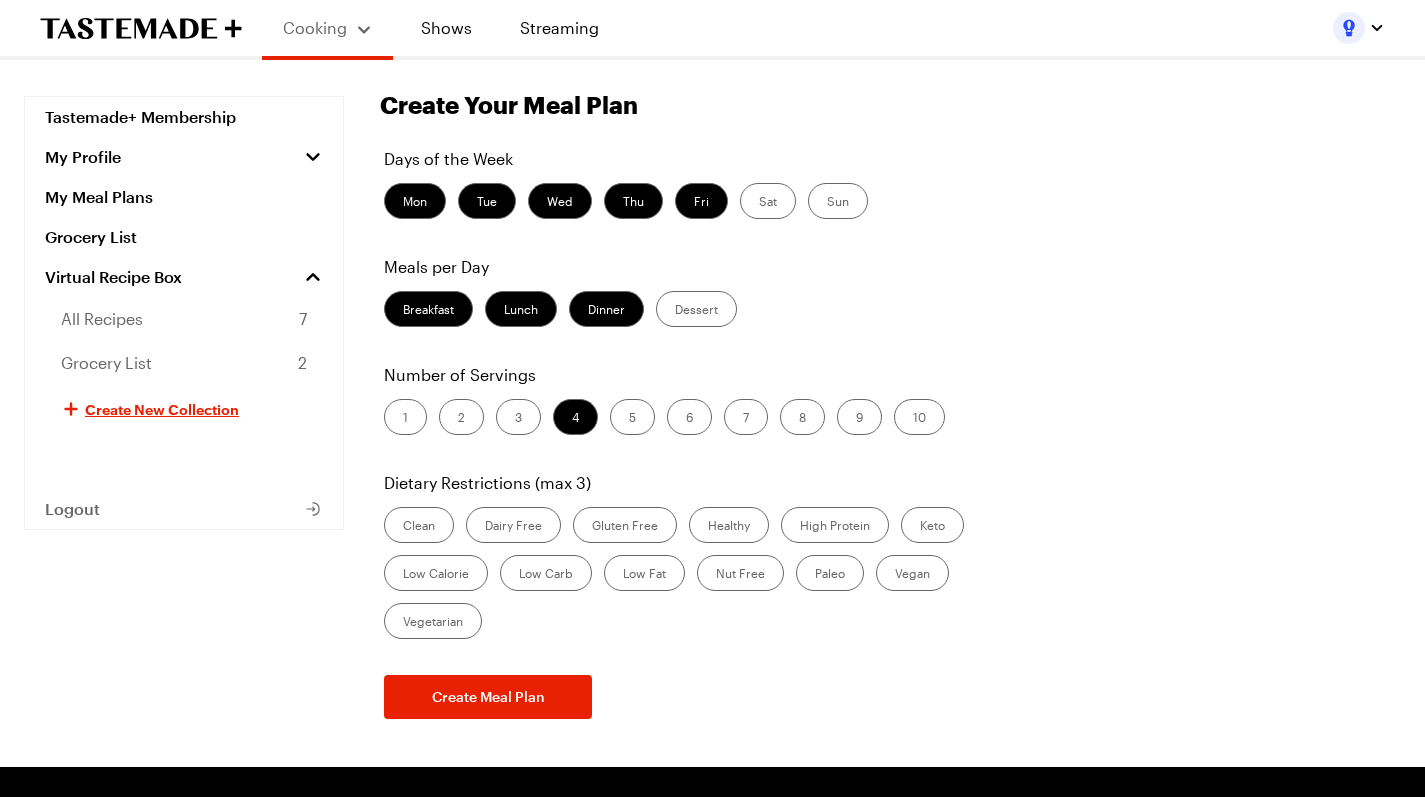 scroll, scrollTop: 43, scrollLeft: 0, axis: vertical 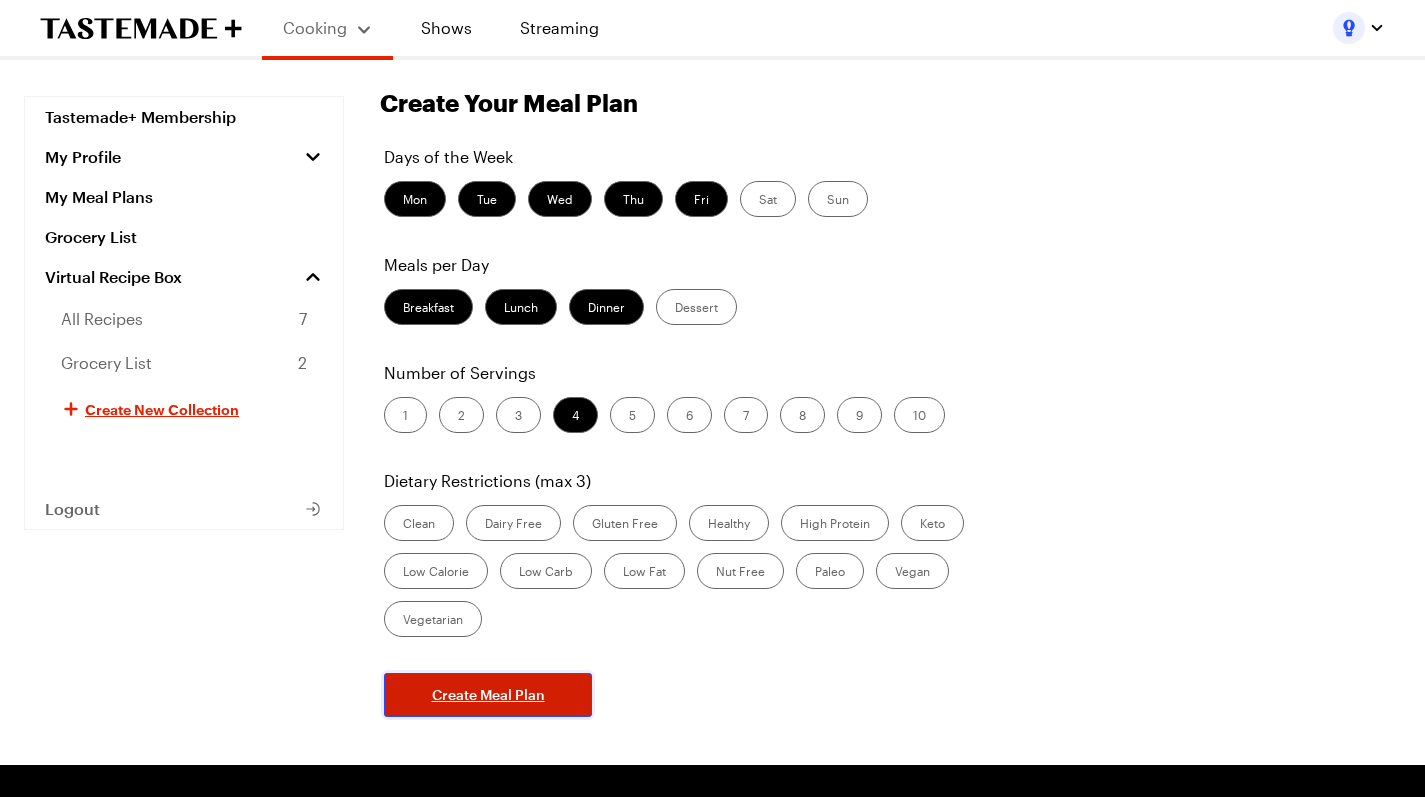 click on "Create Meal Plan" at bounding box center [488, 695] 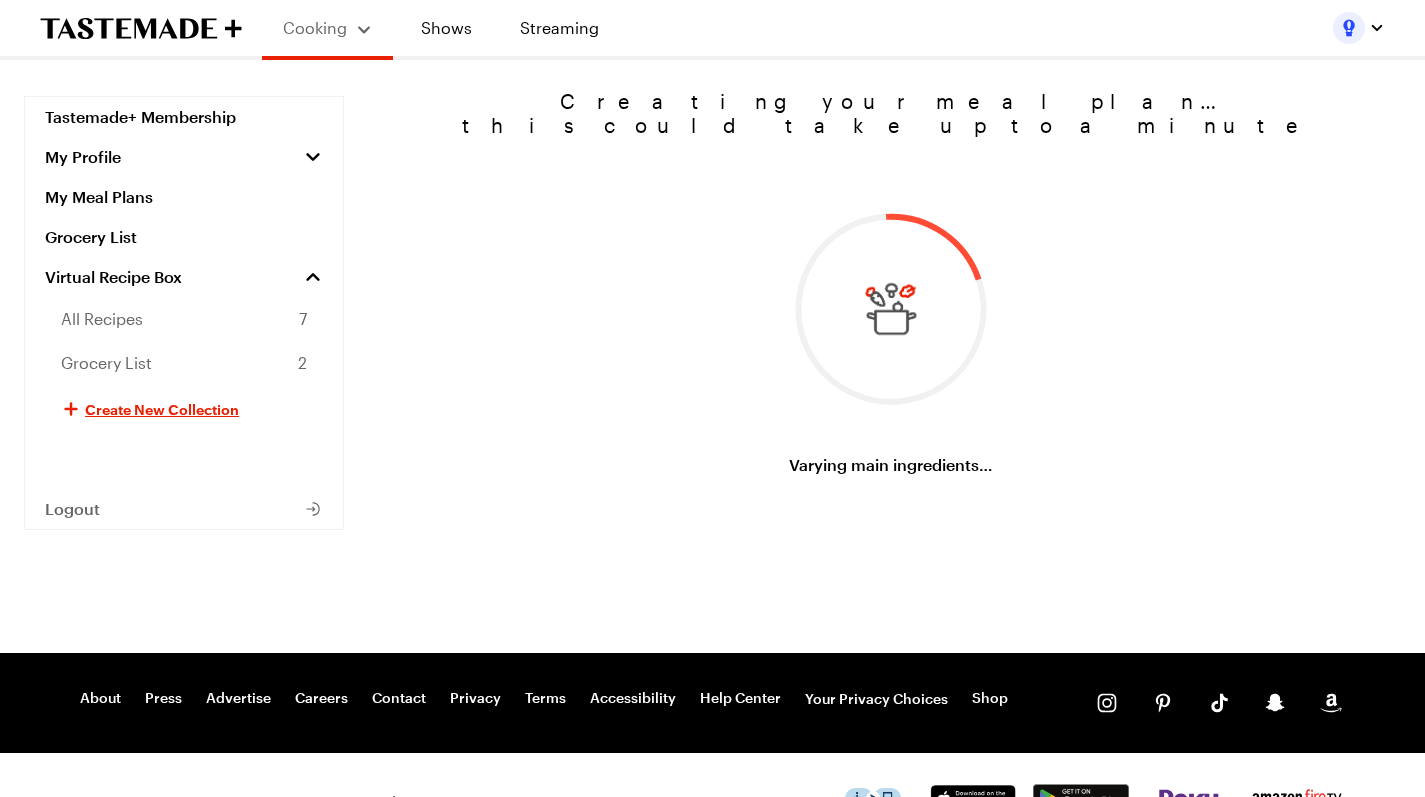 scroll, scrollTop: 0, scrollLeft: 0, axis: both 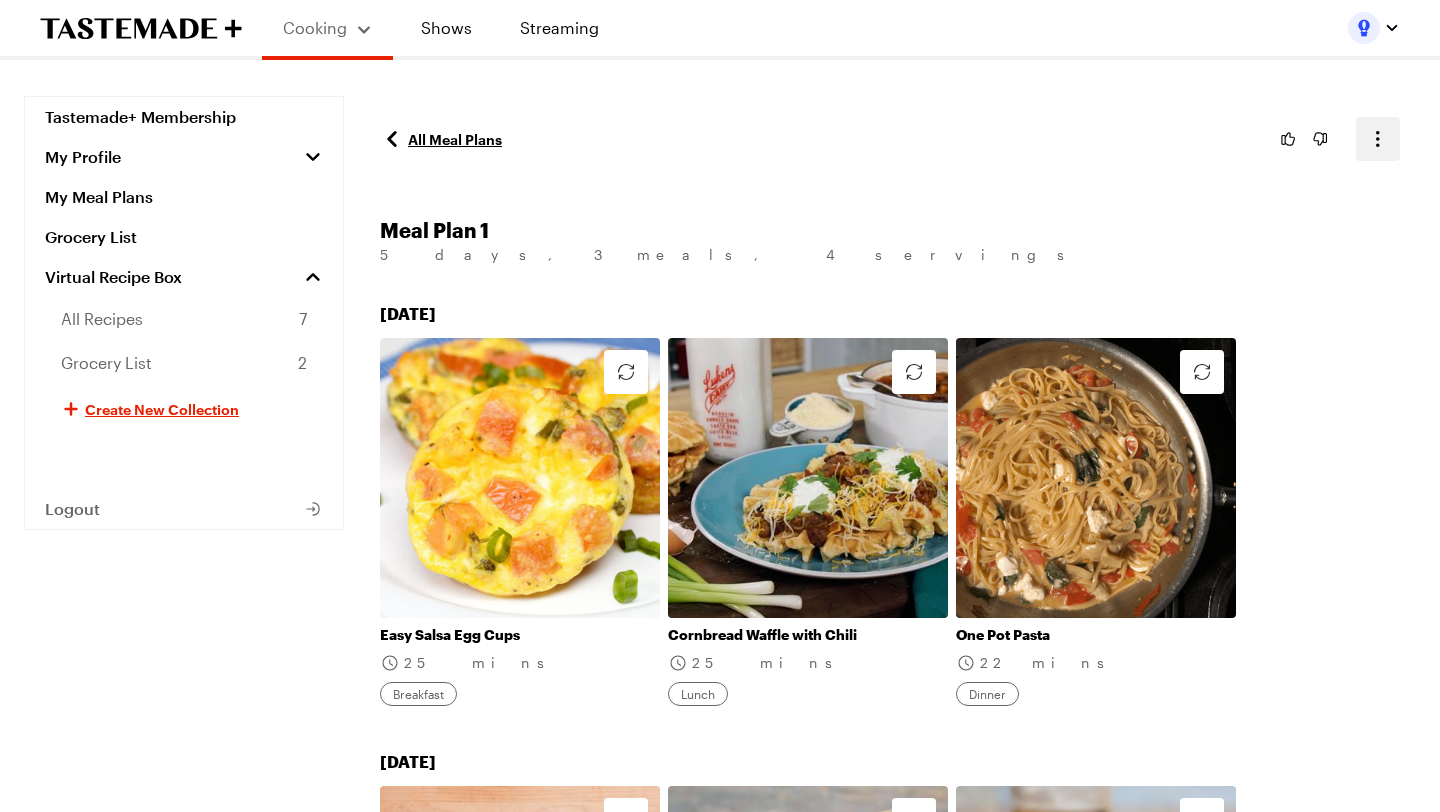 click 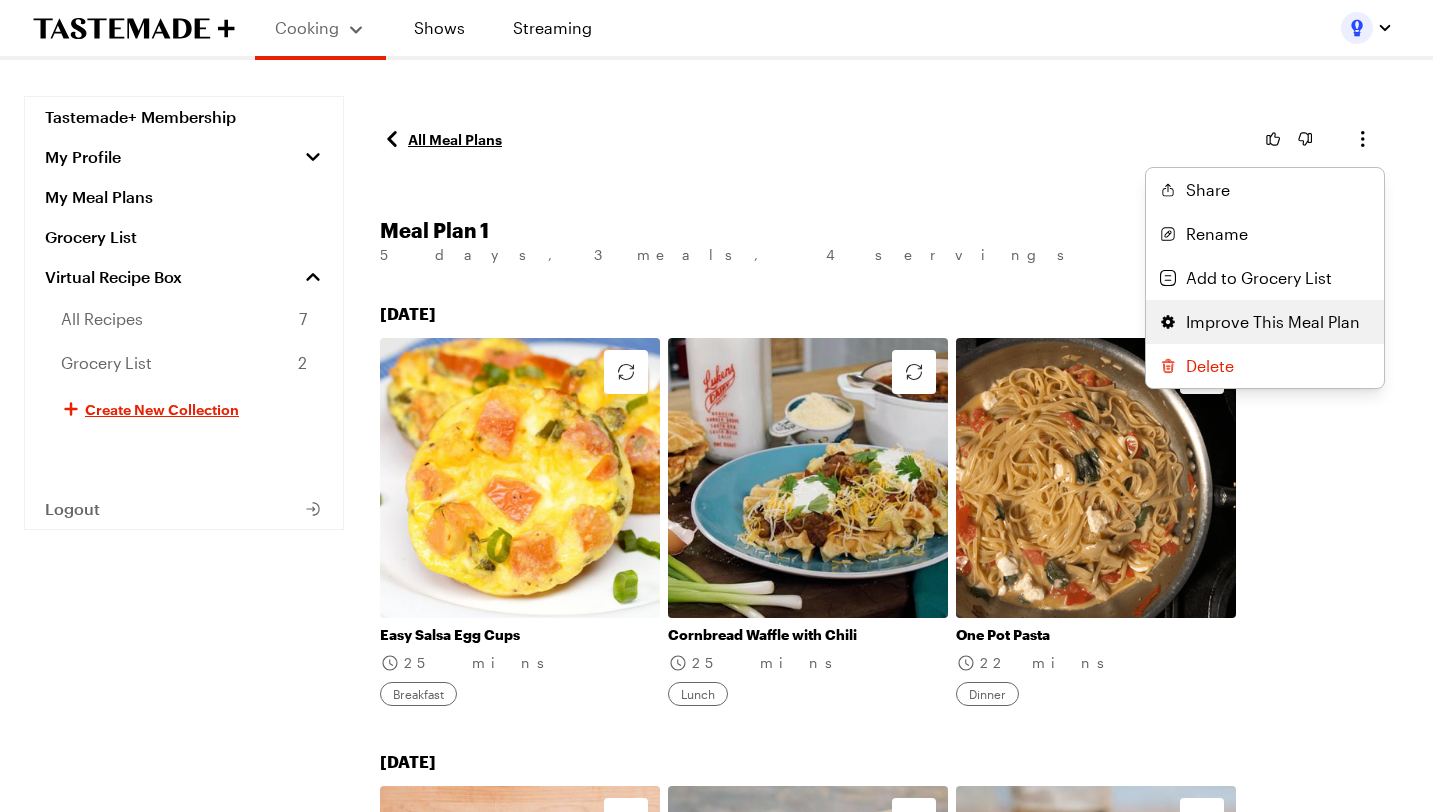 click on "Improve This Meal Plan" at bounding box center (1273, 322) 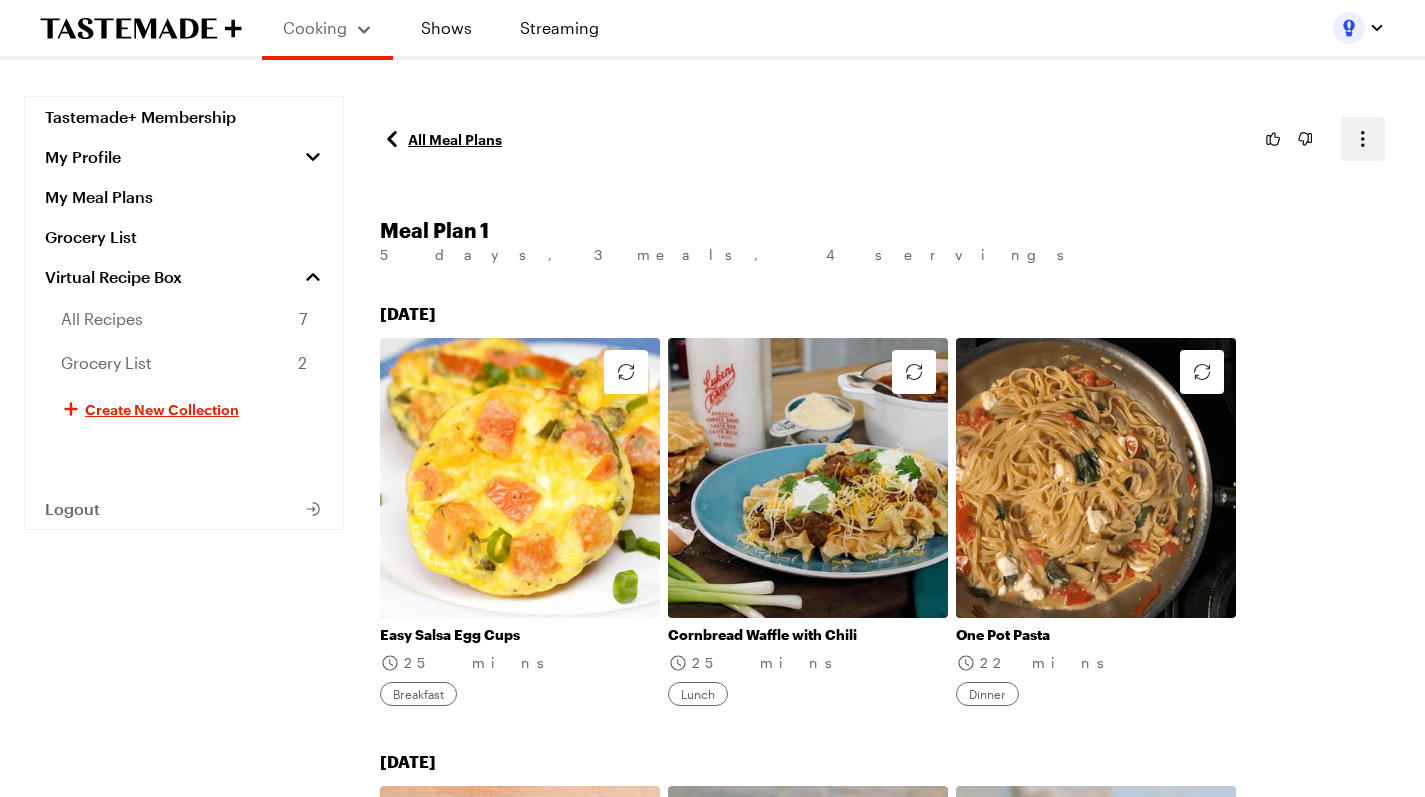 click at bounding box center [1363, 139] 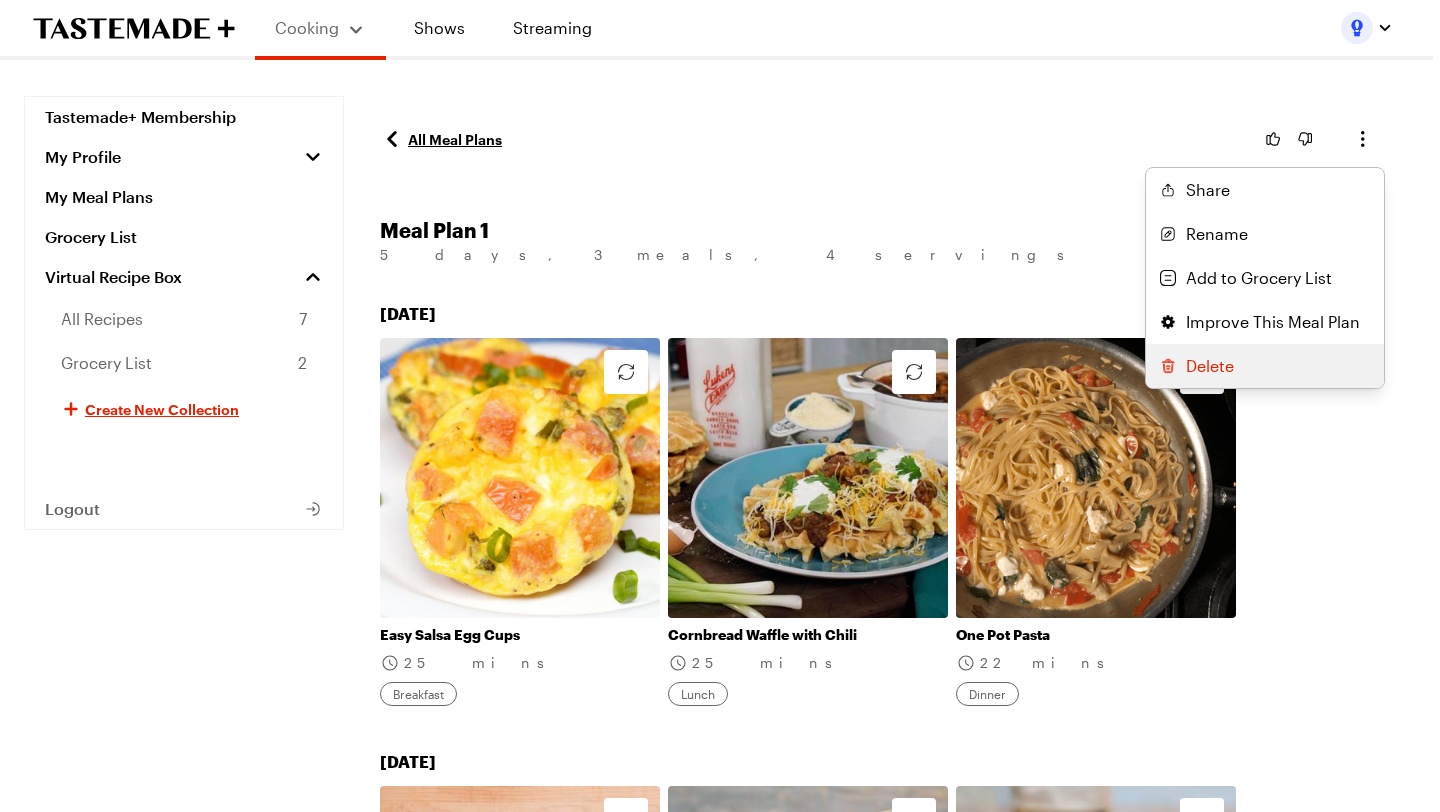 click on "Delete" at bounding box center [1210, 366] 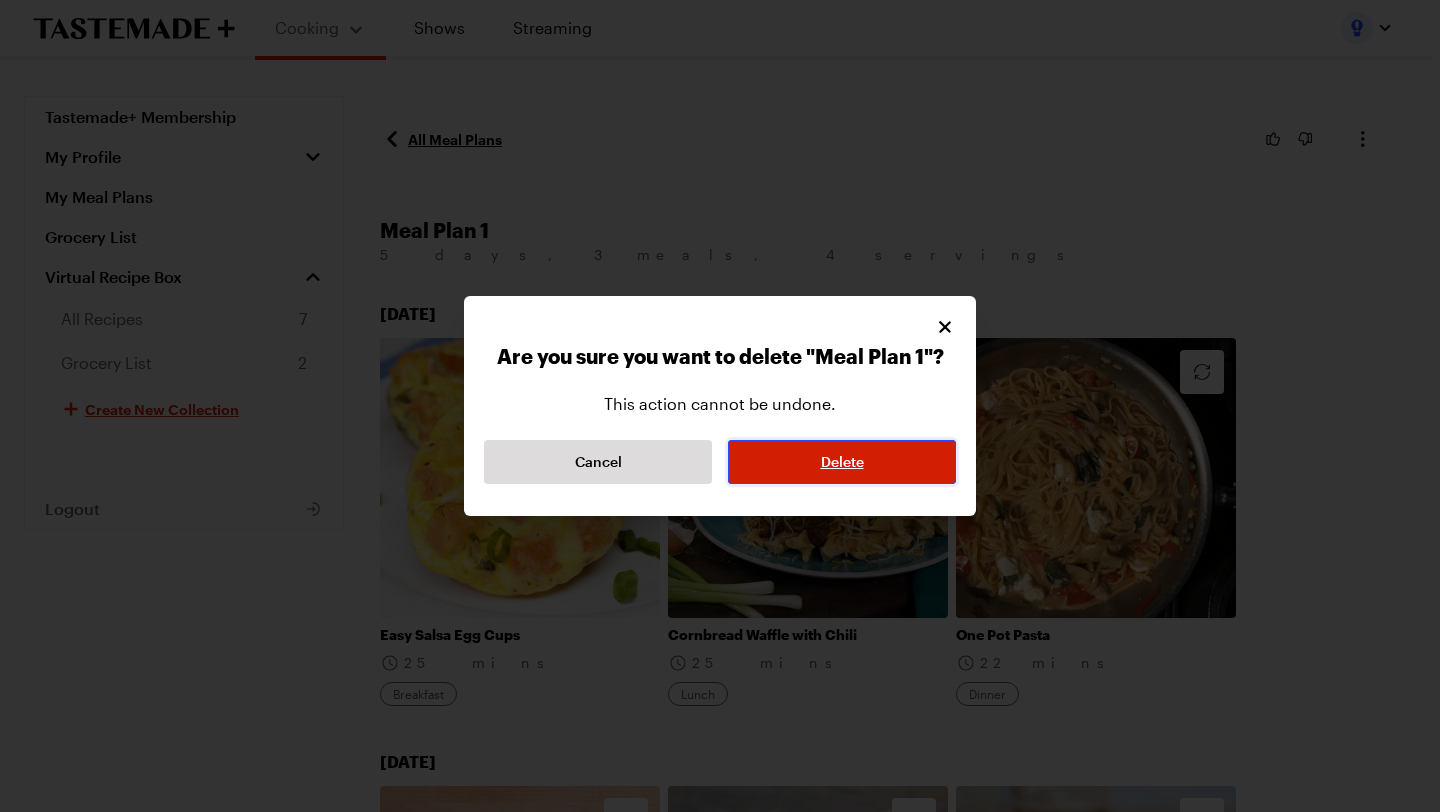 click on "Delete" at bounding box center (842, 462) 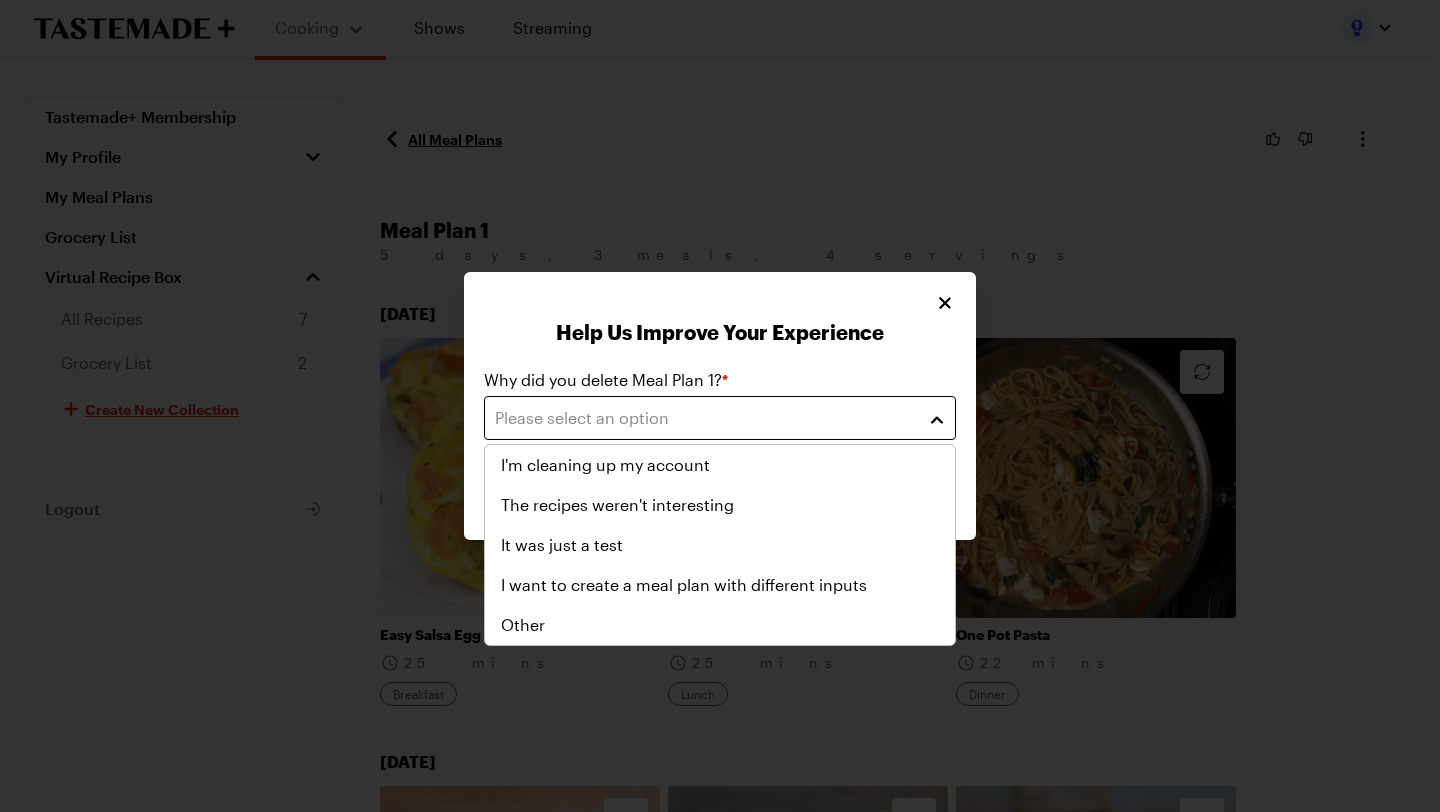 click on "Please select an option" at bounding box center (705, 418) 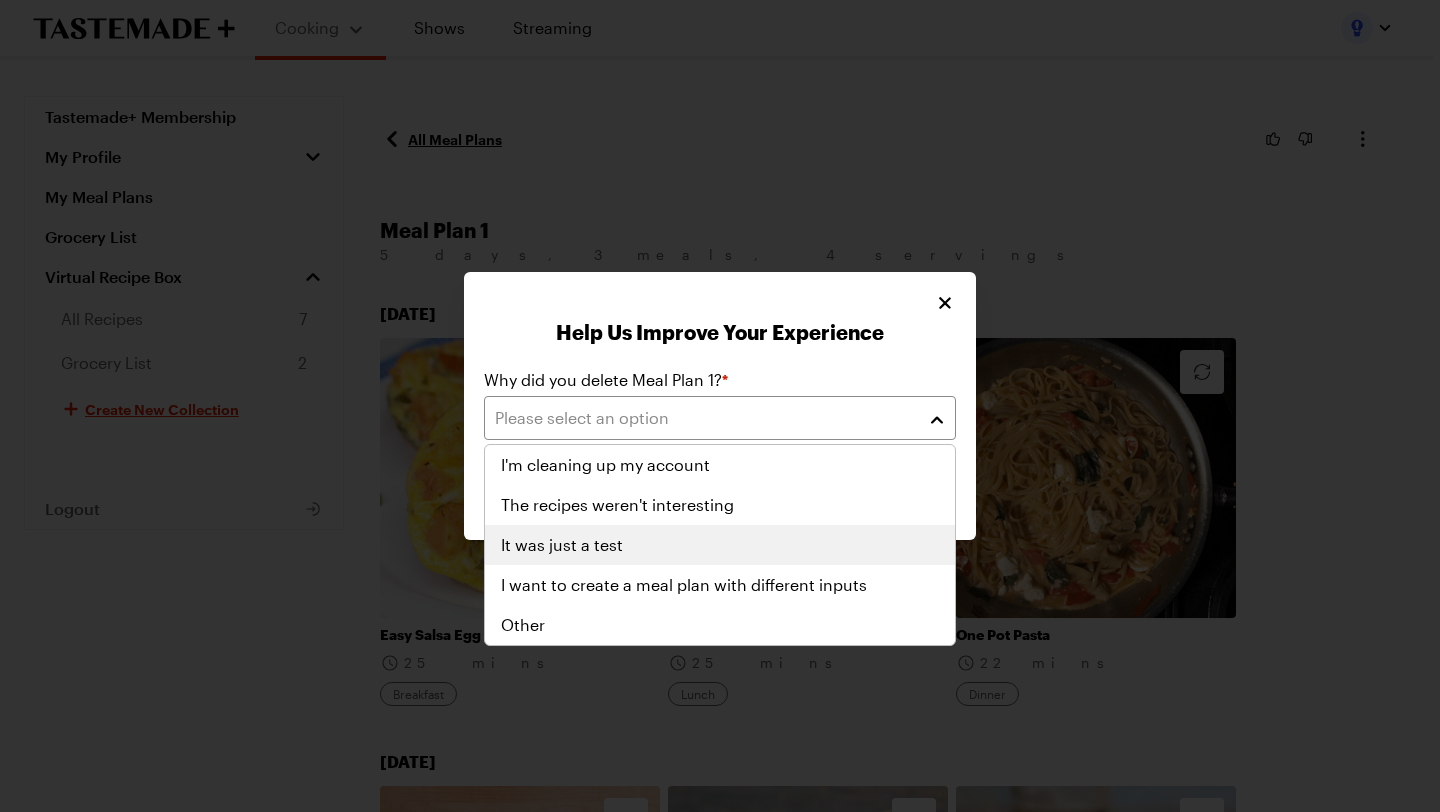click on "It was just a test" at bounding box center [720, 545] 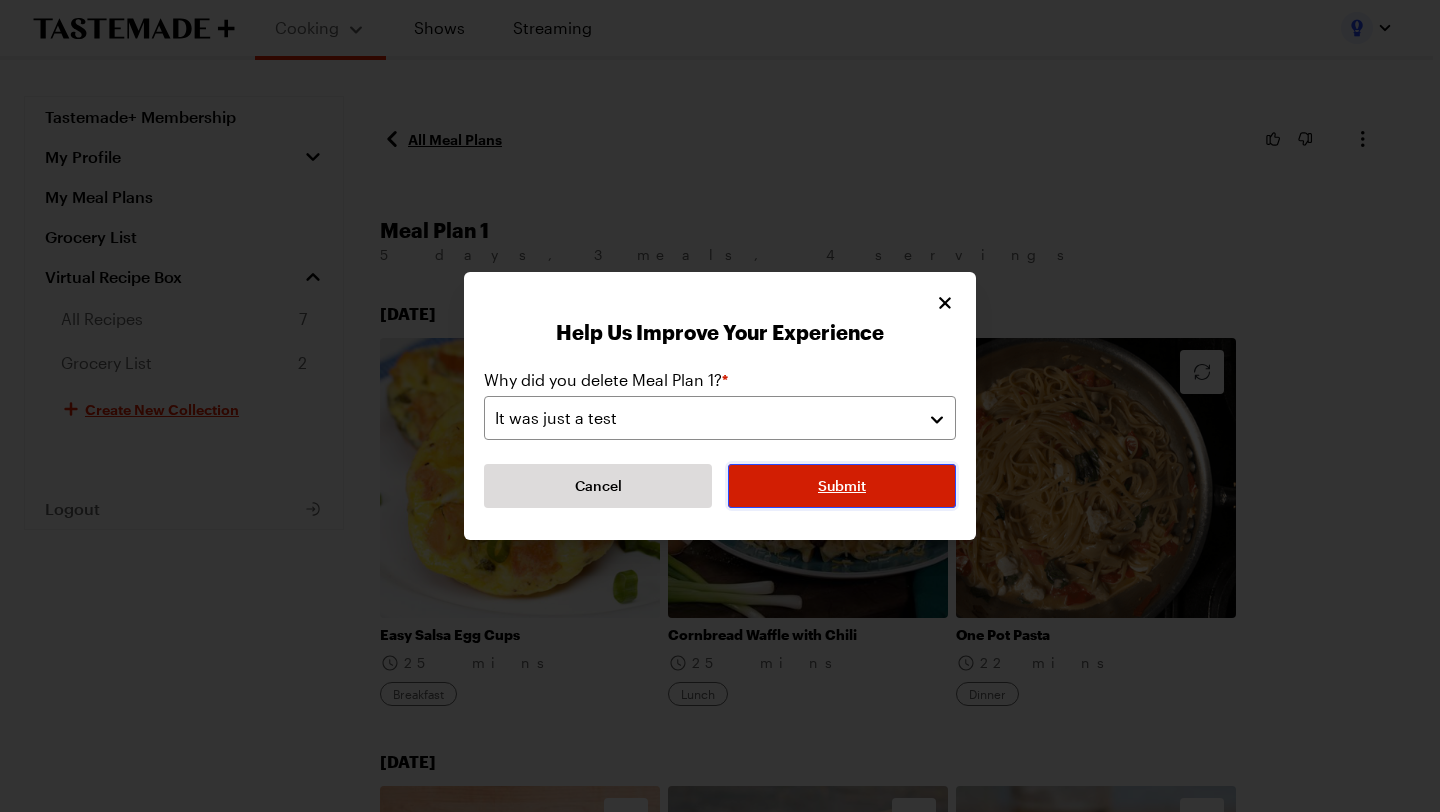 click on "Submit" at bounding box center (842, 486) 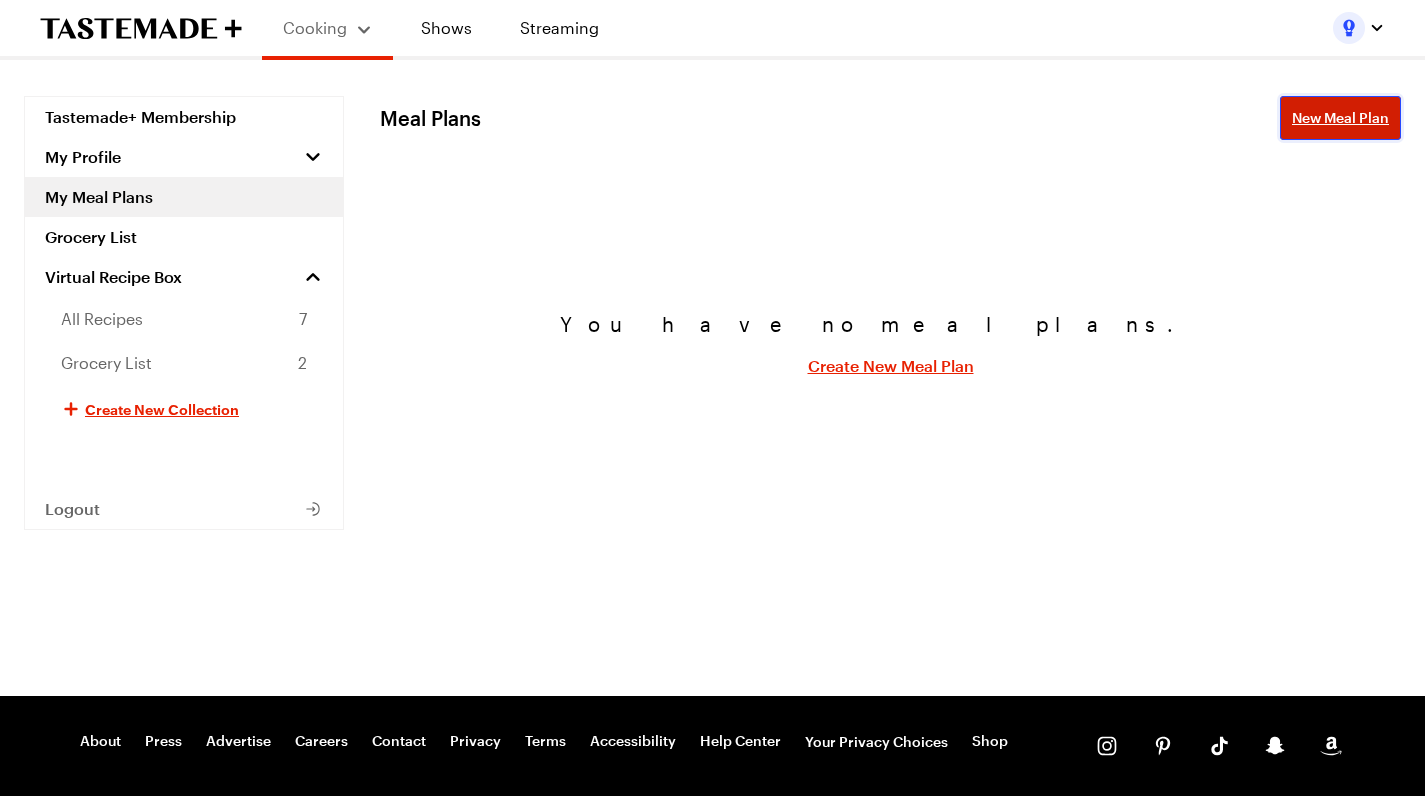 click on "New Meal Plan" at bounding box center [1340, 118] 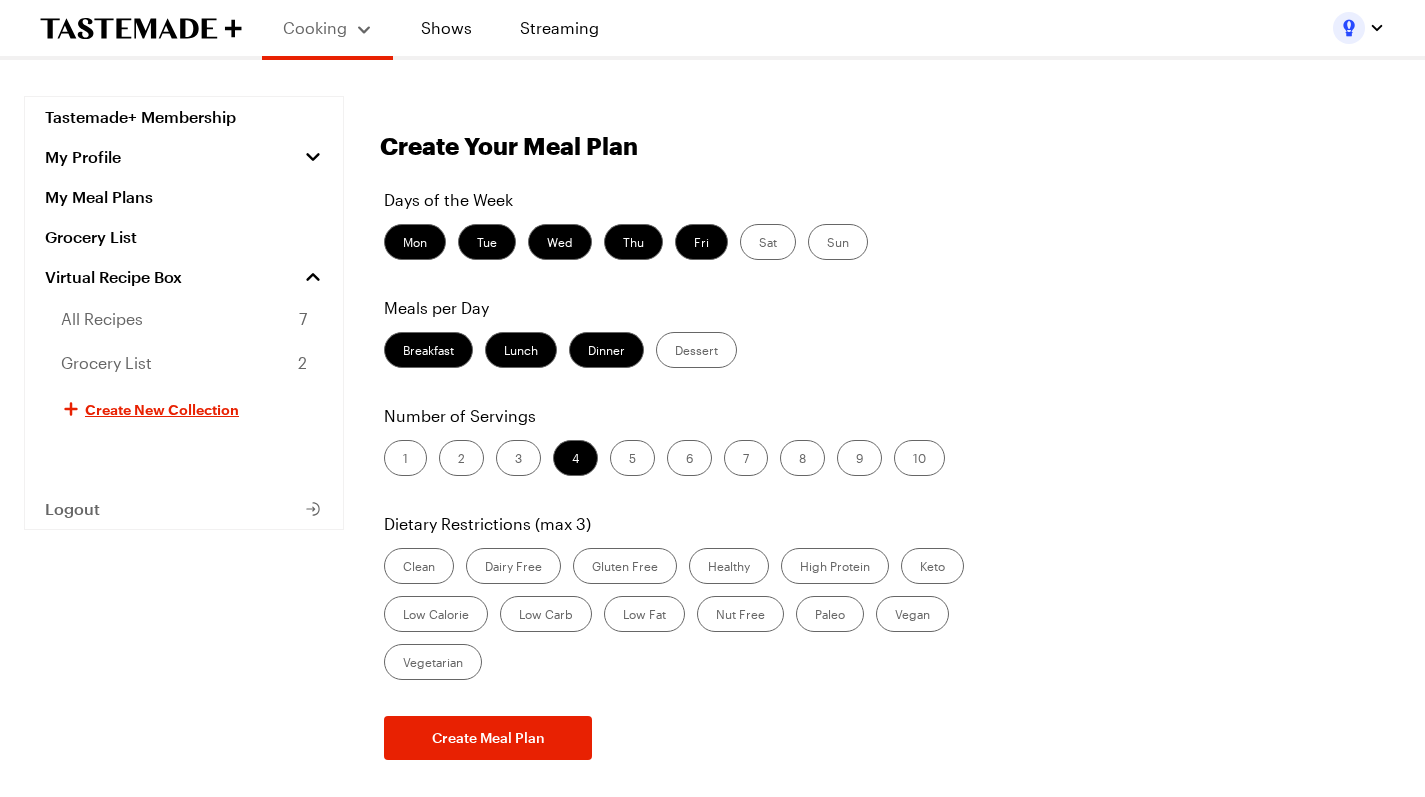 click on "Lunch" at bounding box center (521, 350) 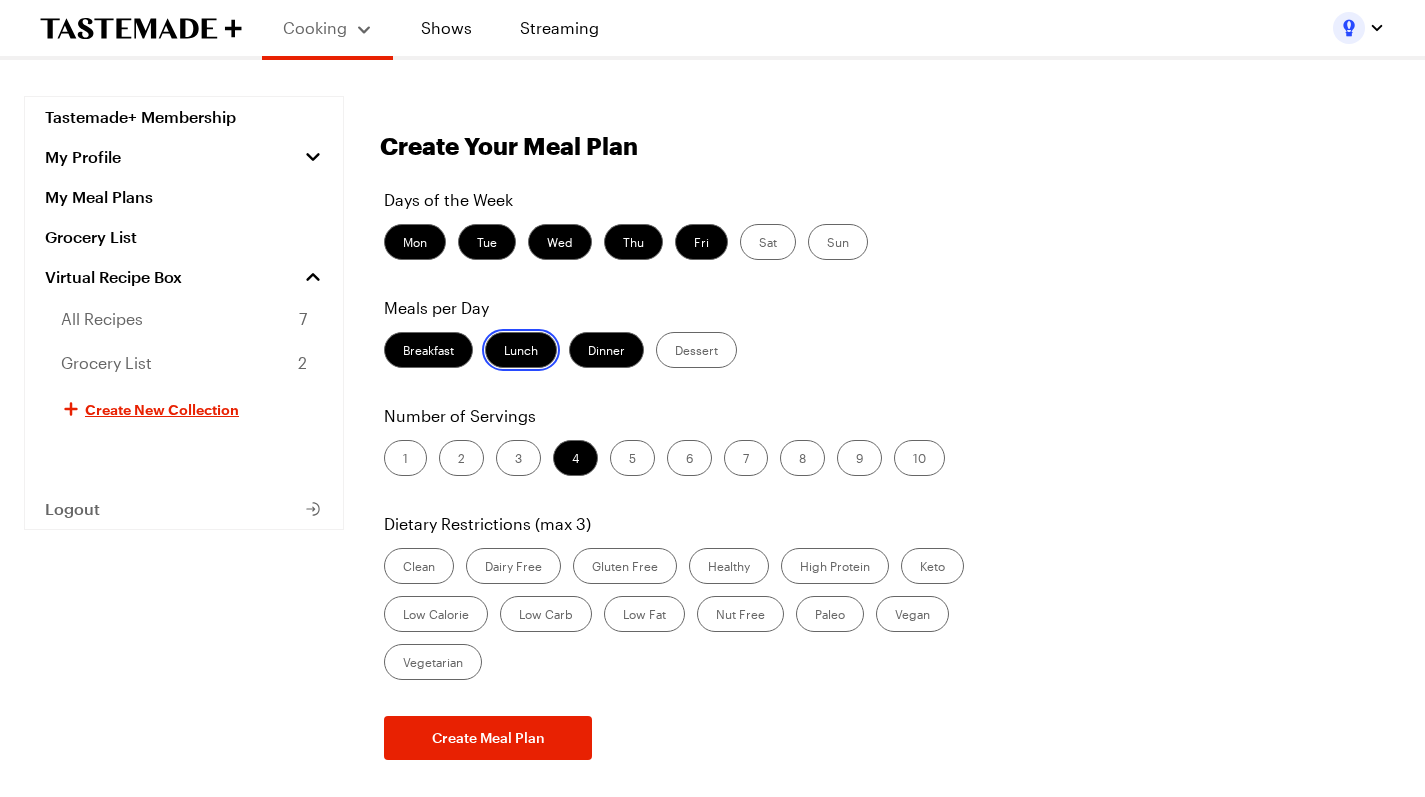 click on "Lunch" at bounding box center (504, 352) 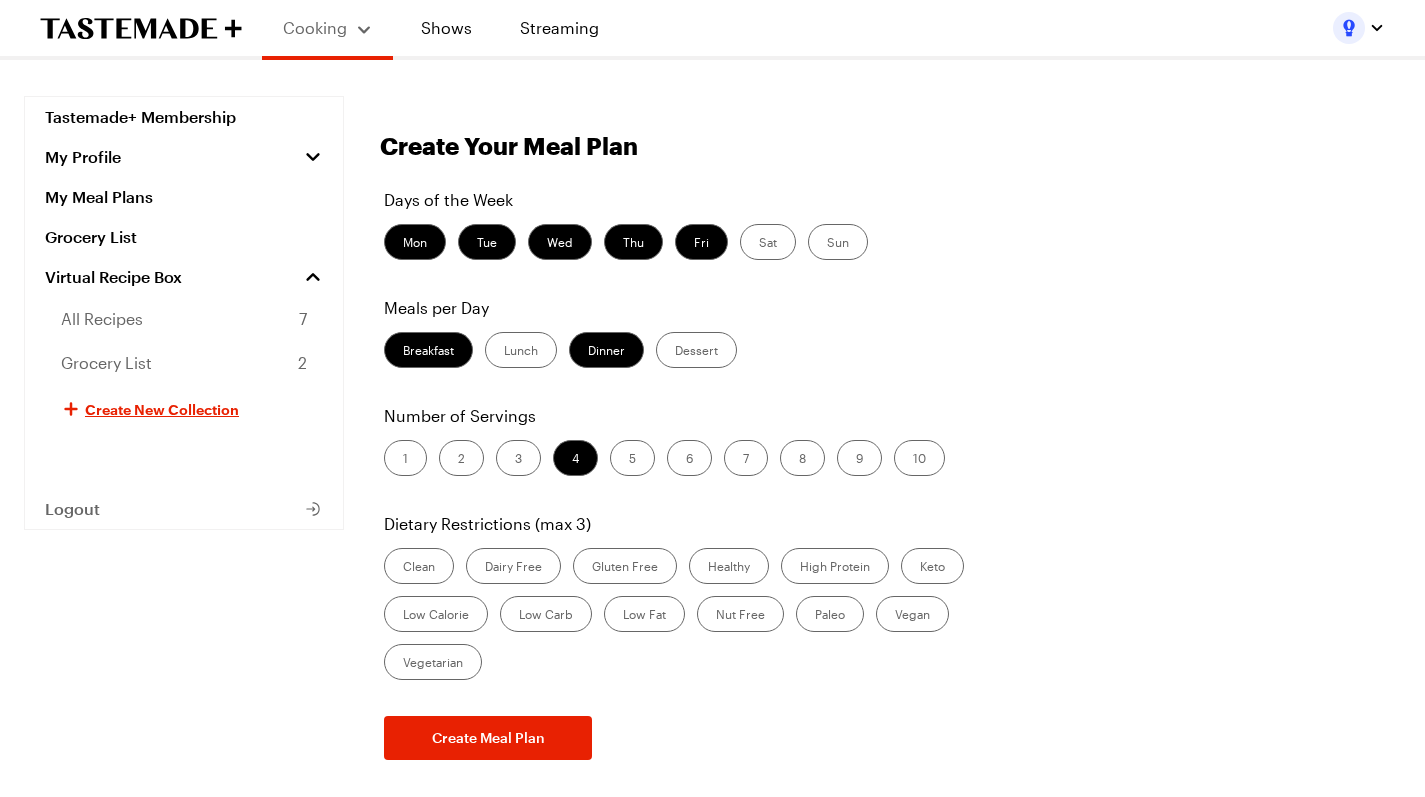 click on "Days of the Week Mon Tue Wed Thu Fri Sat Sun Meals per Day Breakfast Lunch Dinner Dessert Number of Servings 1 2 3 4 5 6 7 8 9 10 Dietary Restrictions (max 3) Clean Dairy Free Gluten Free Healthy High Protein Keto Low Calorie Low Carb Low Fat Nut Free Paleo Vegan Vegetarian Create Meal Plan" at bounding box center (890, 474) 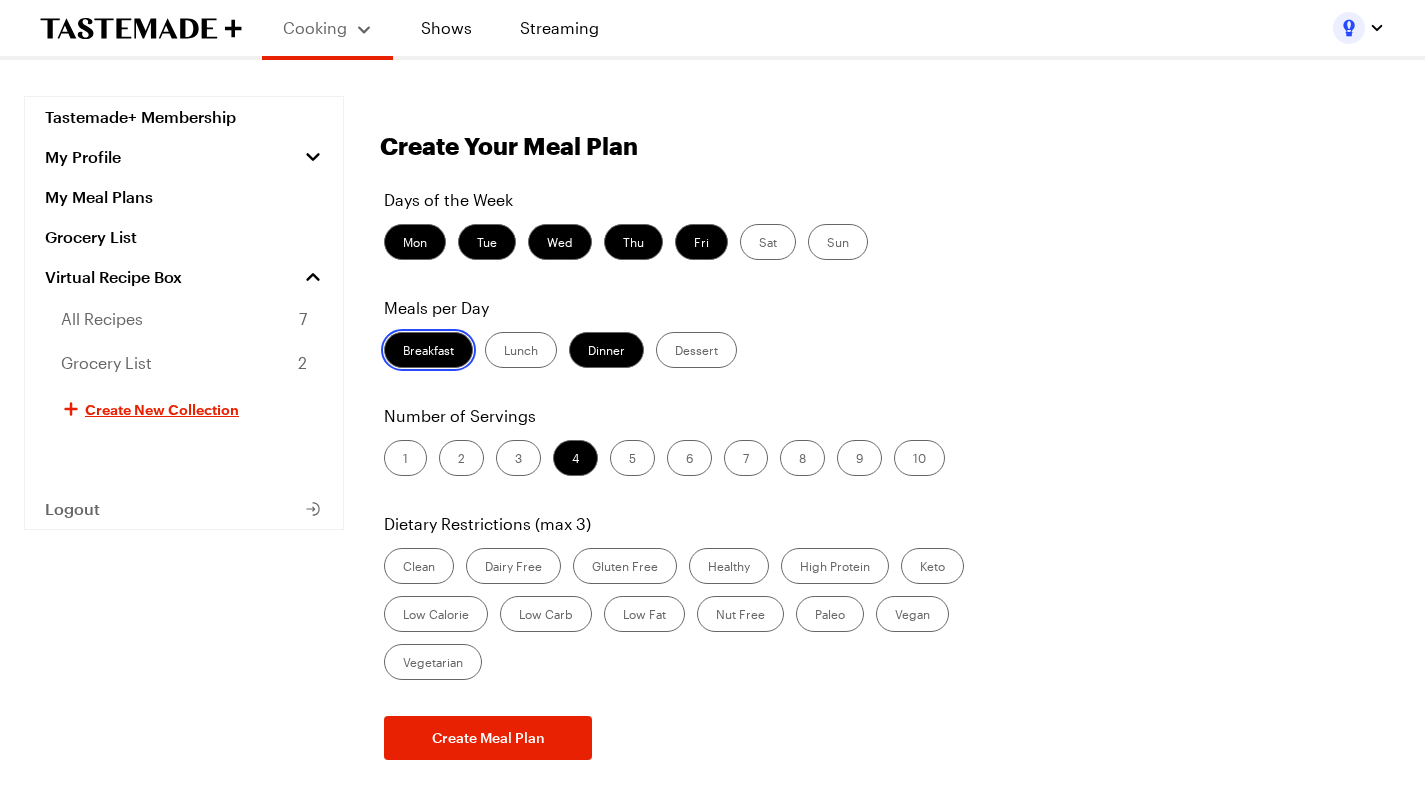 click on "Breakfast" at bounding box center (403, 352) 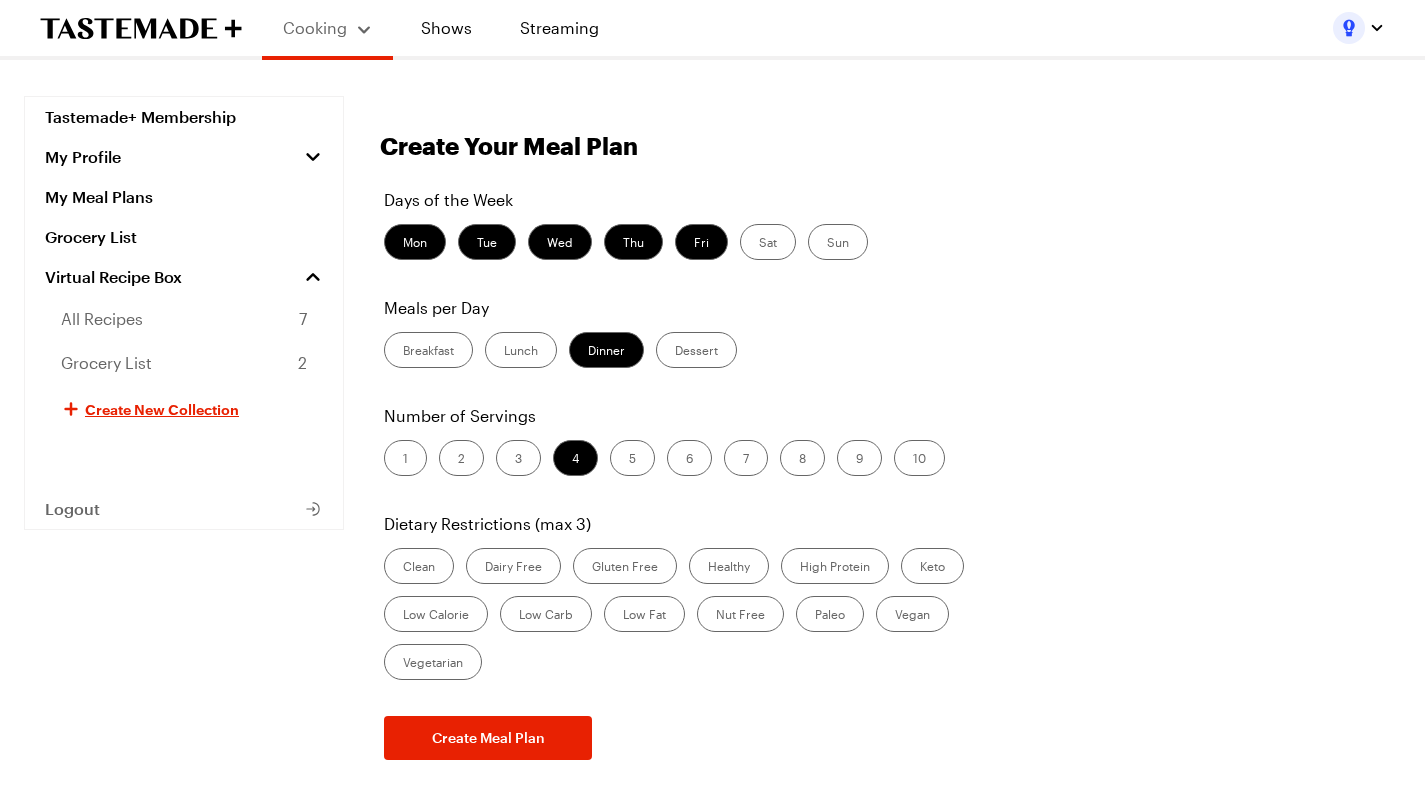click on "Low Calorie" at bounding box center (436, 614) 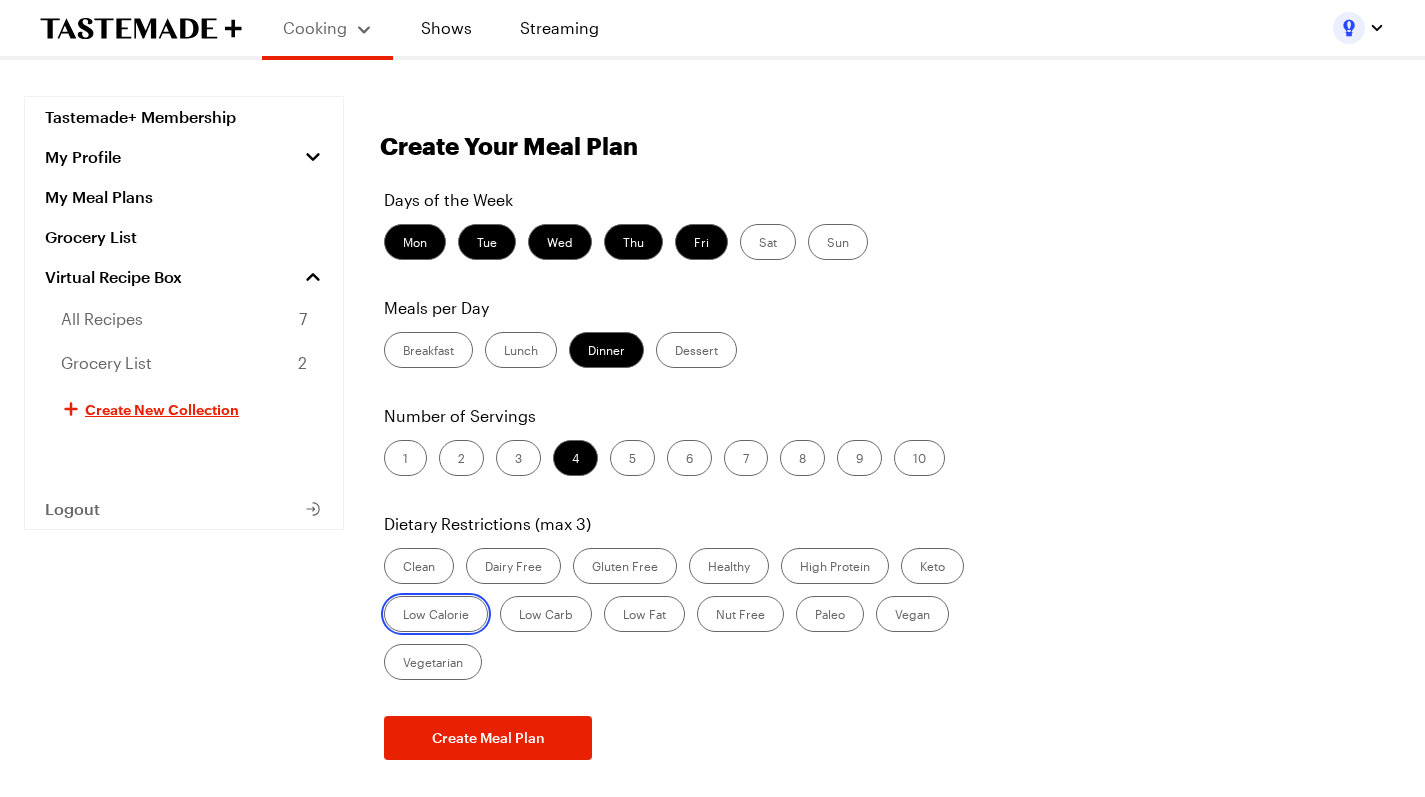 click on "Low Calorie" at bounding box center (403, 616) 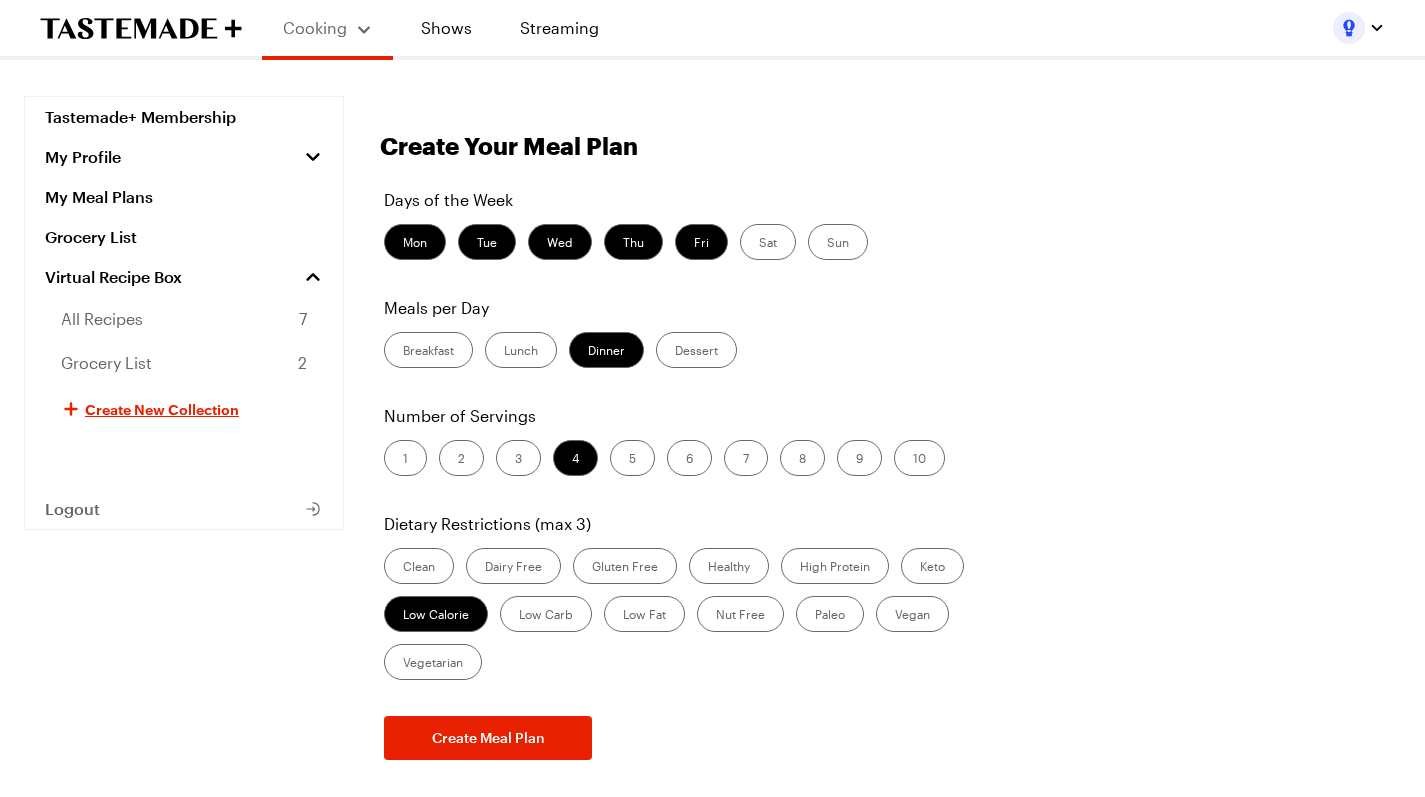 click on "High Protein" at bounding box center [835, 566] 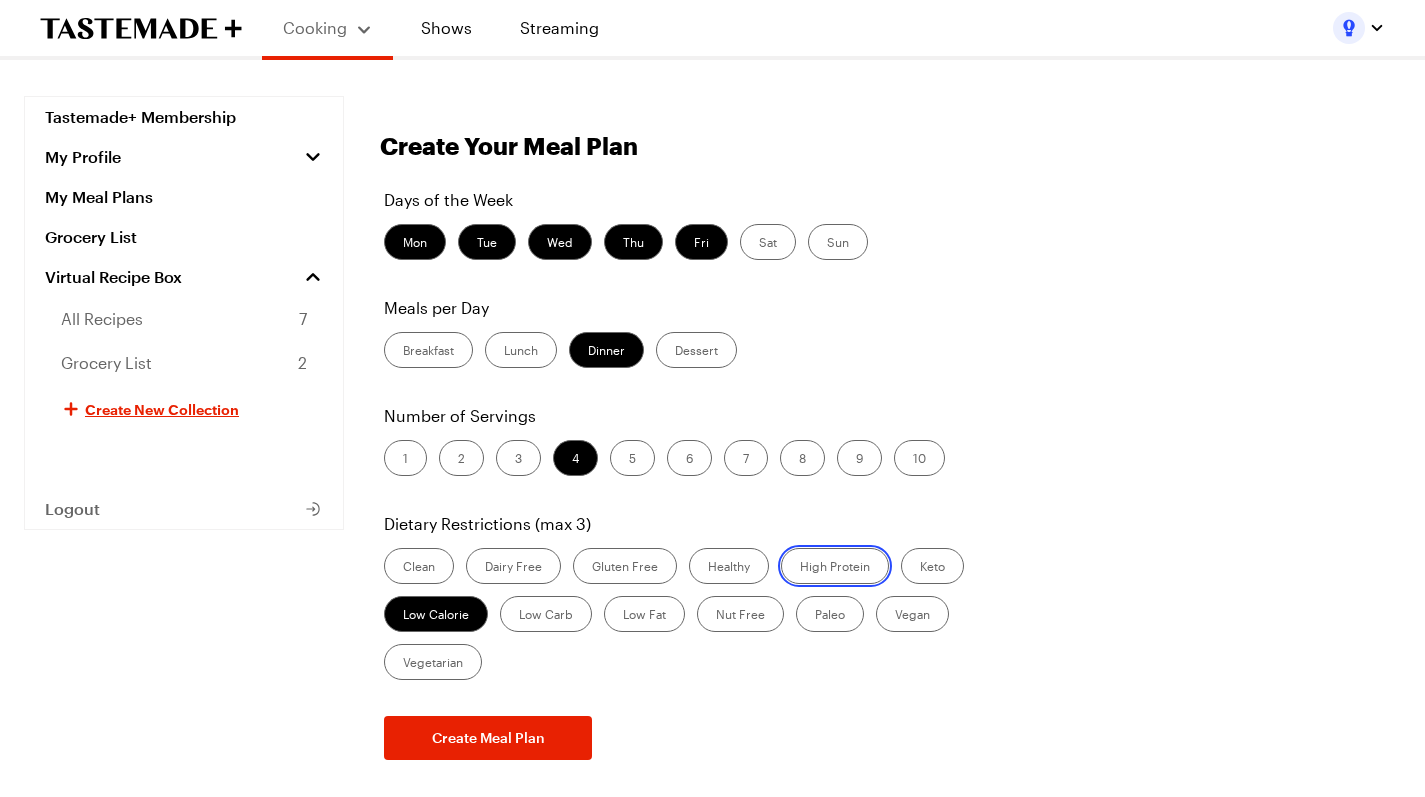 click on "High Protein" at bounding box center [800, 568] 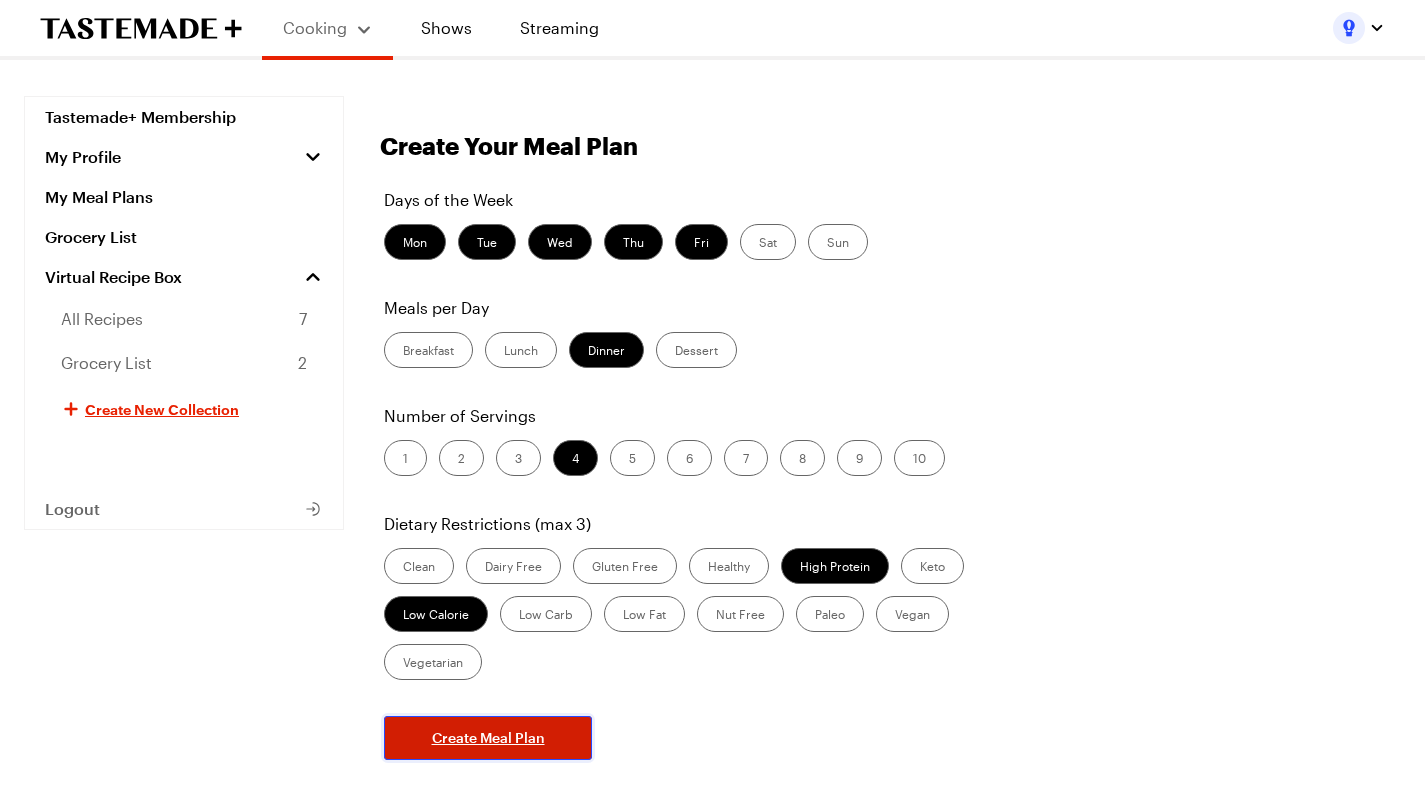click on "Create Meal Plan" at bounding box center (488, 738) 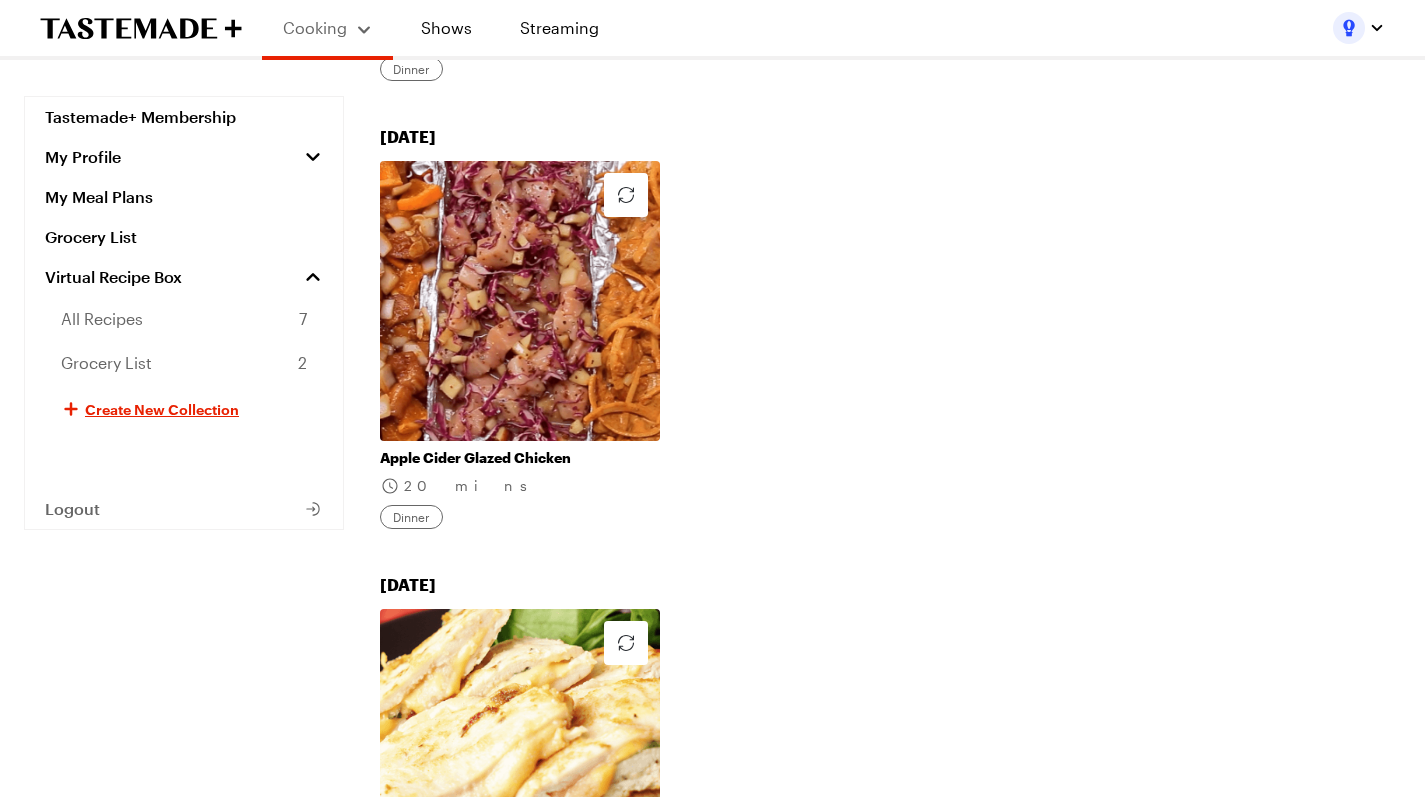 scroll, scrollTop: 1128, scrollLeft: 0, axis: vertical 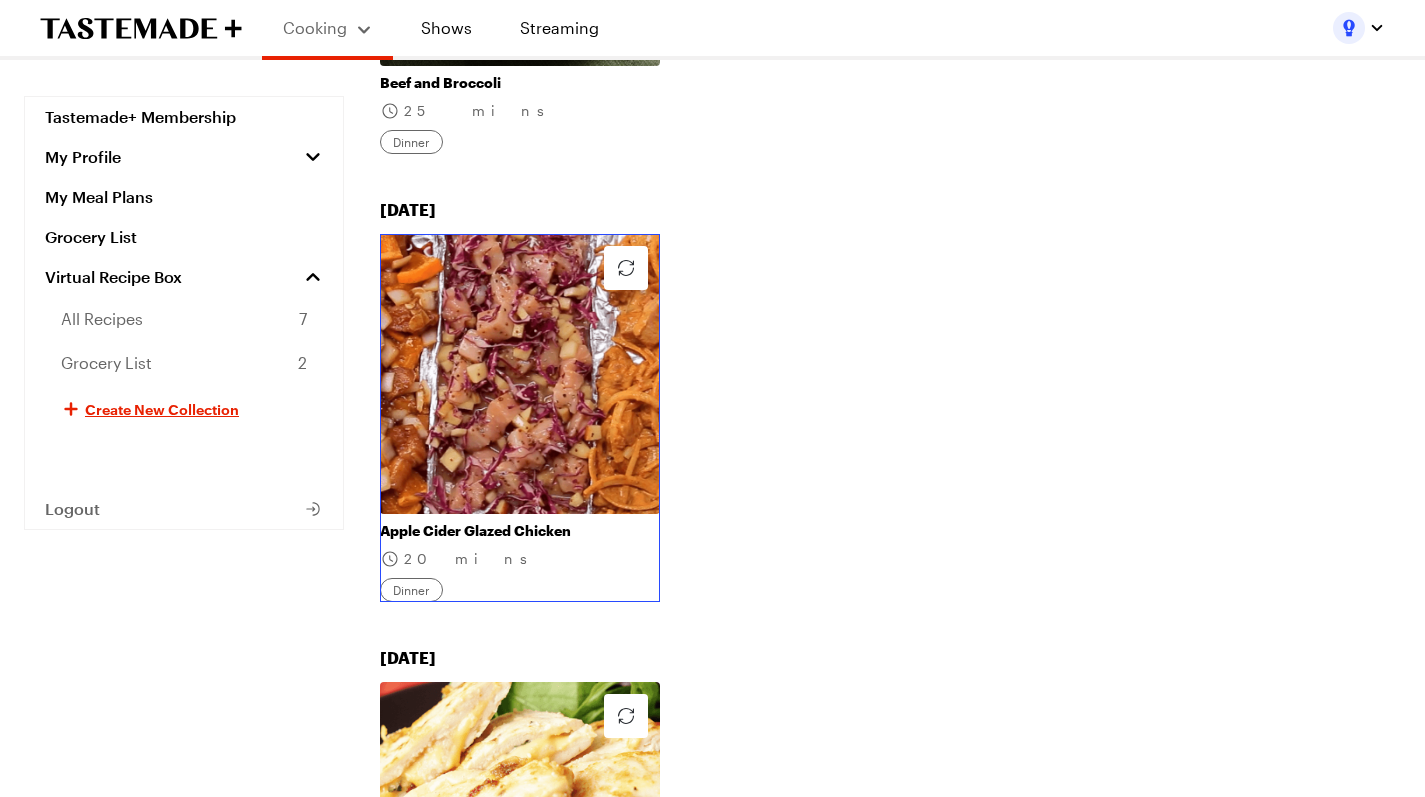 click on "Apple Cider Glazed Chicken" at bounding box center (520, 531) 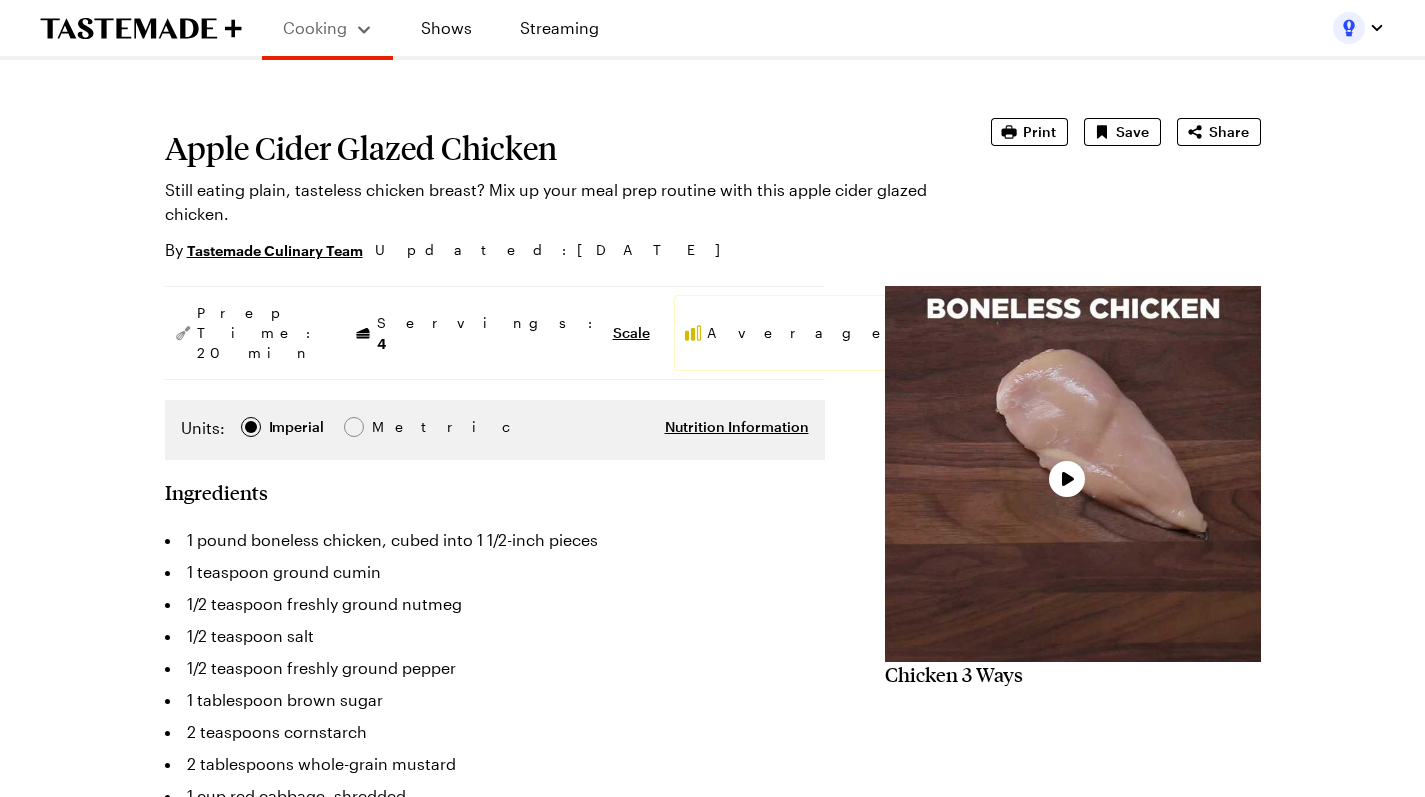 scroll, scrollTop: 91, scrollLeft: 0, axis: vertical 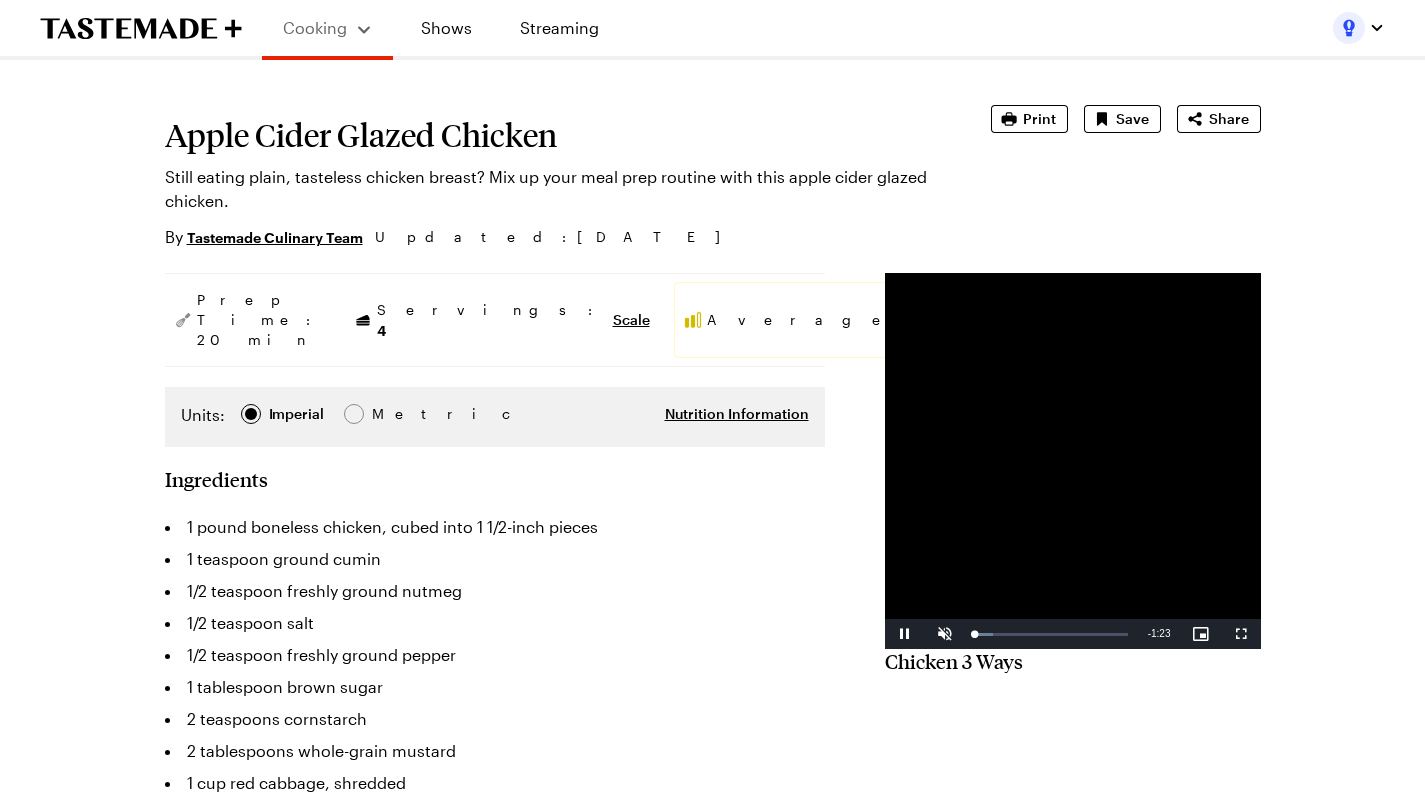 click on "Nutrition Information" at bounding box center (617, 417) 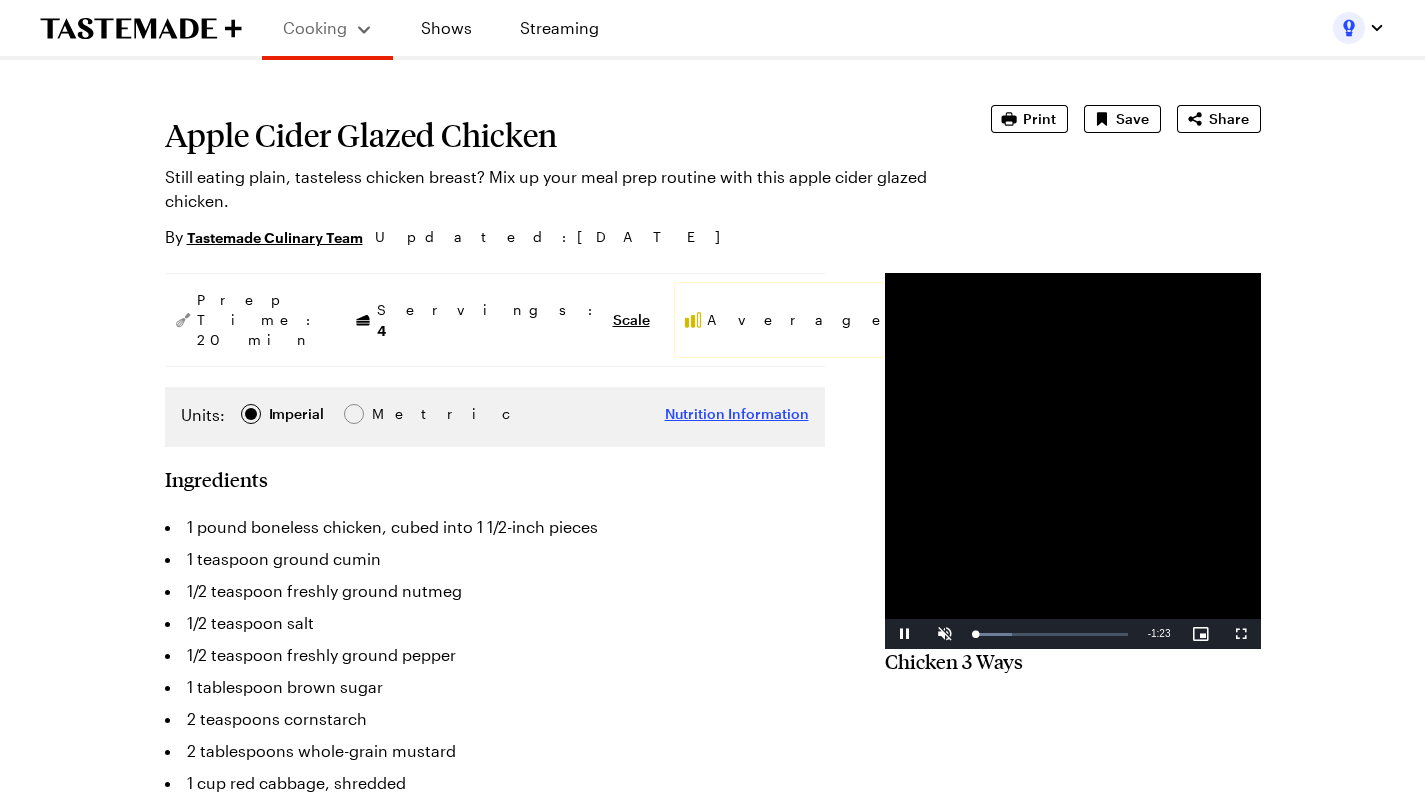 click on "Nutrition Information" at bounding box center (737, 414) 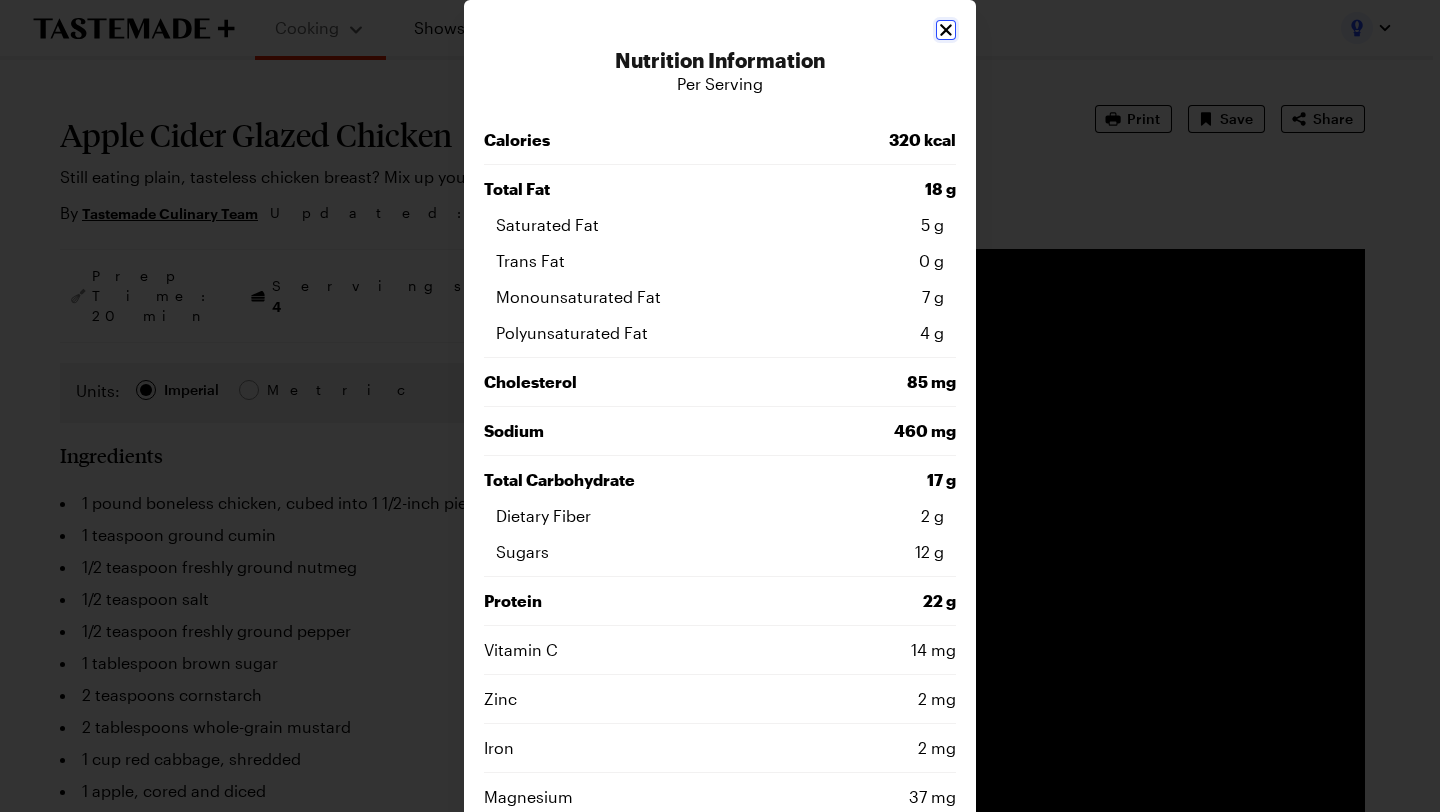 click 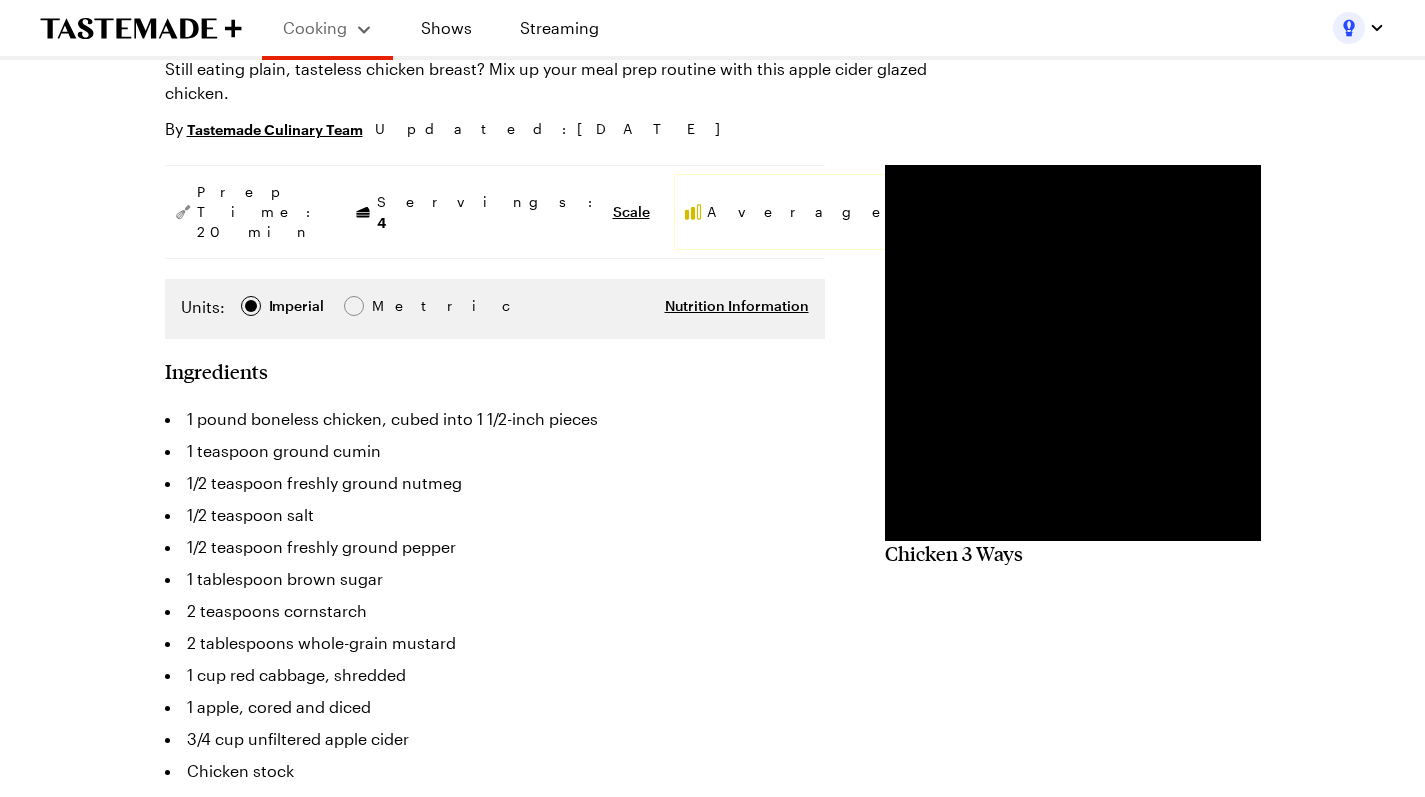 scroll, scrollTop: 194, scrollLeft: 0, axis: vertical 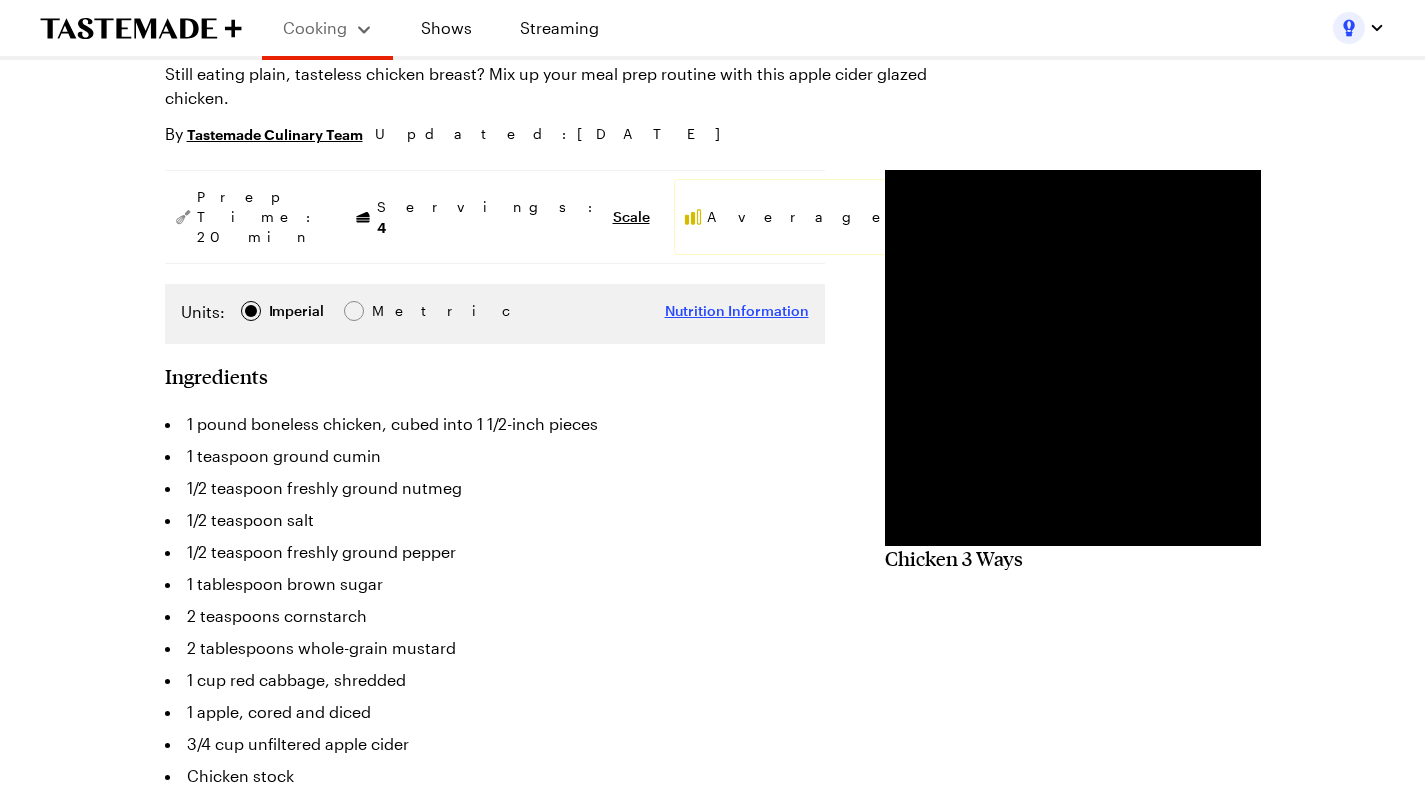 click on "Nutrition Information" at bounding box center (737, 311) 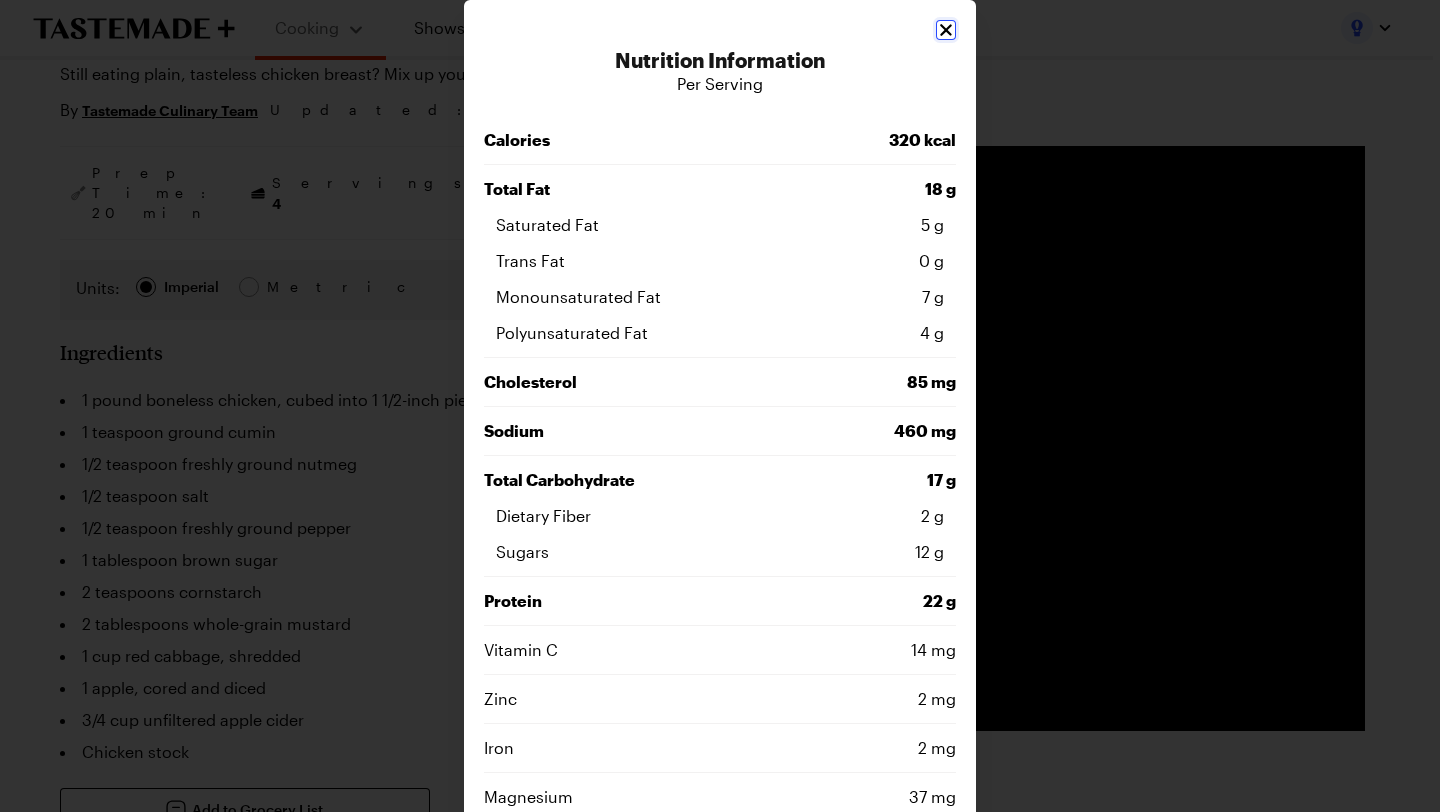 click 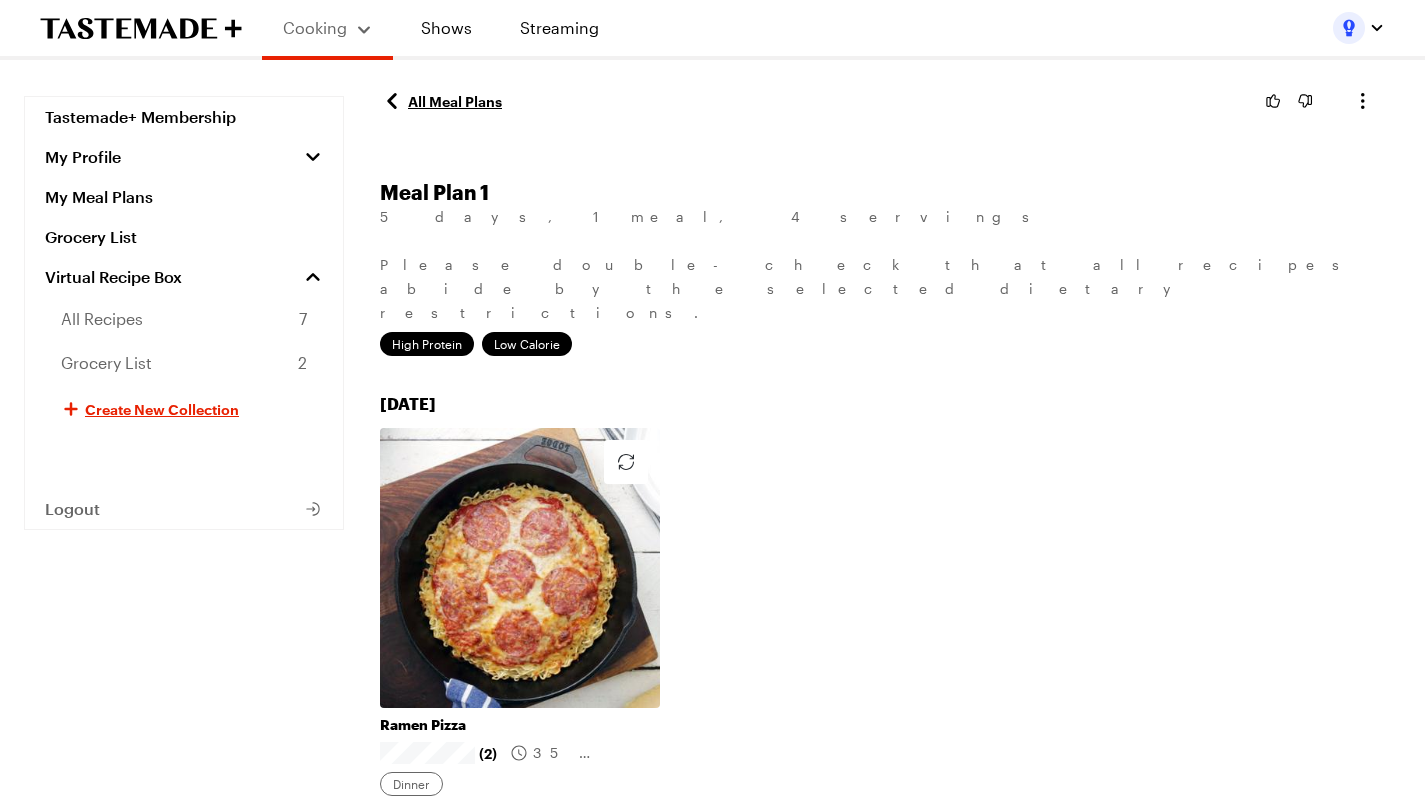 scroll, scrollTop: 0, scrollLeft: 0, axis: both 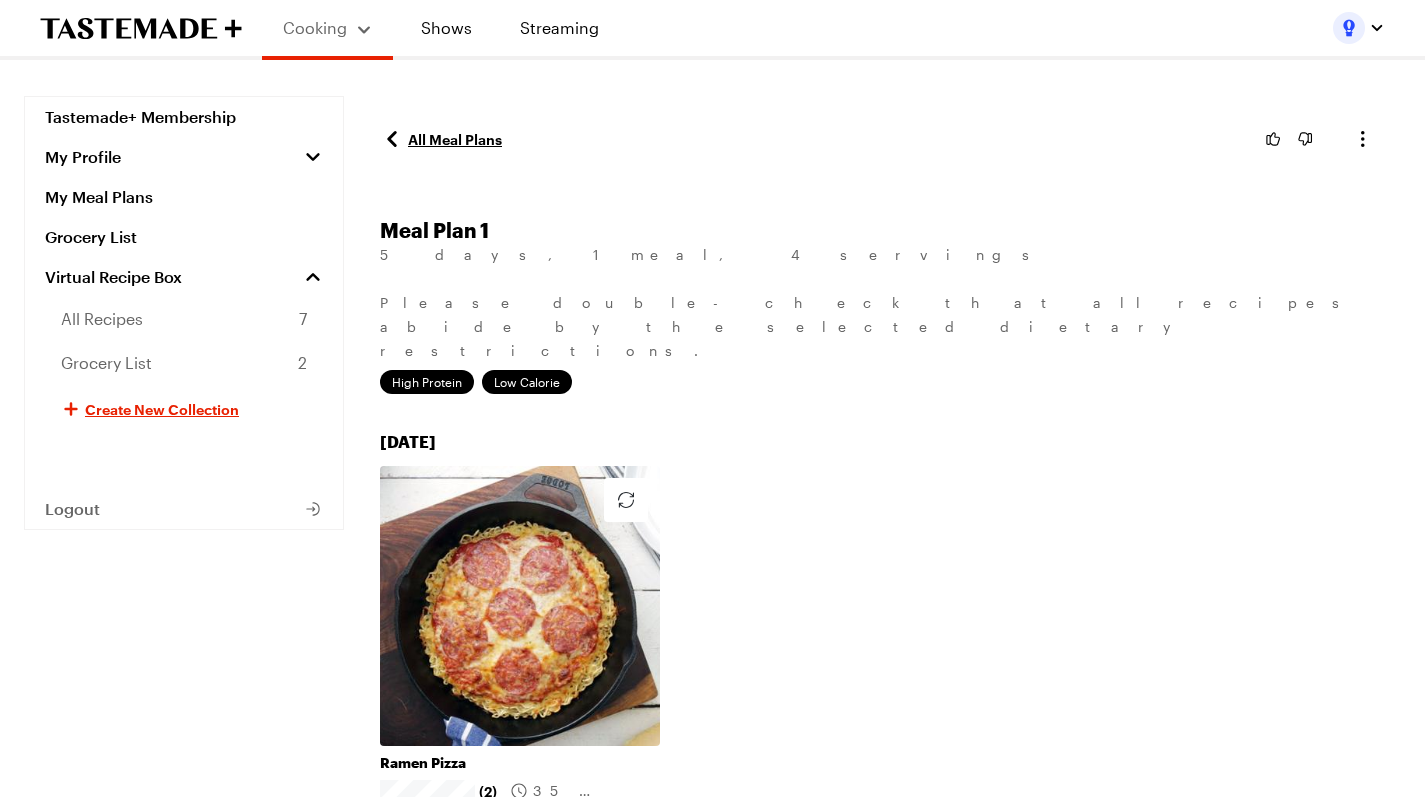 click 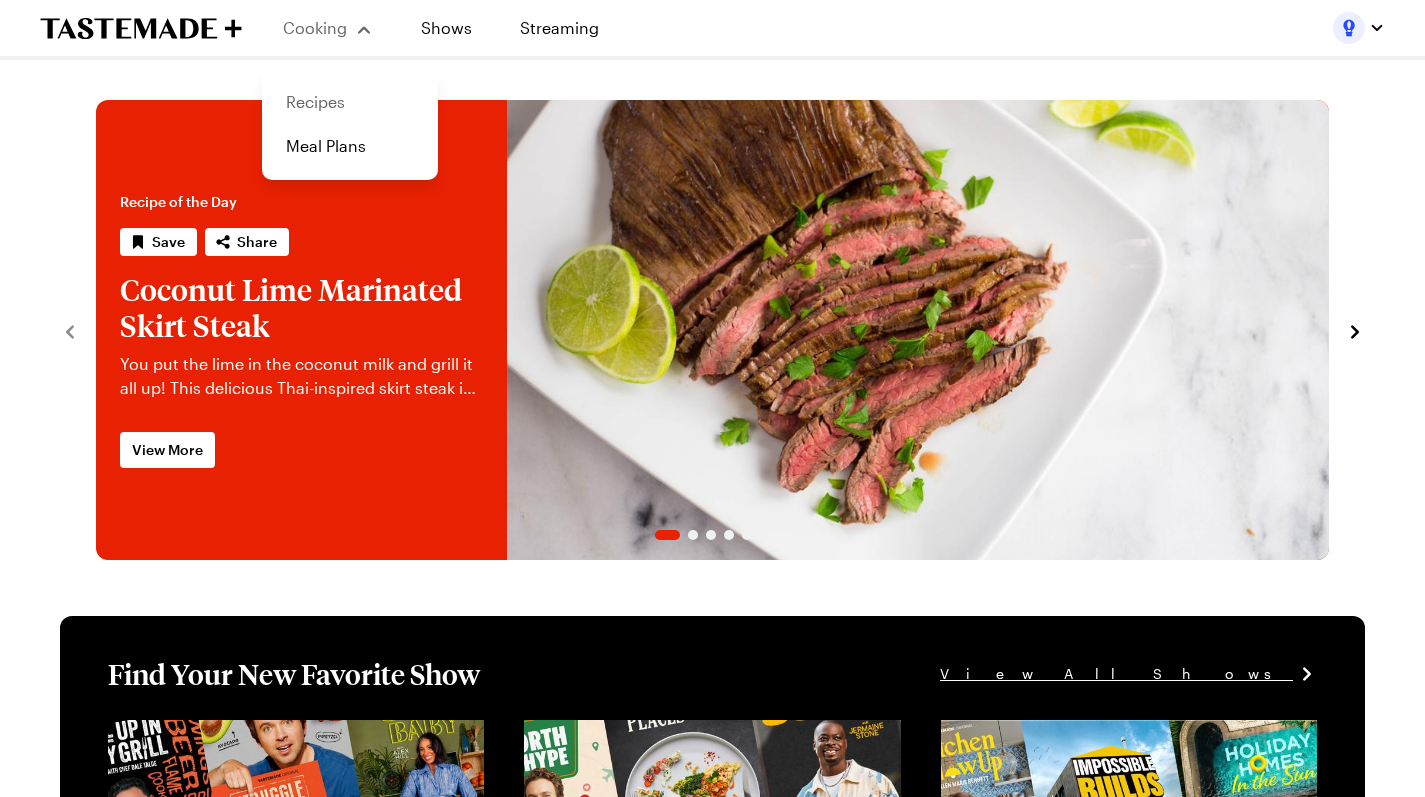 click on "Recipes" at bounding box center (350, 102) 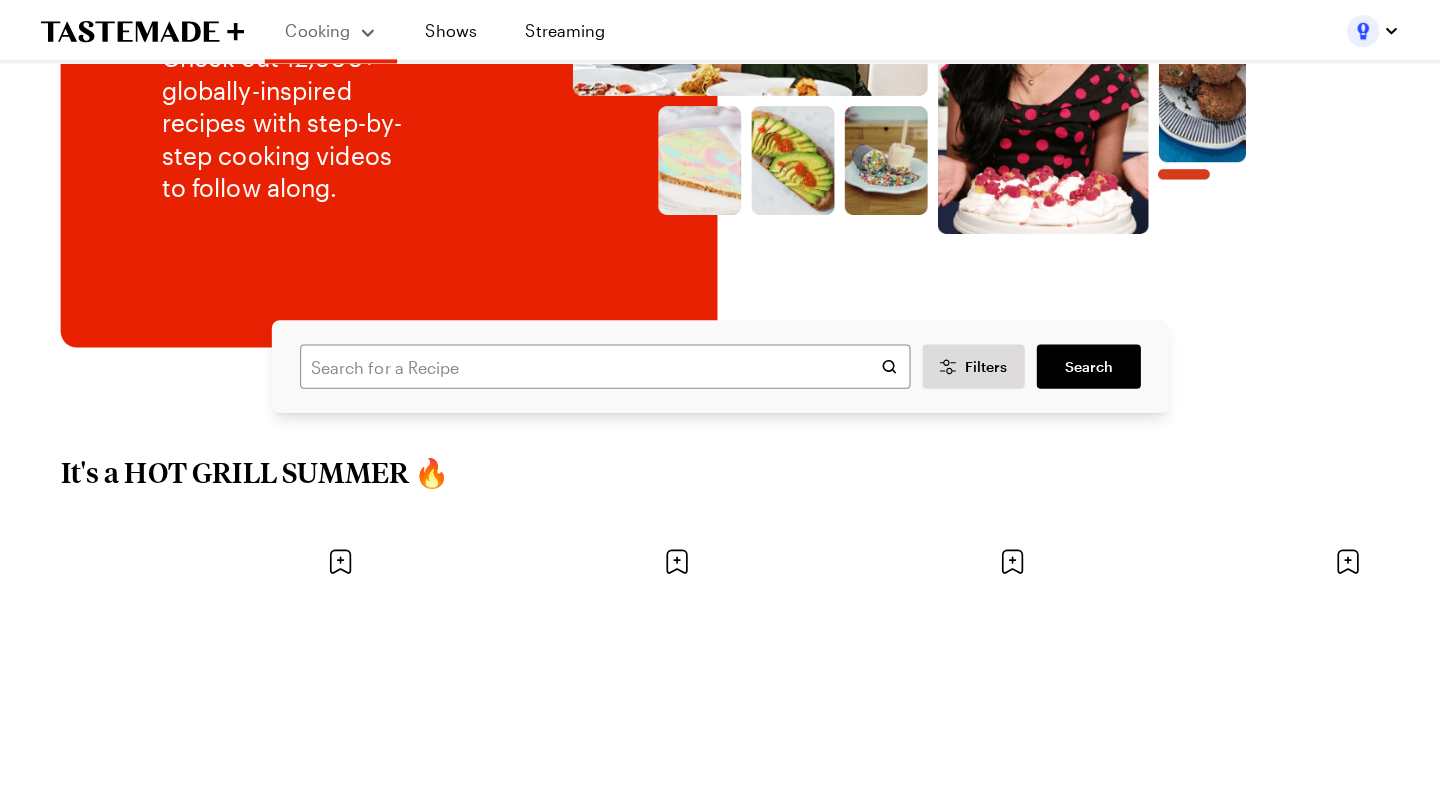 scroll, scrollTop: 283, scrollLeft: 0, axis: vertical 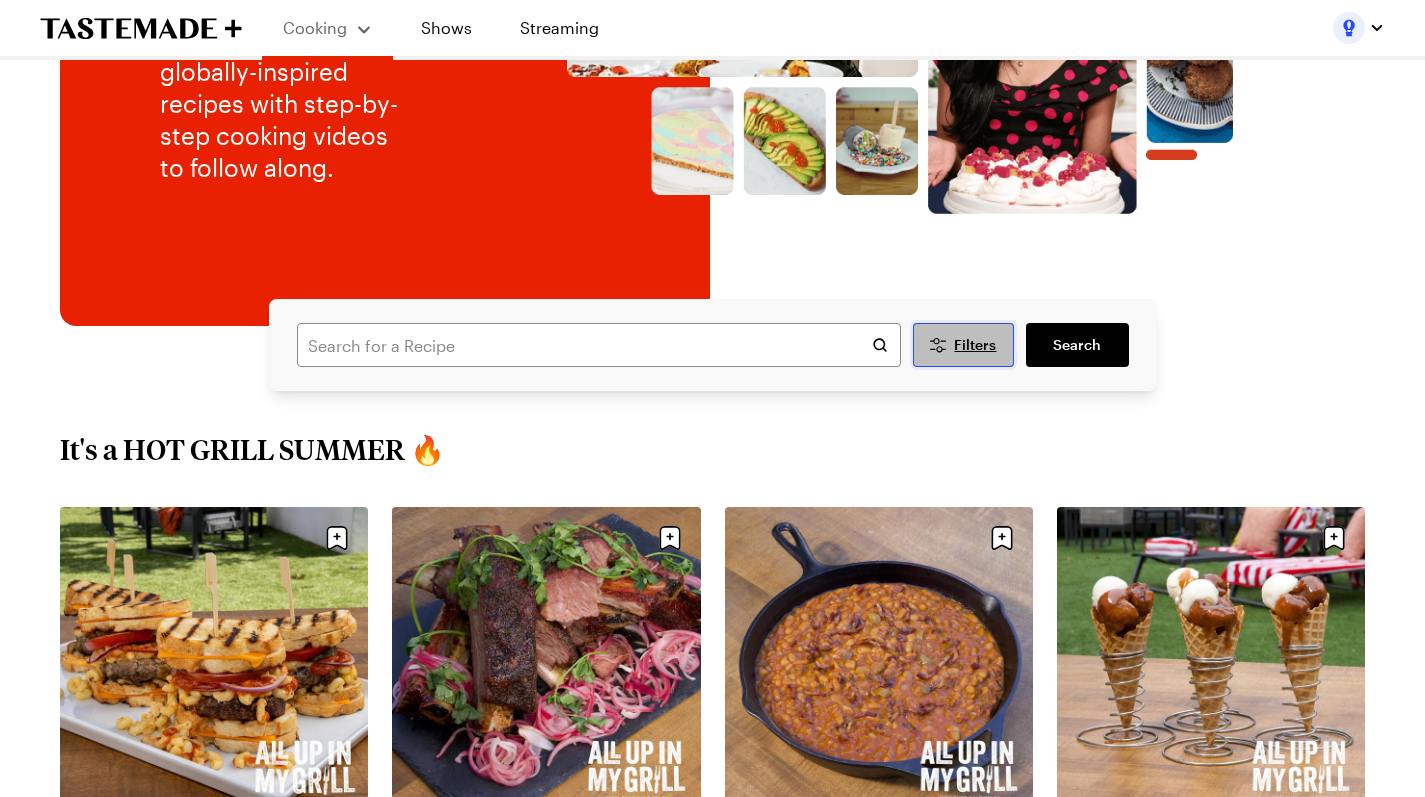 click on "Filters" at bounding box center (975, 345) 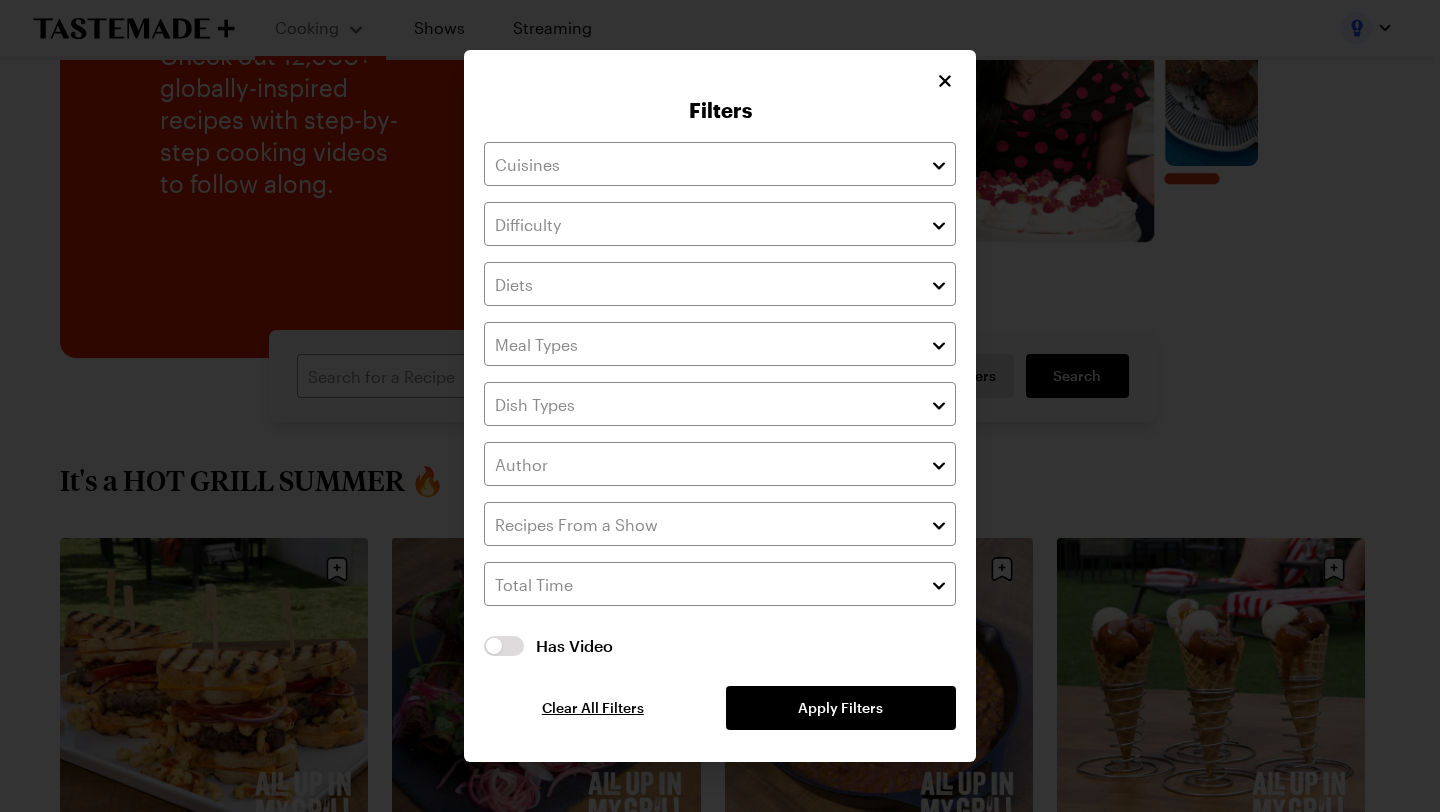 click on "Has Video Has Video Clear All Filters Apply Filters" at bounding box center [720, 436] 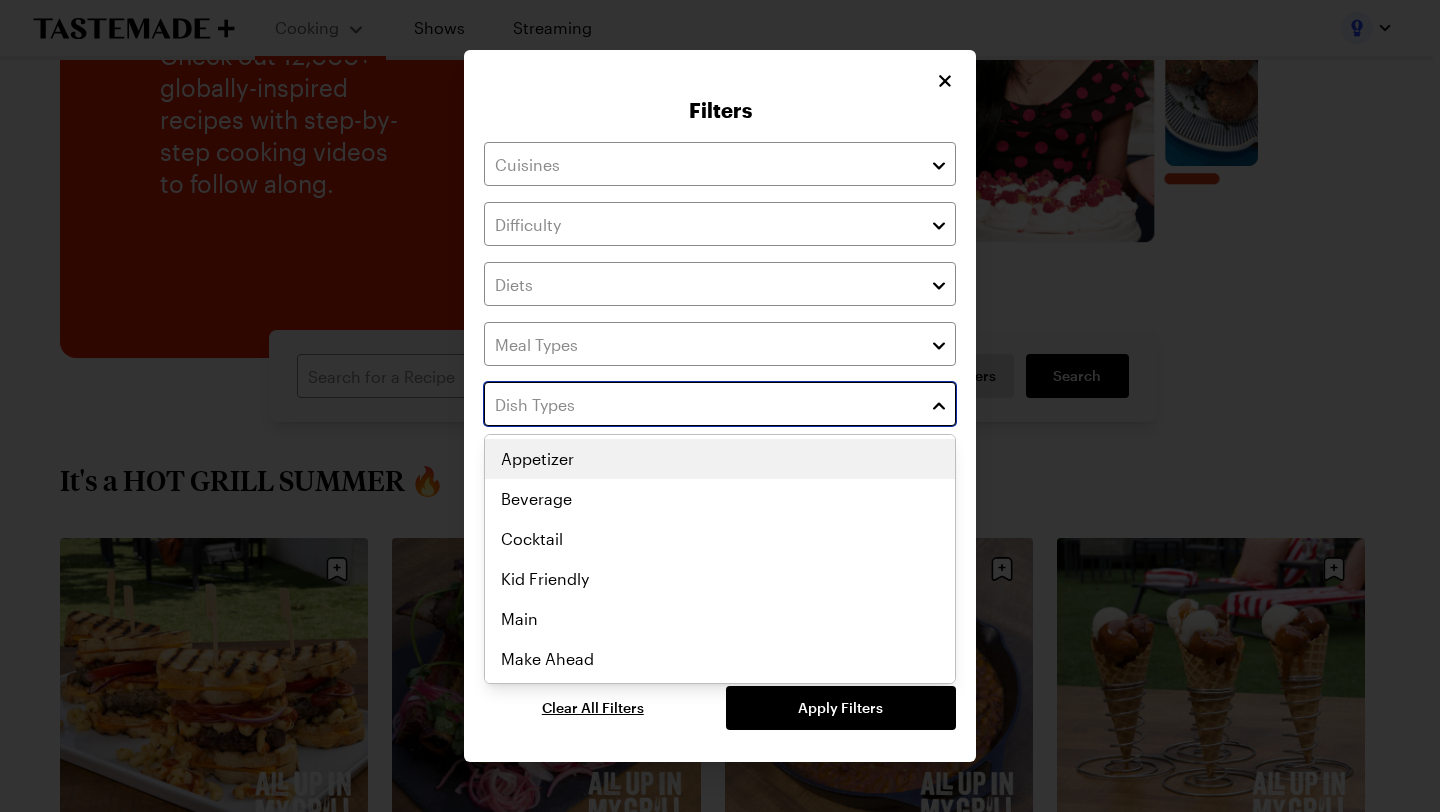 click at bounding box center (720, 404) 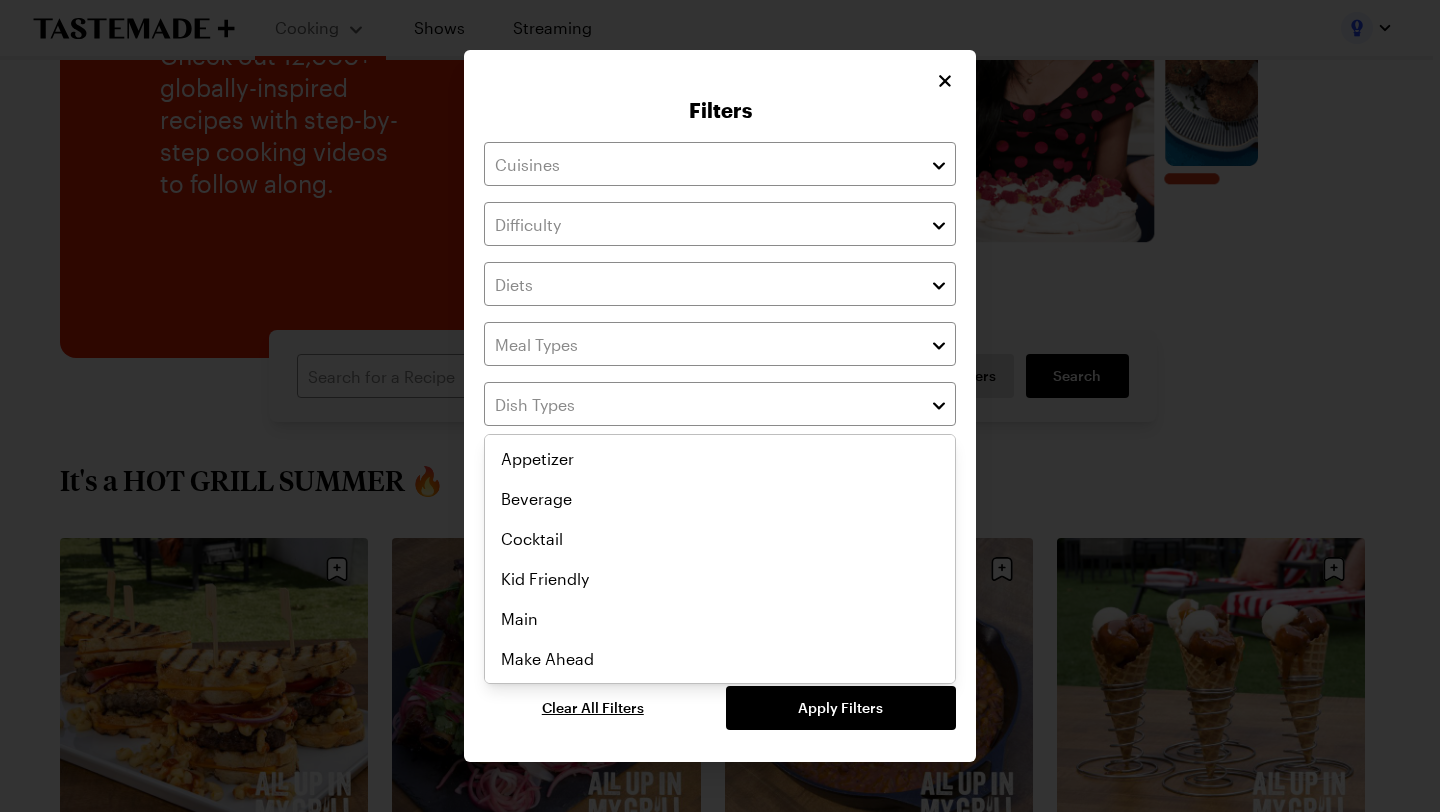 click on "Has Video Has Video Clear All Filters Apply Filters" at bounding box center (720, 436) 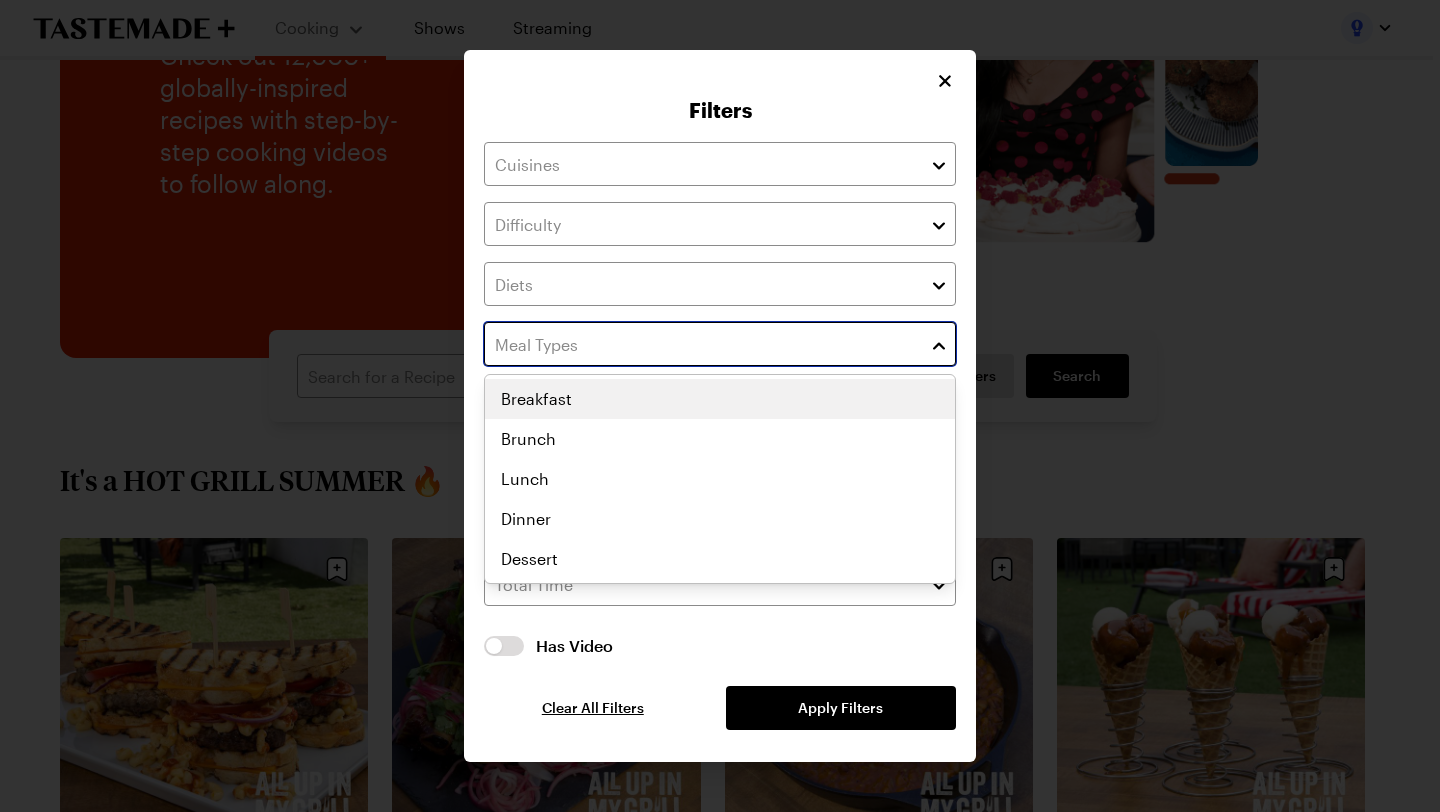 click at bounding box center (720, 344) 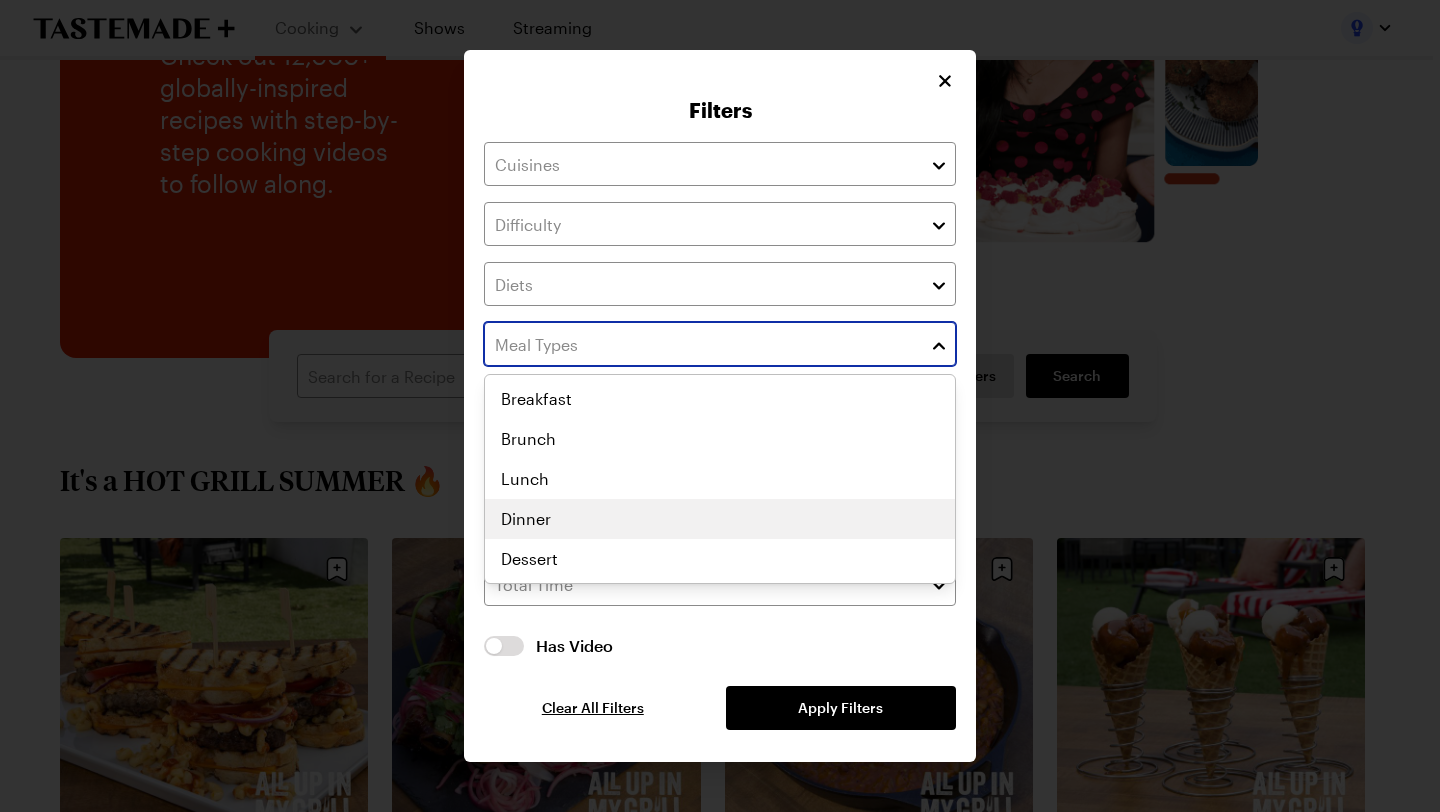 click on "Breakfast Brunch Lunch Dinner Dessert" at bounding box center (720, 479) 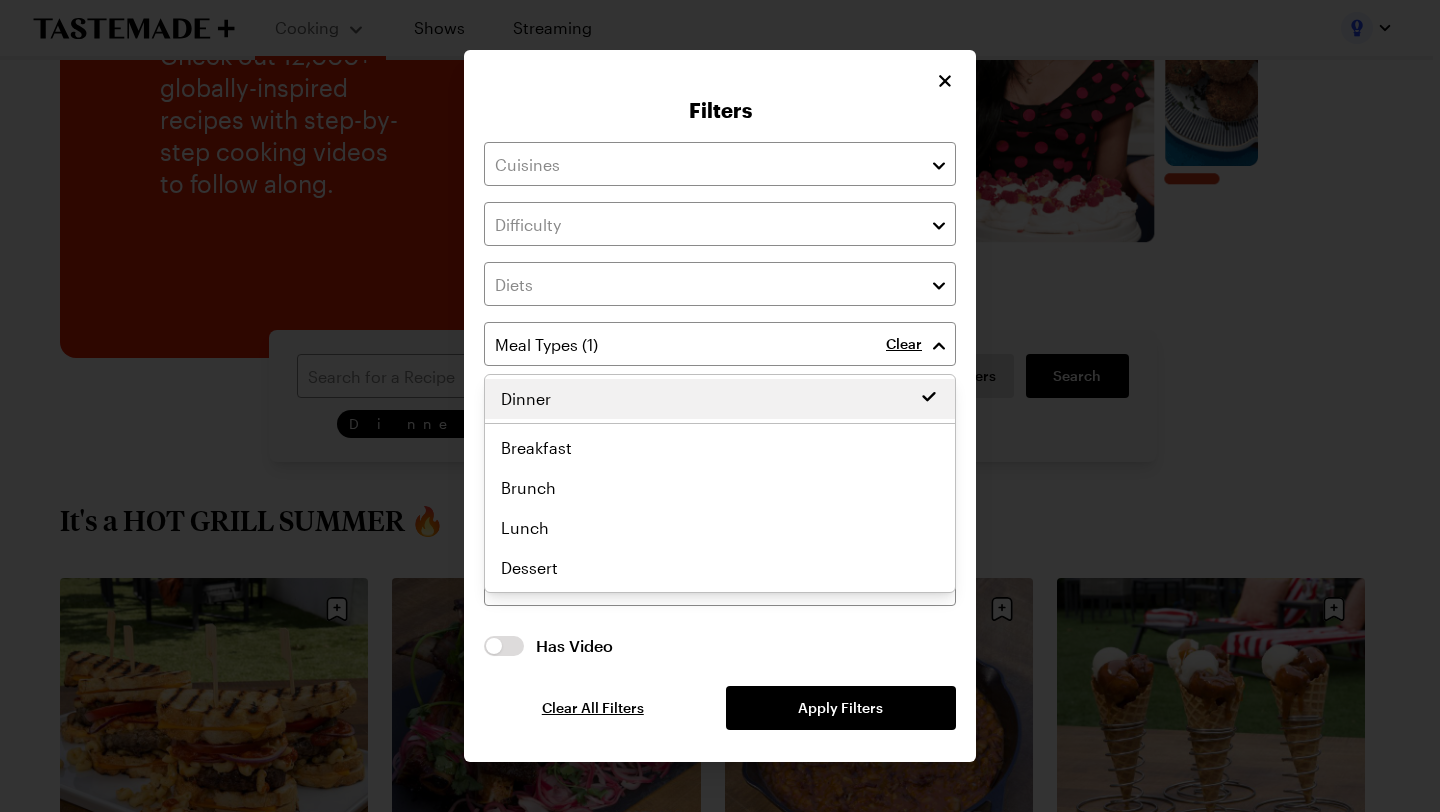 click on "Clear Has Video Has Video Clear All Filters Apply Filters" at bounding box center (720, 436) 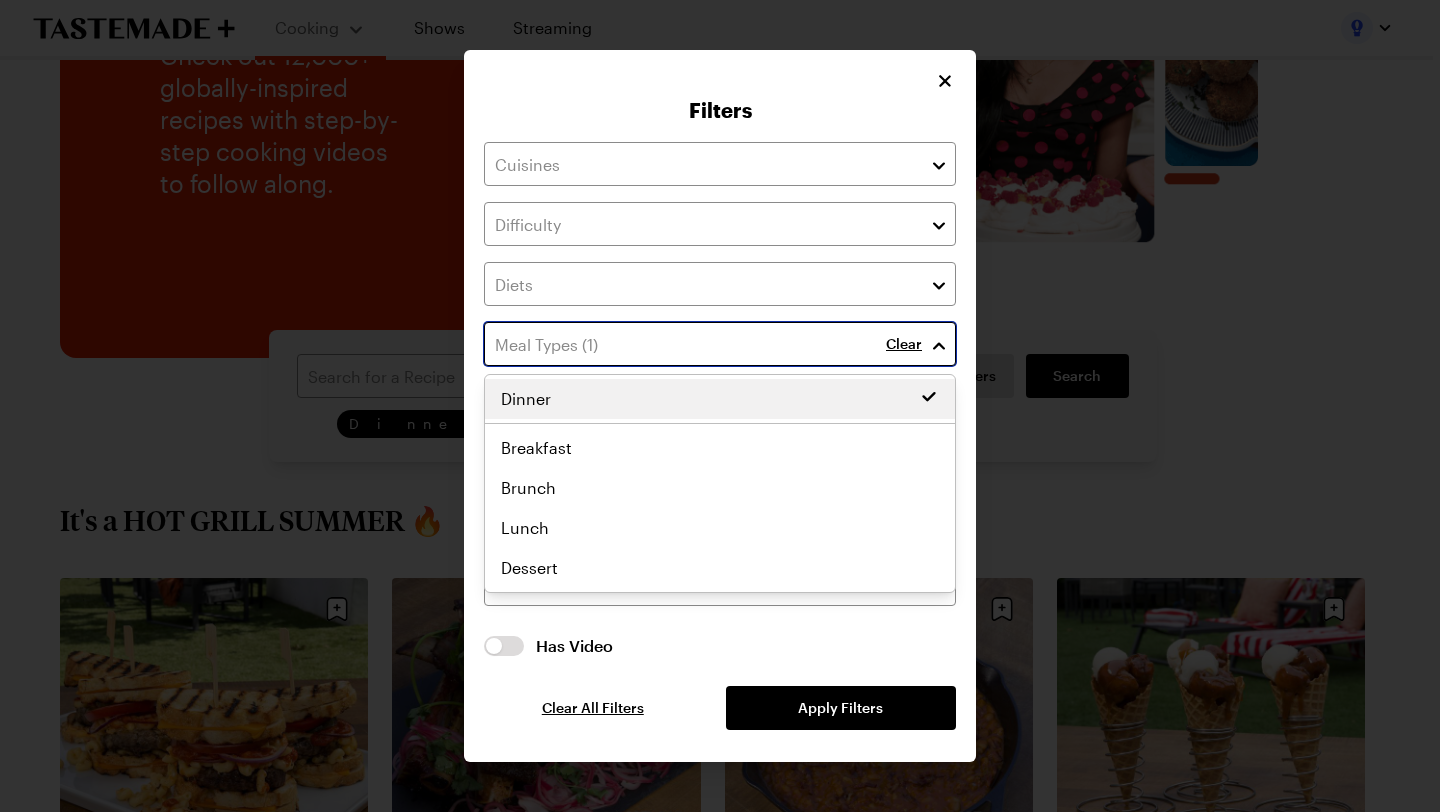 click at bounding box center (720, 344) 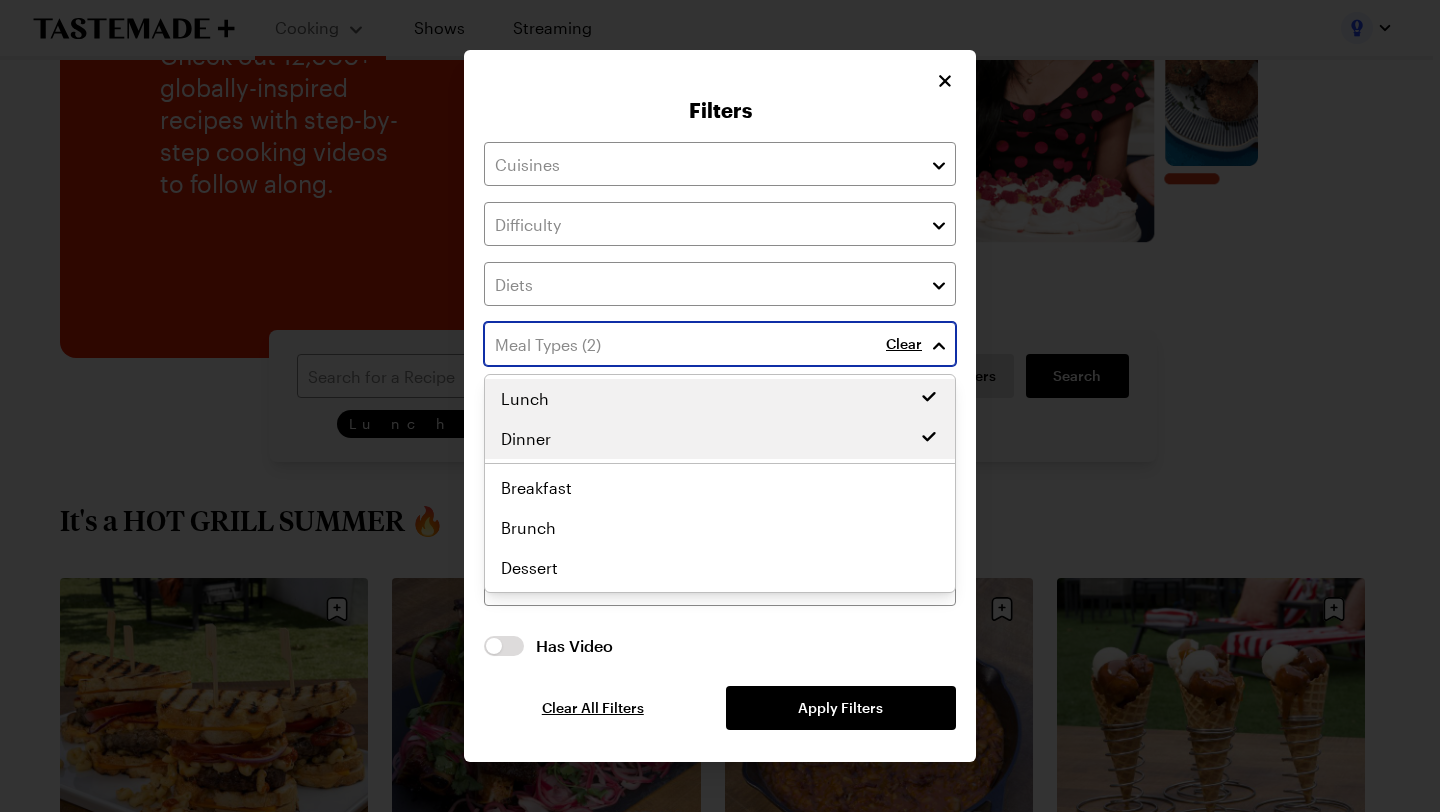 click on "Lunch Dinner Breakfast Brunch Lunch Dinner Dessert" at bounding box center (720, 483) 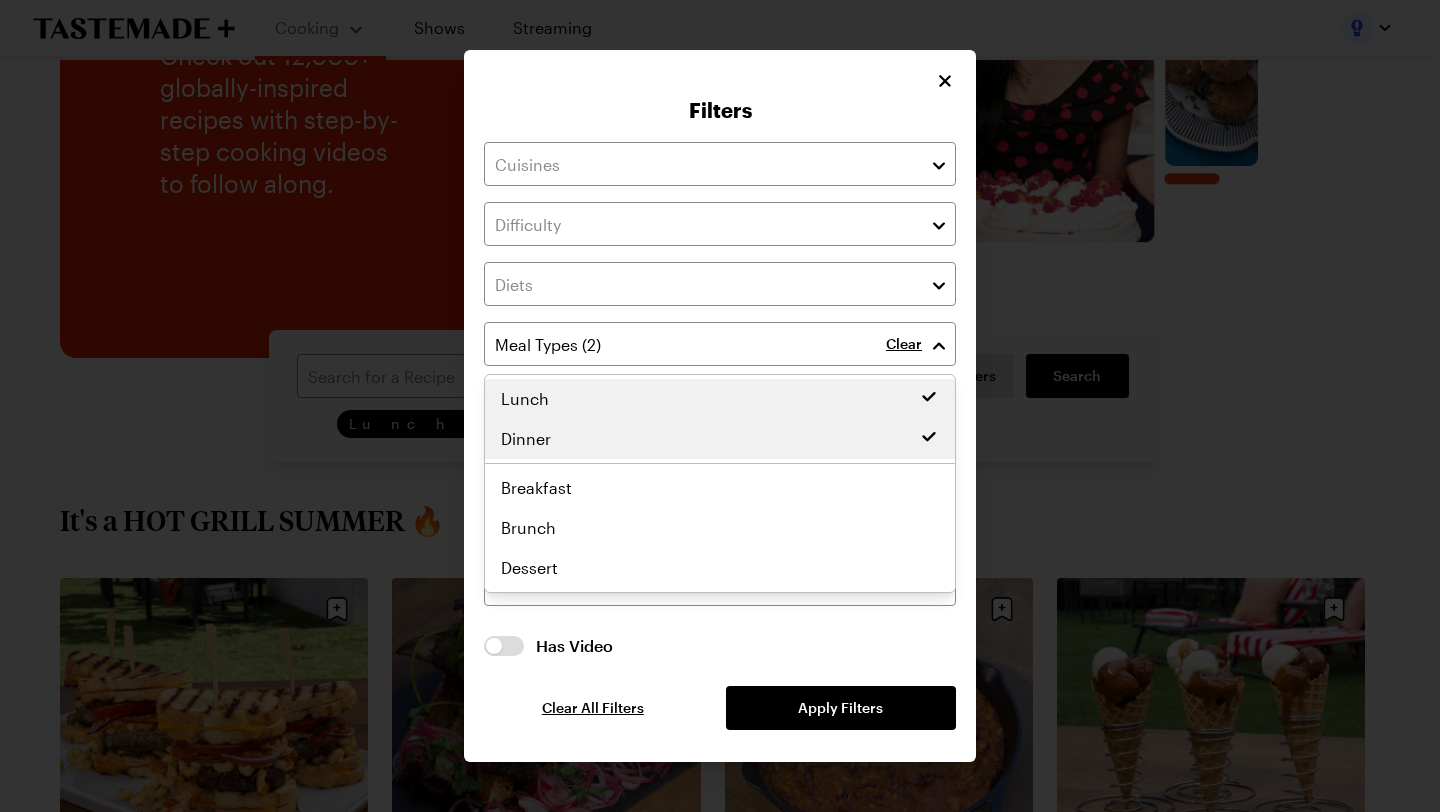 click on "Filters Clear Has Video Has Video Clear All Filters Apply Filters" at bounding box center (720, 406) 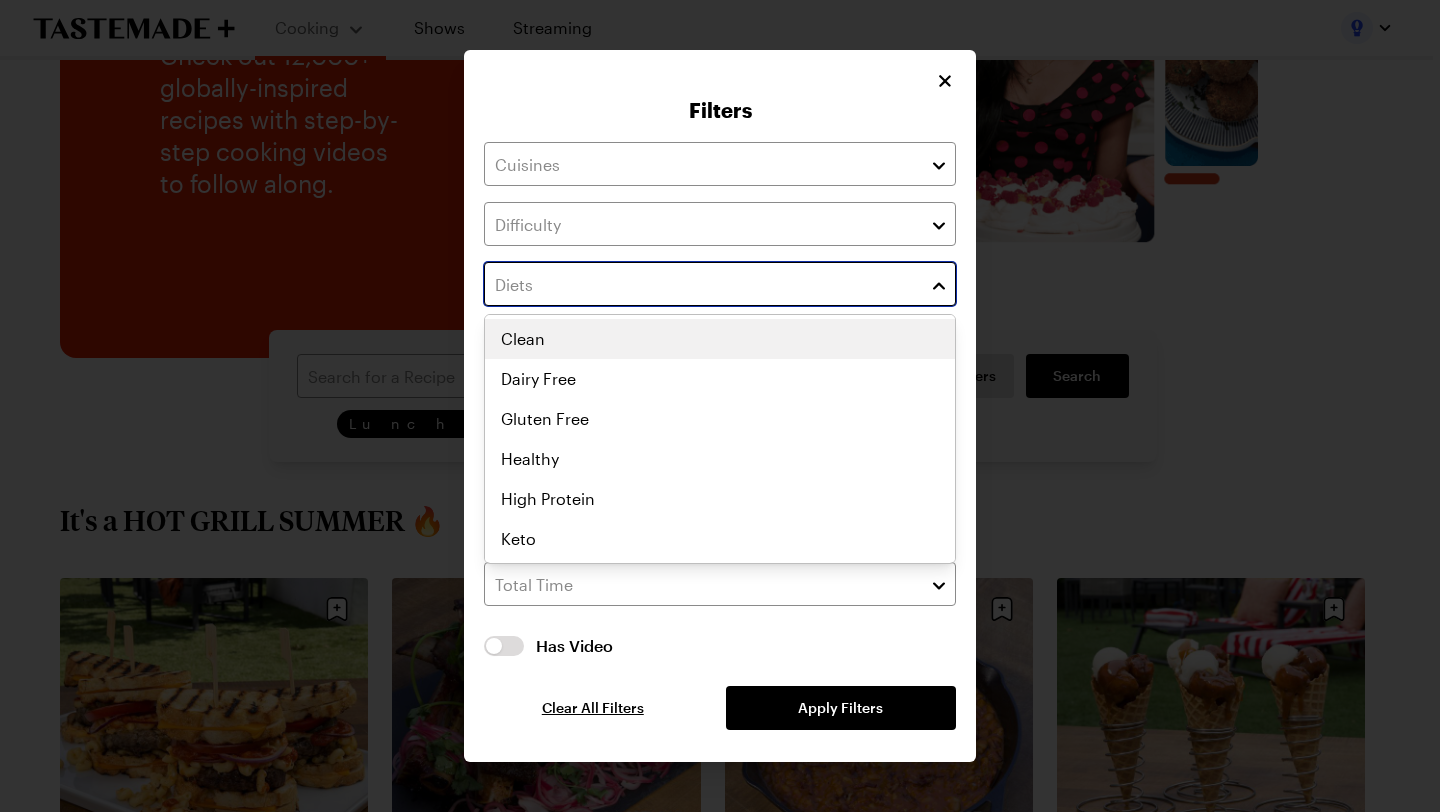 click at bounding box center (720, 284) 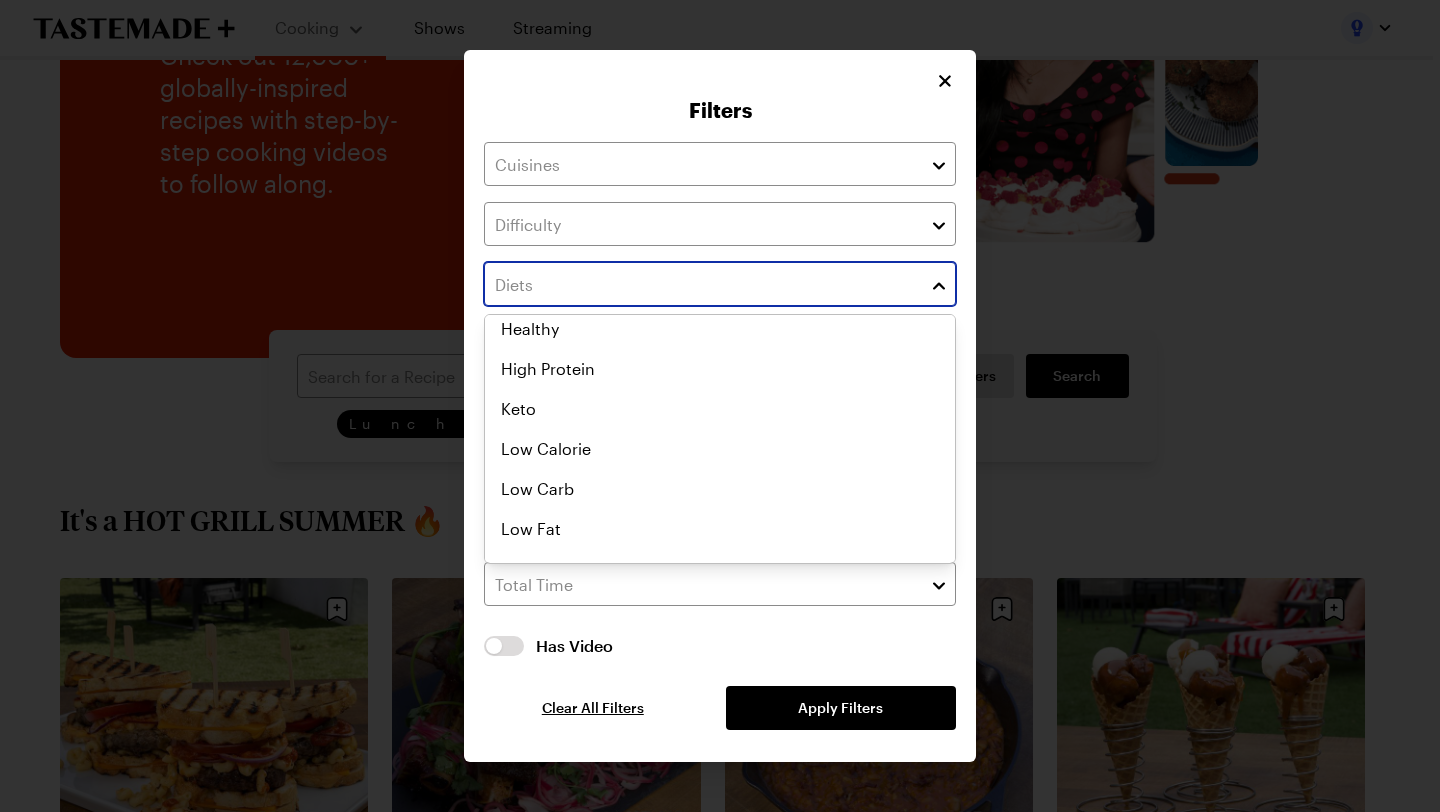 scroll, scrollTop: 139, scrollLeft: 0, axis: vertical 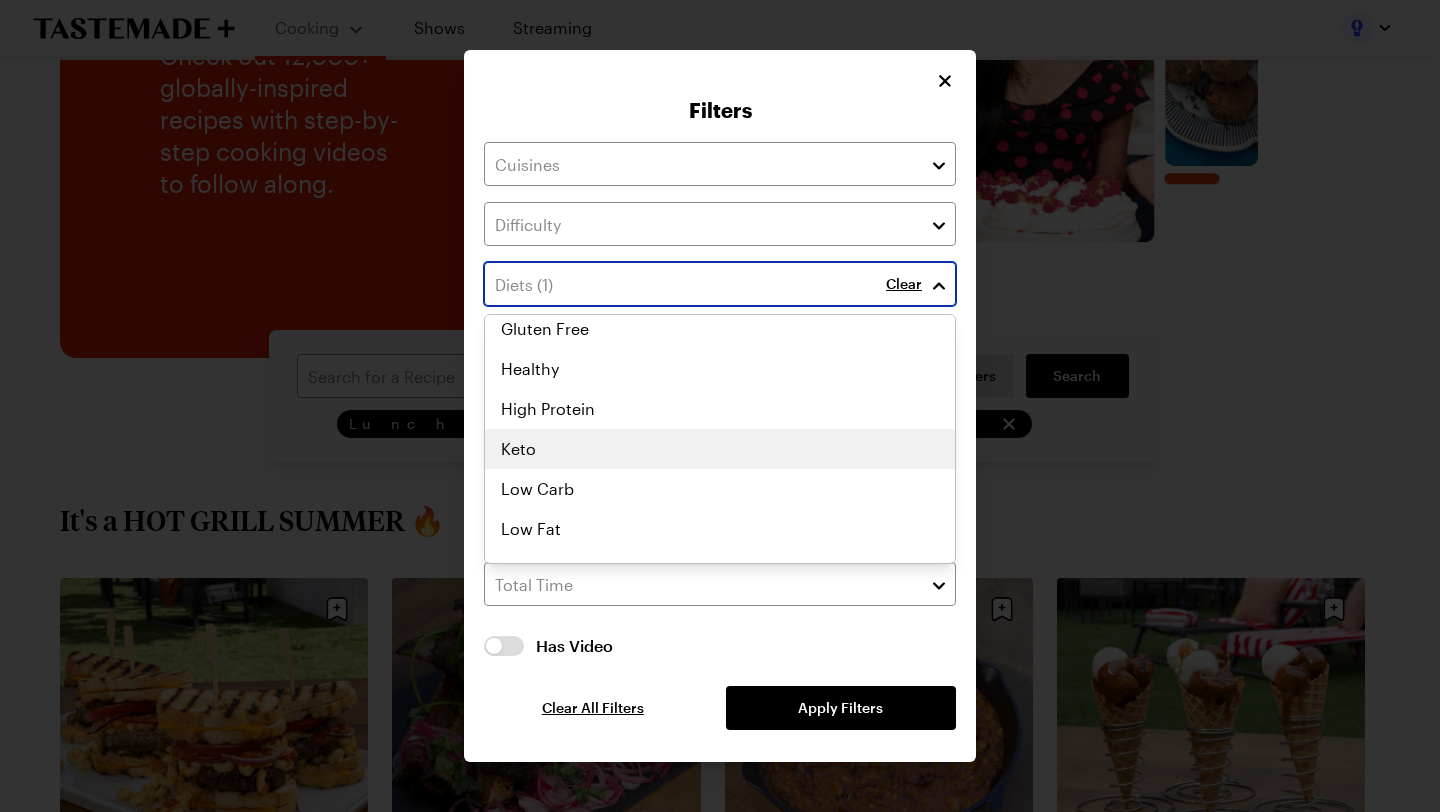 click on "Low Calorie Clean Dairy Free Gluten Free Healthy High Protein Keto Low Calorie Low Carb Low Fat Nut Free Paleo Vegan Vegetarian" at bounding box center [720, 300] 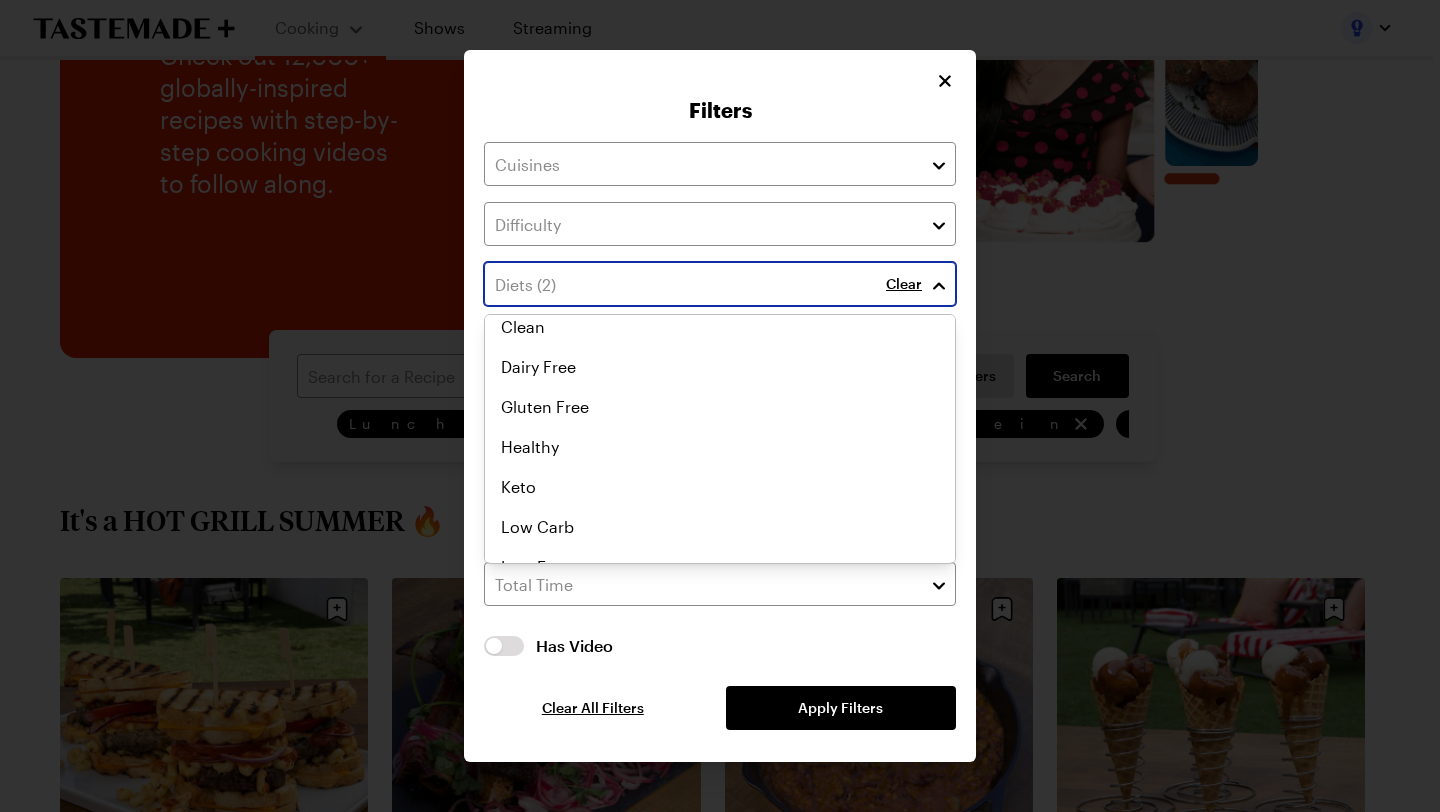 click on "High Protein Low Calorie Clean Dairy Free Gluten Free Healthy High Protein Keto Low Calorie Low Carb Low Fat Nut Free Paleo Vegan Vegetarian" at bounding box center [720, 338] 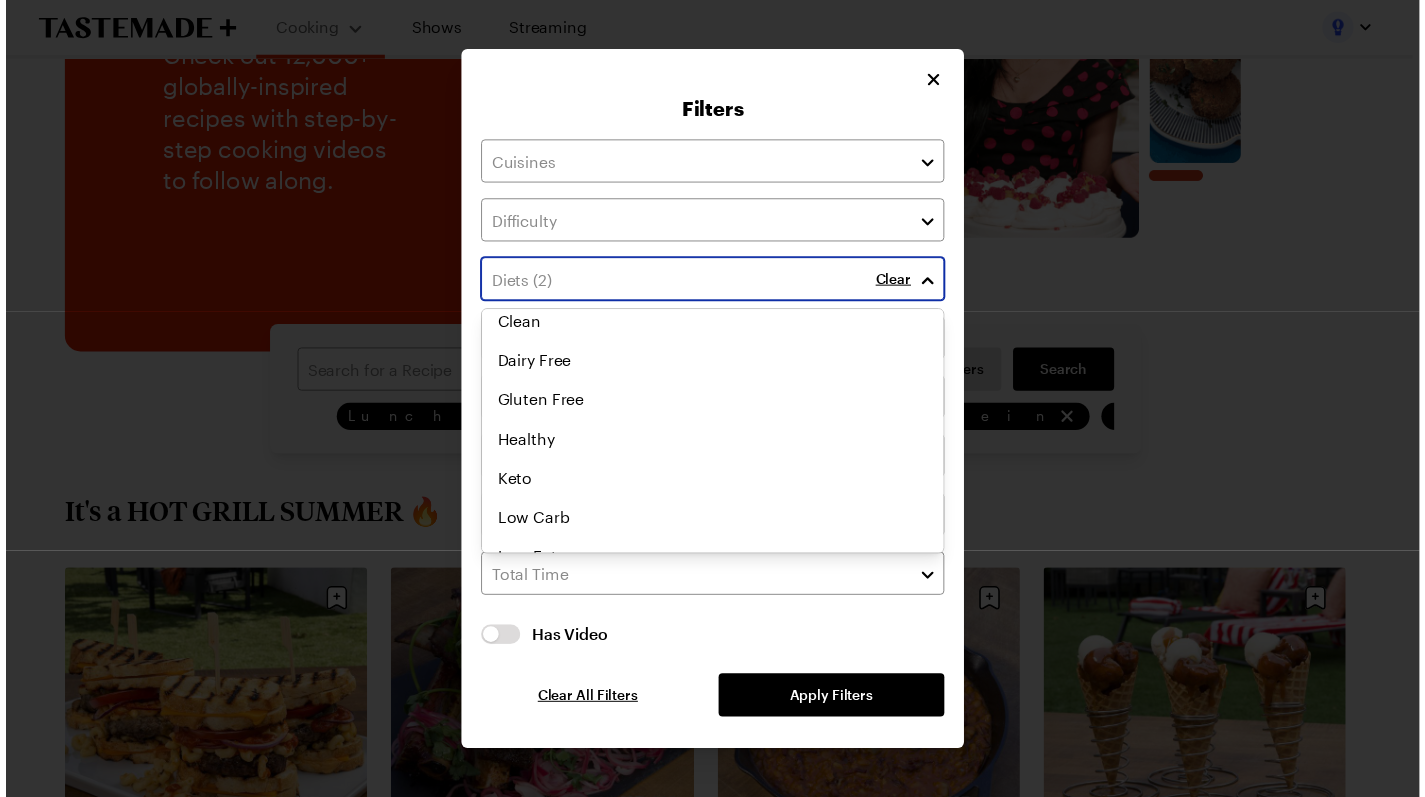scroll, scrollTop: 141, scrollLeft: 0, axis: vertical 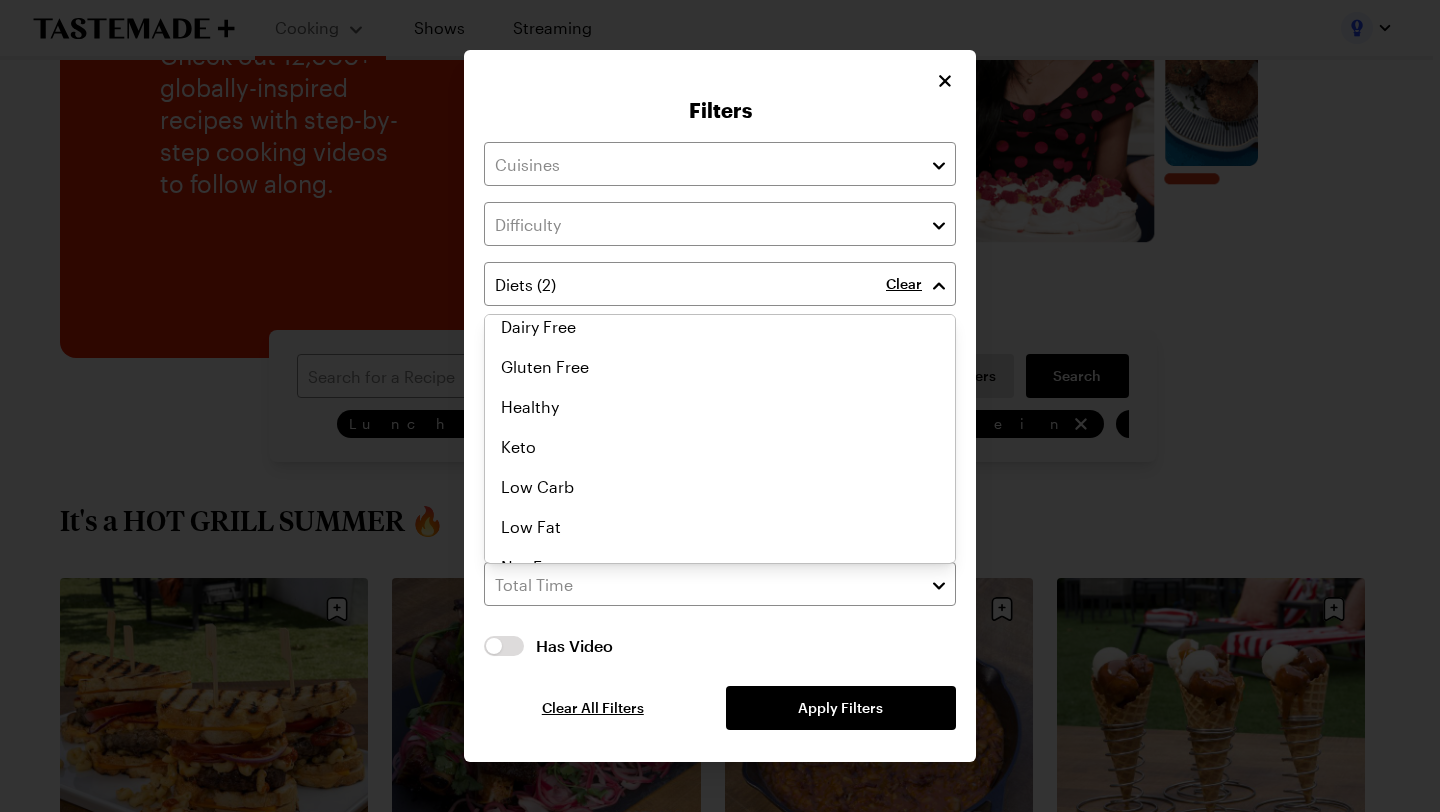 click on "Filters Clear Clear Has Video Has Video Clear All Filters Apply Filters" at bounding box center [720, 406] 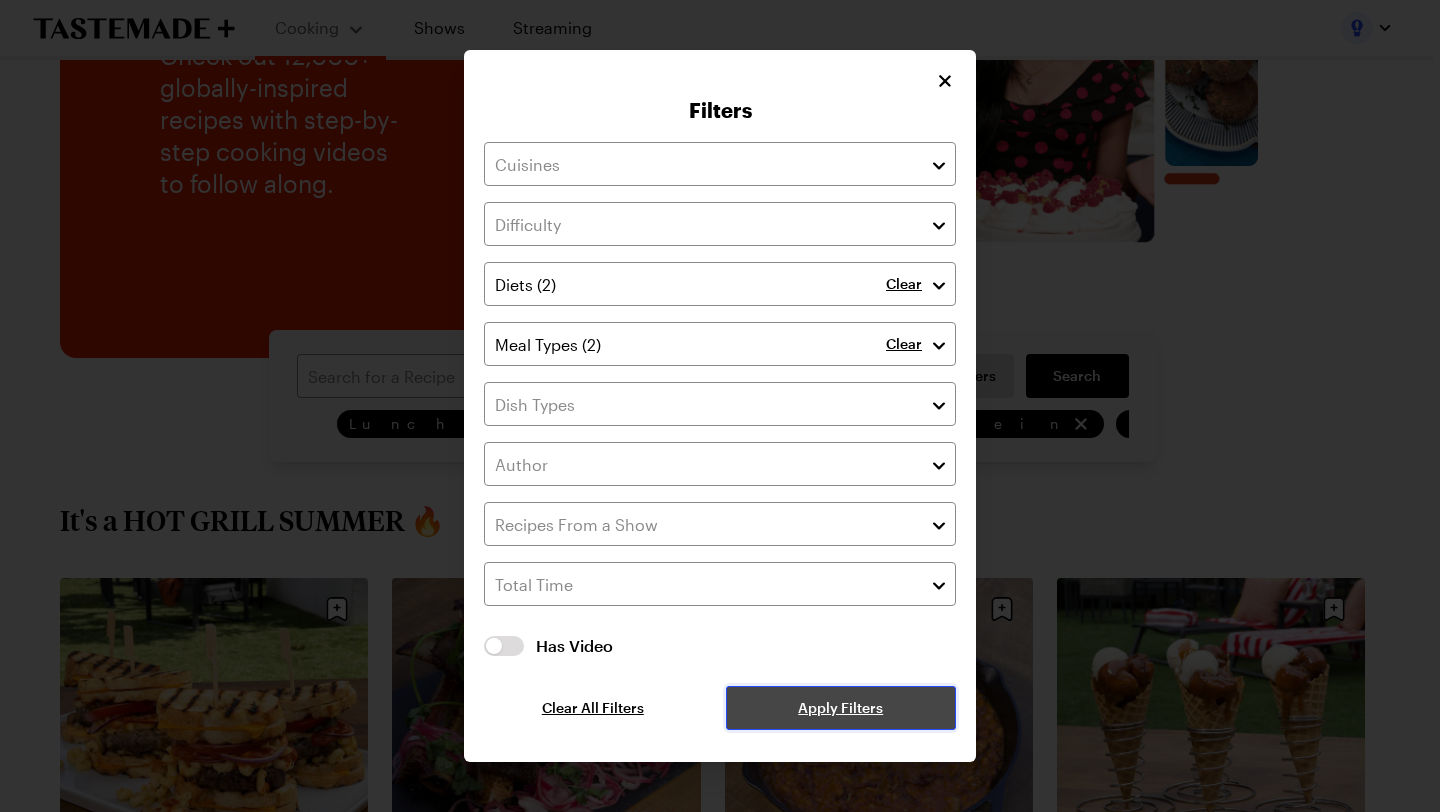 click on "Apply Filters" at bounding box center [840, 708] 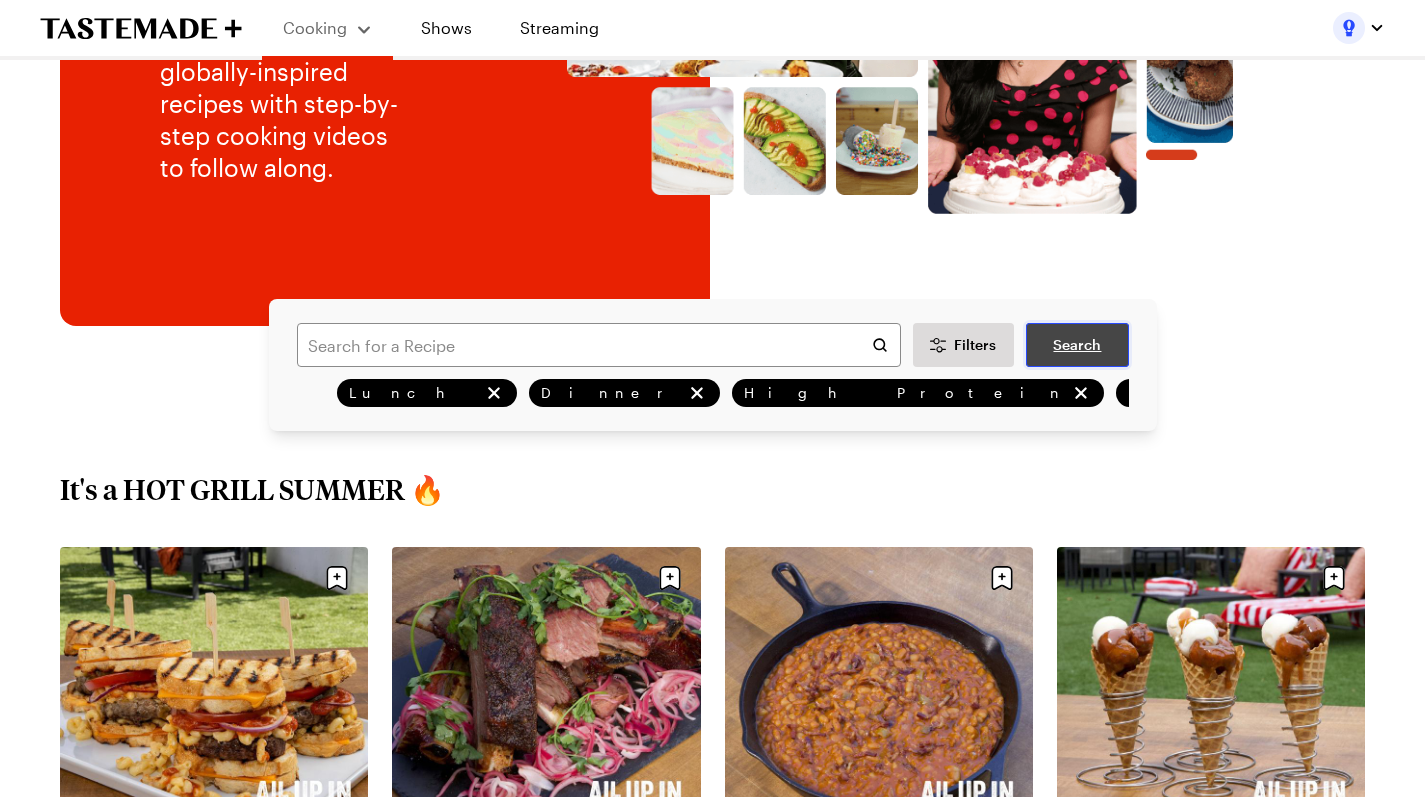 click on "Search" at bounding box center [1077, 345] 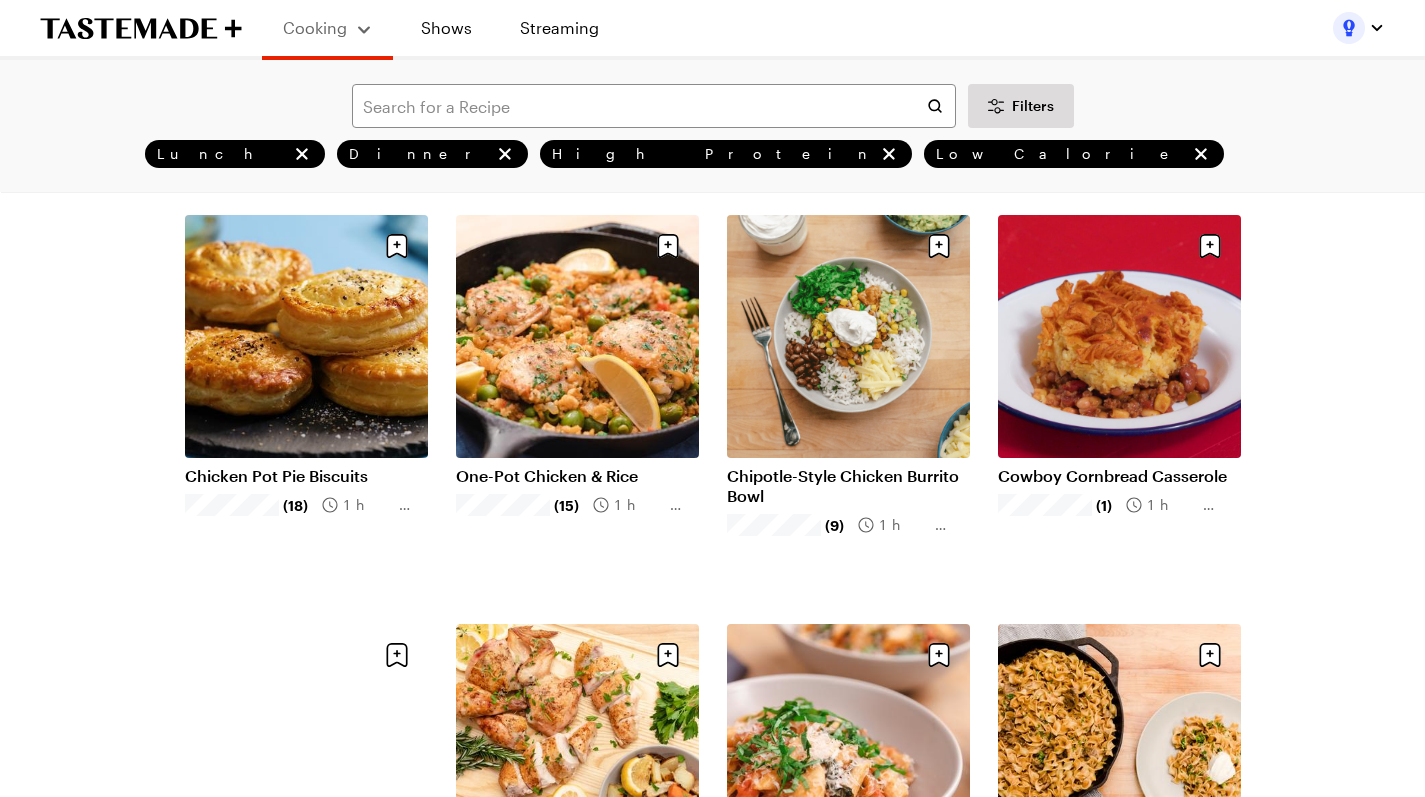 scroll, scrollTop: 119, scrollLeft: 0, axis: vertical 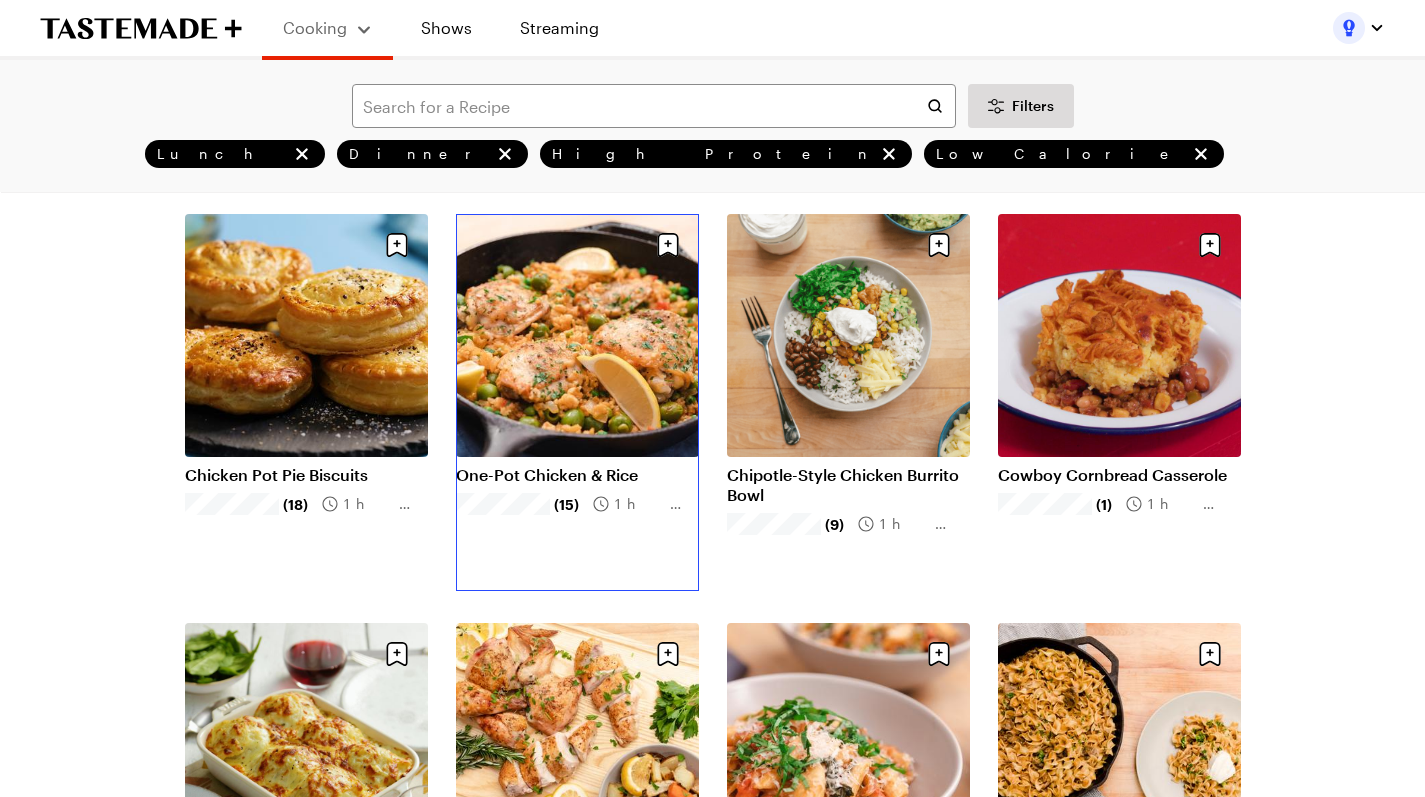 click on "One-Pot Chicken & Rice" at bounding box center (577, 475) 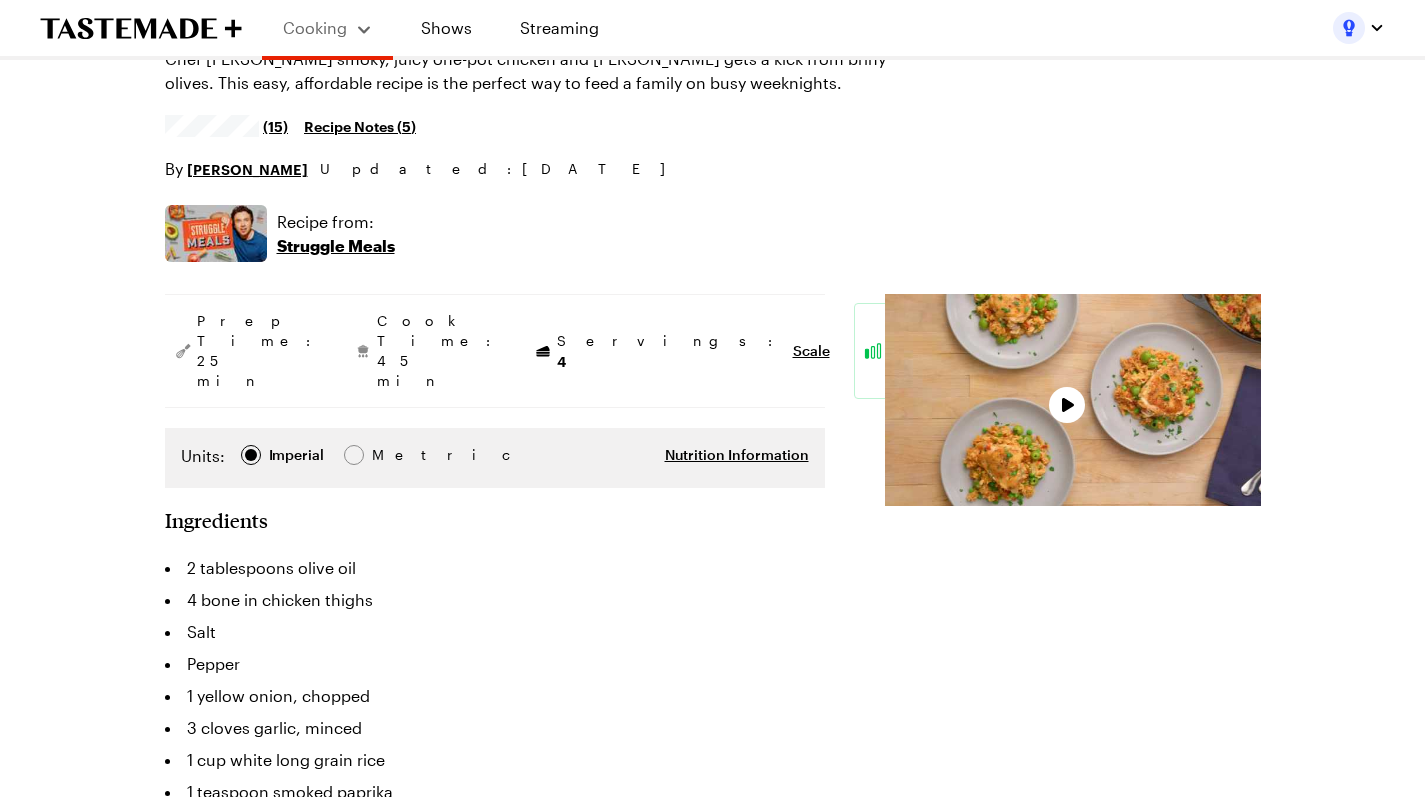 scroll, scrollTop: 210, scrollLeft: 0, axis: vertical 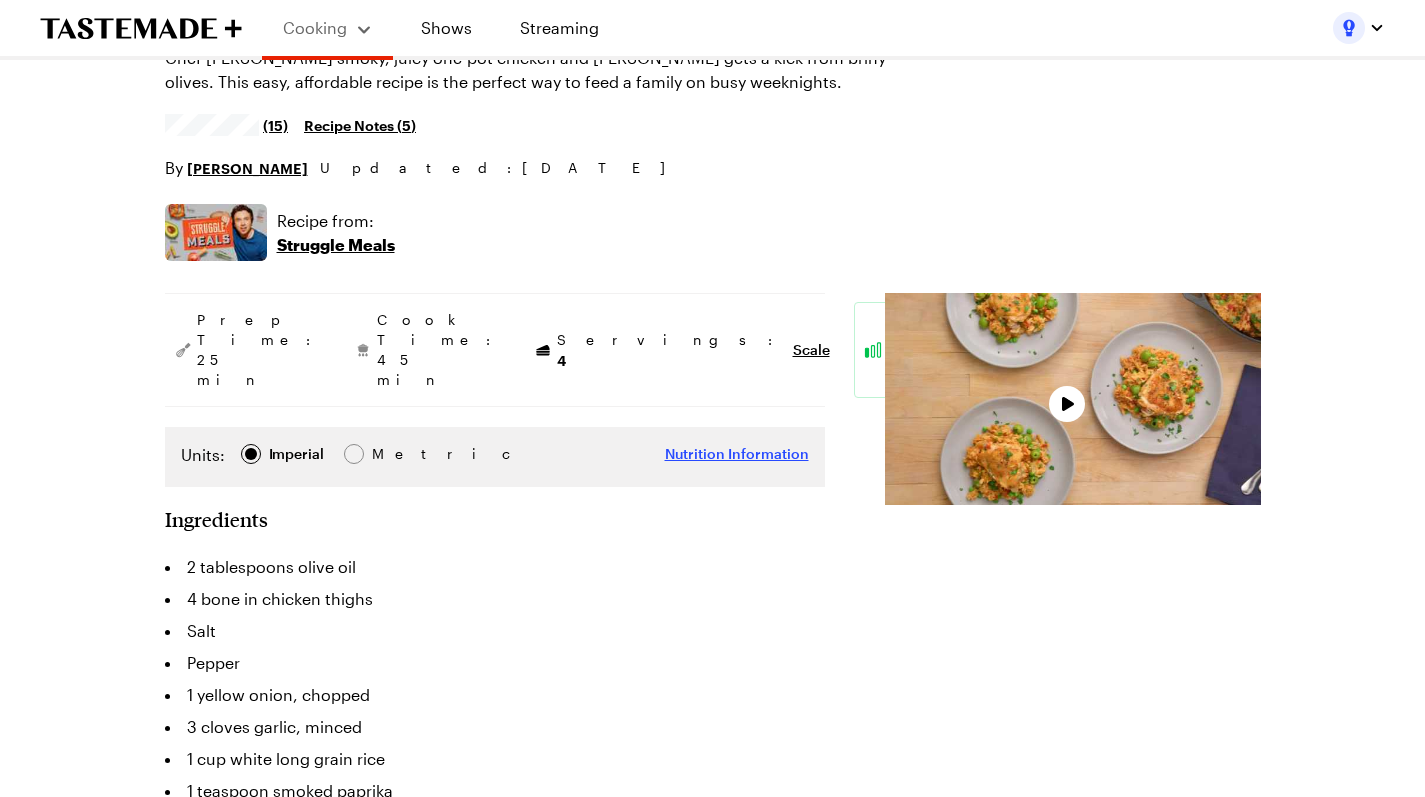 click on "Nutrition Information" at bounding box center (737, 454) 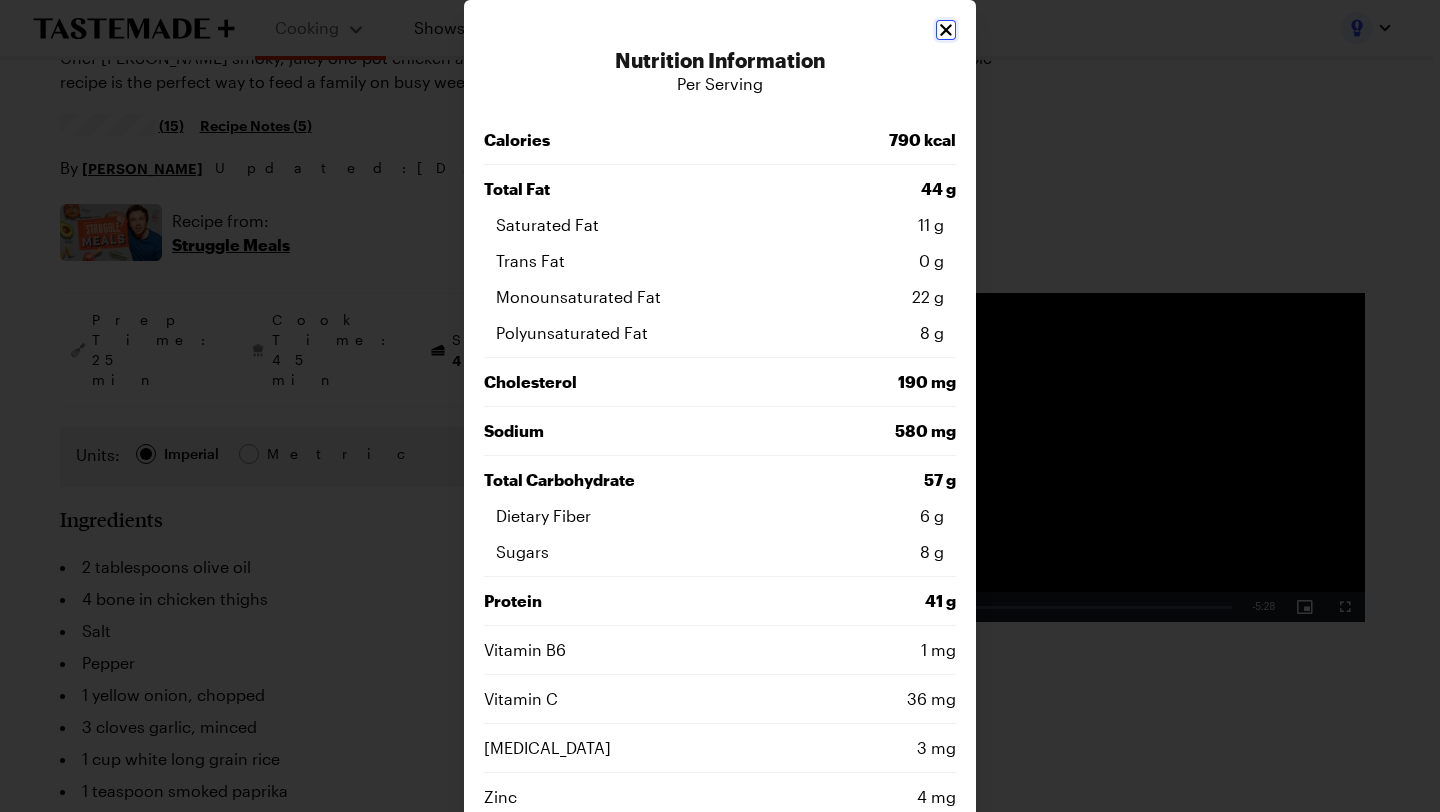 click 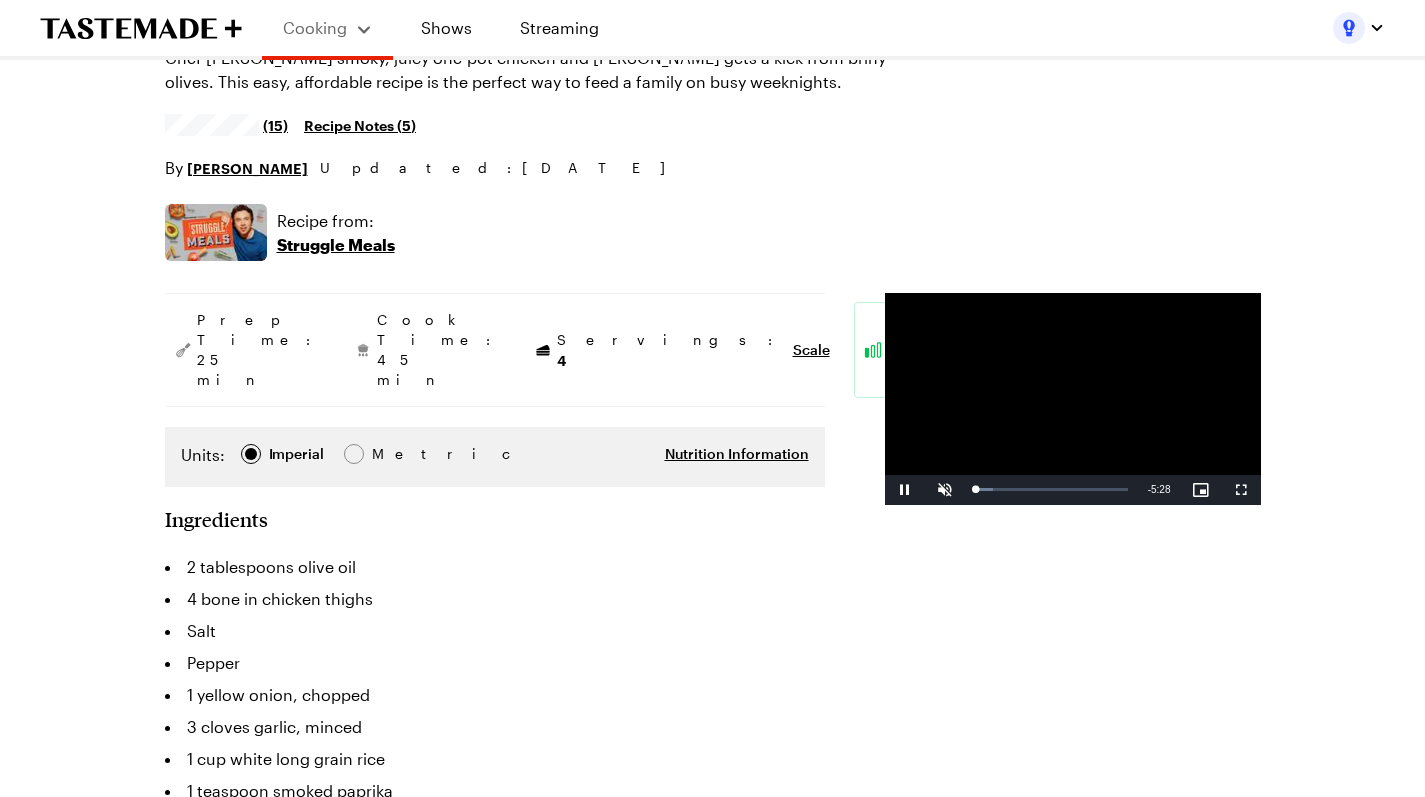scroll, scrollTop: 0, scrollLeft: 0, axis: both 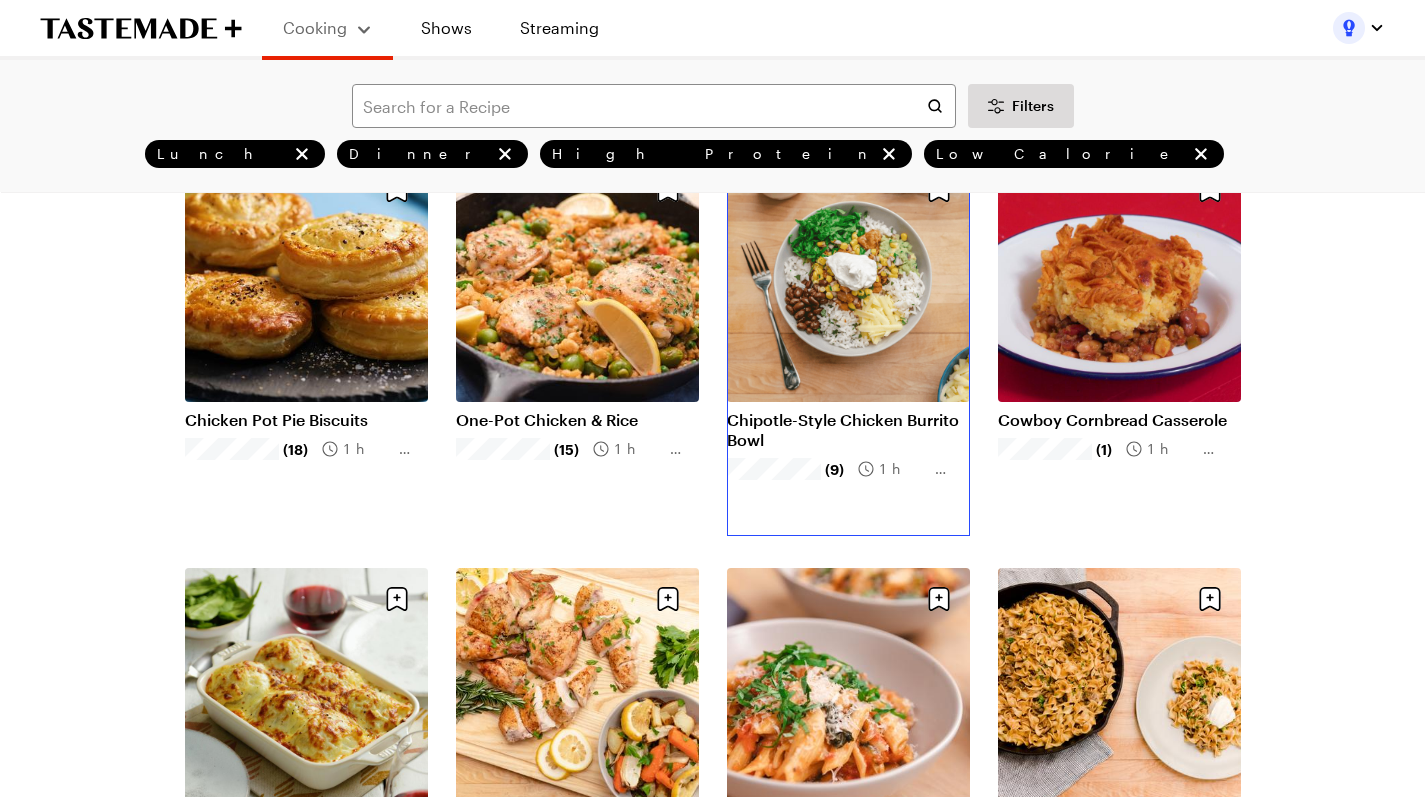 click on "Chipotle-Style Chicken Burrito Bowl" at bounding box center [848, 430] 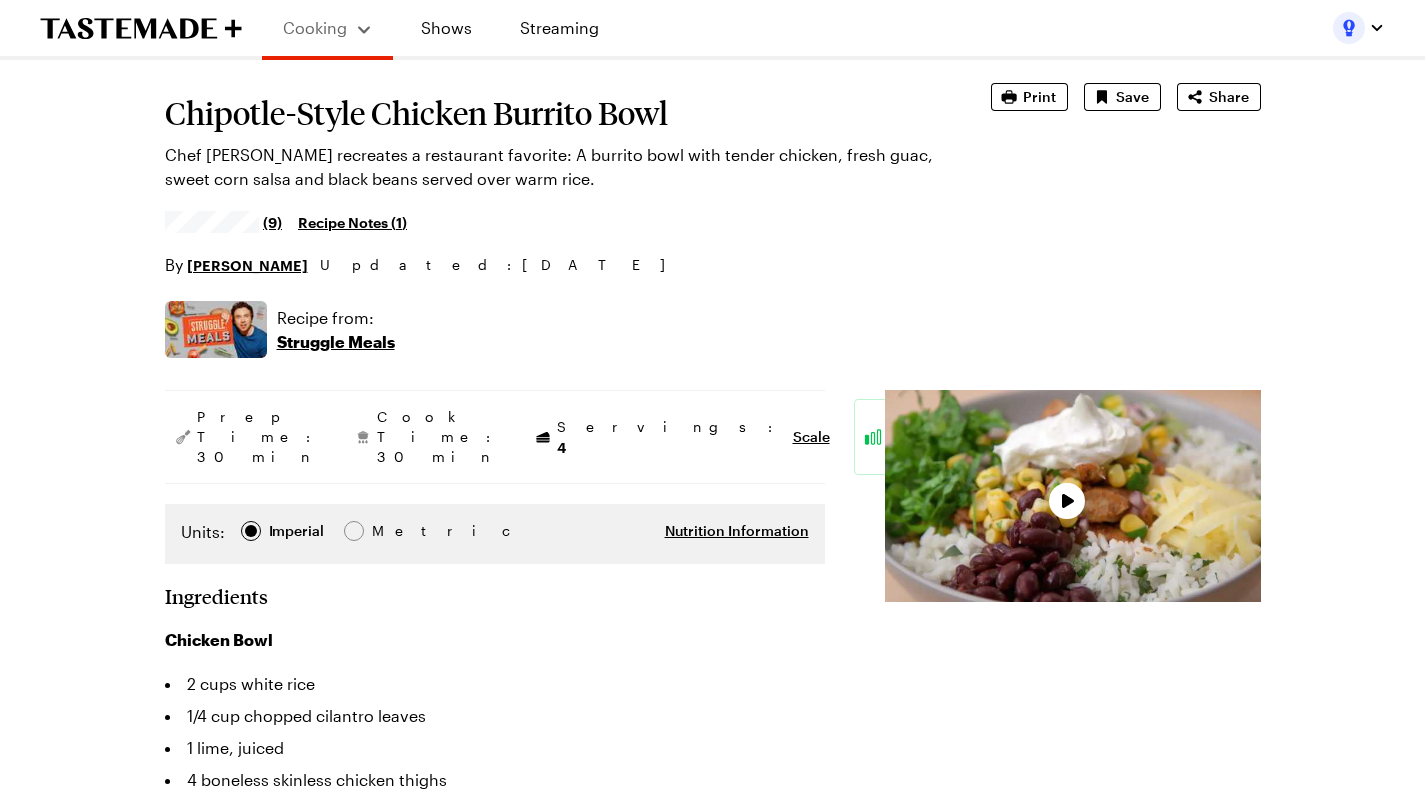 scroll, scrollTop: 118, scrollLeft: 0, axis: vertical 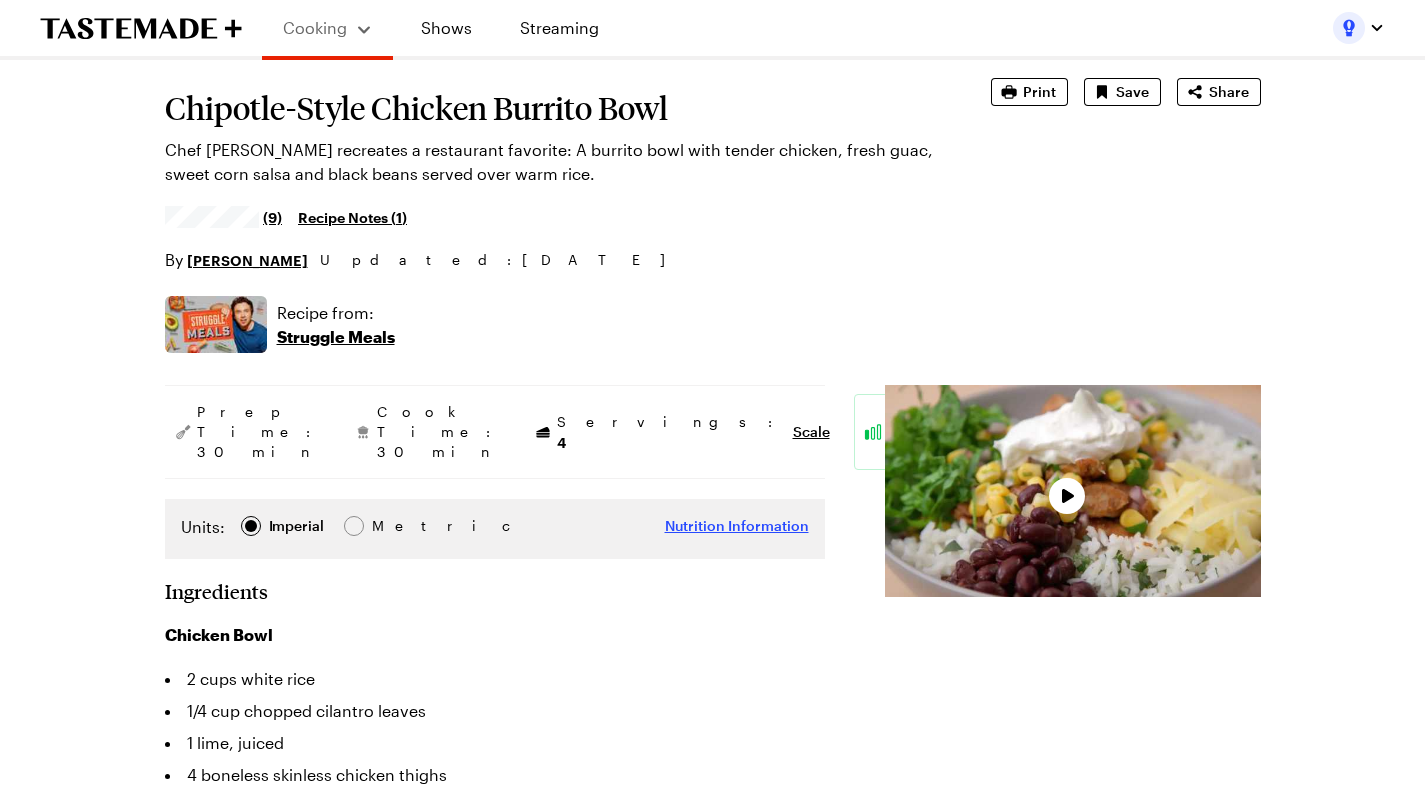 click on "Nutrition Information" at bounding box center [737, 526] 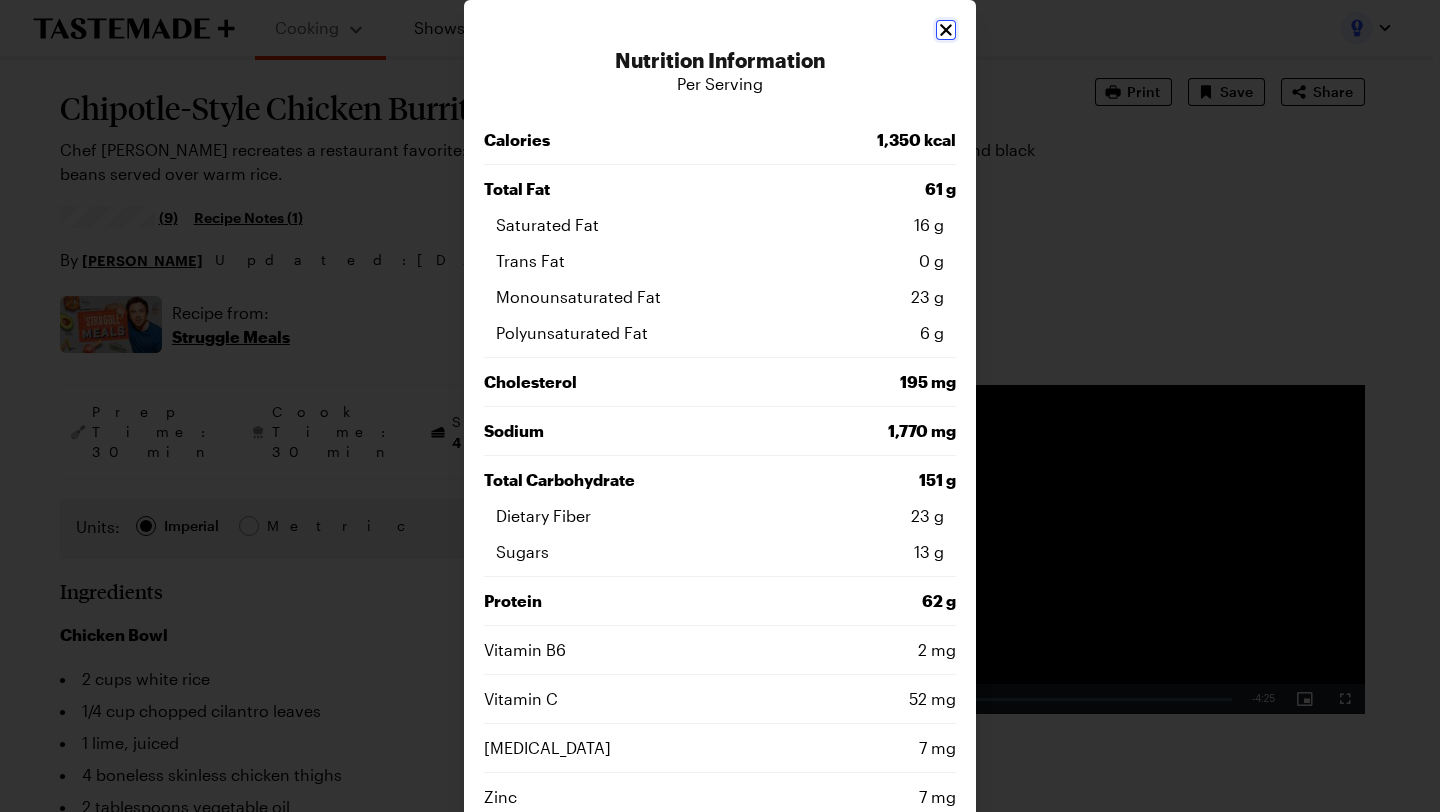 click 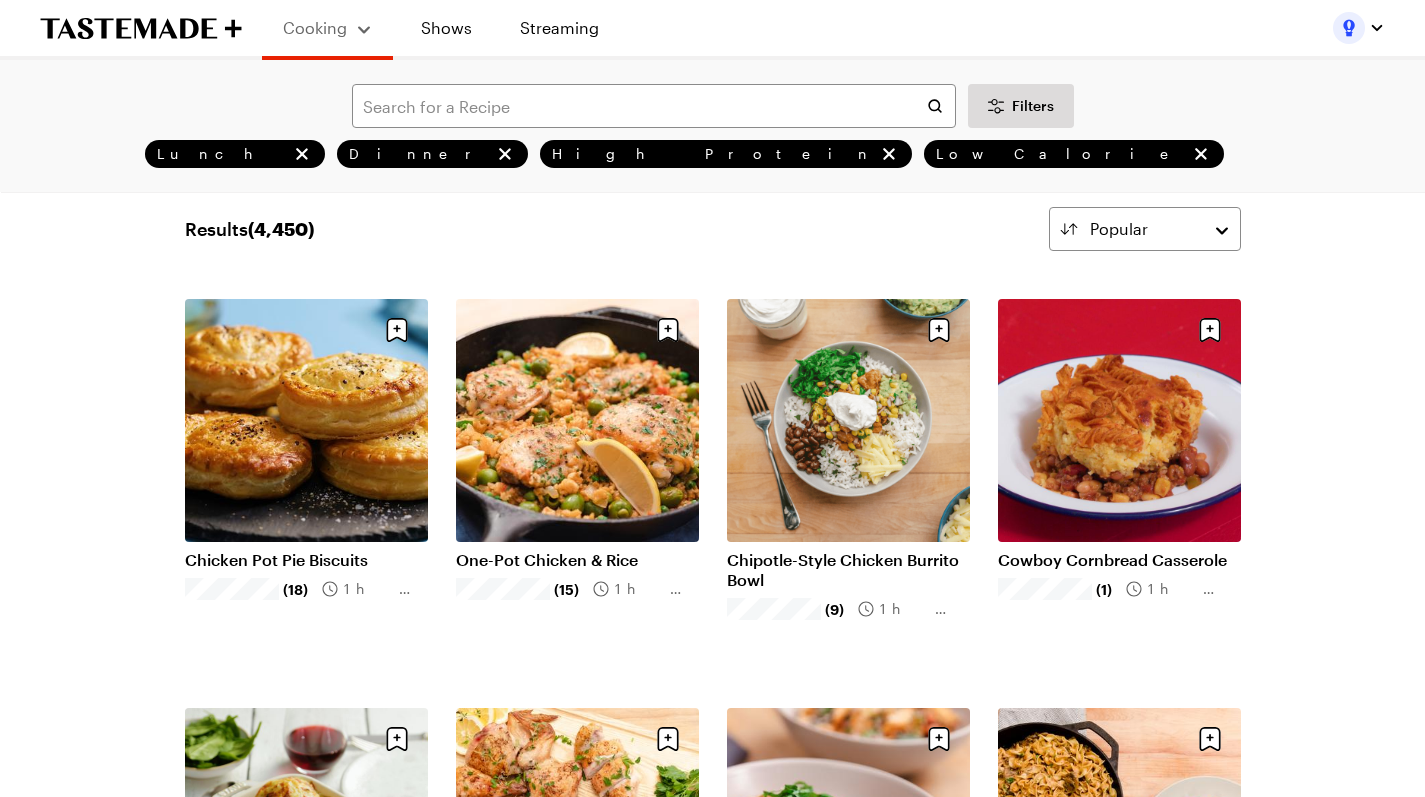 scroll, scrollTop: 0, scrollLeft: 0, axis: both 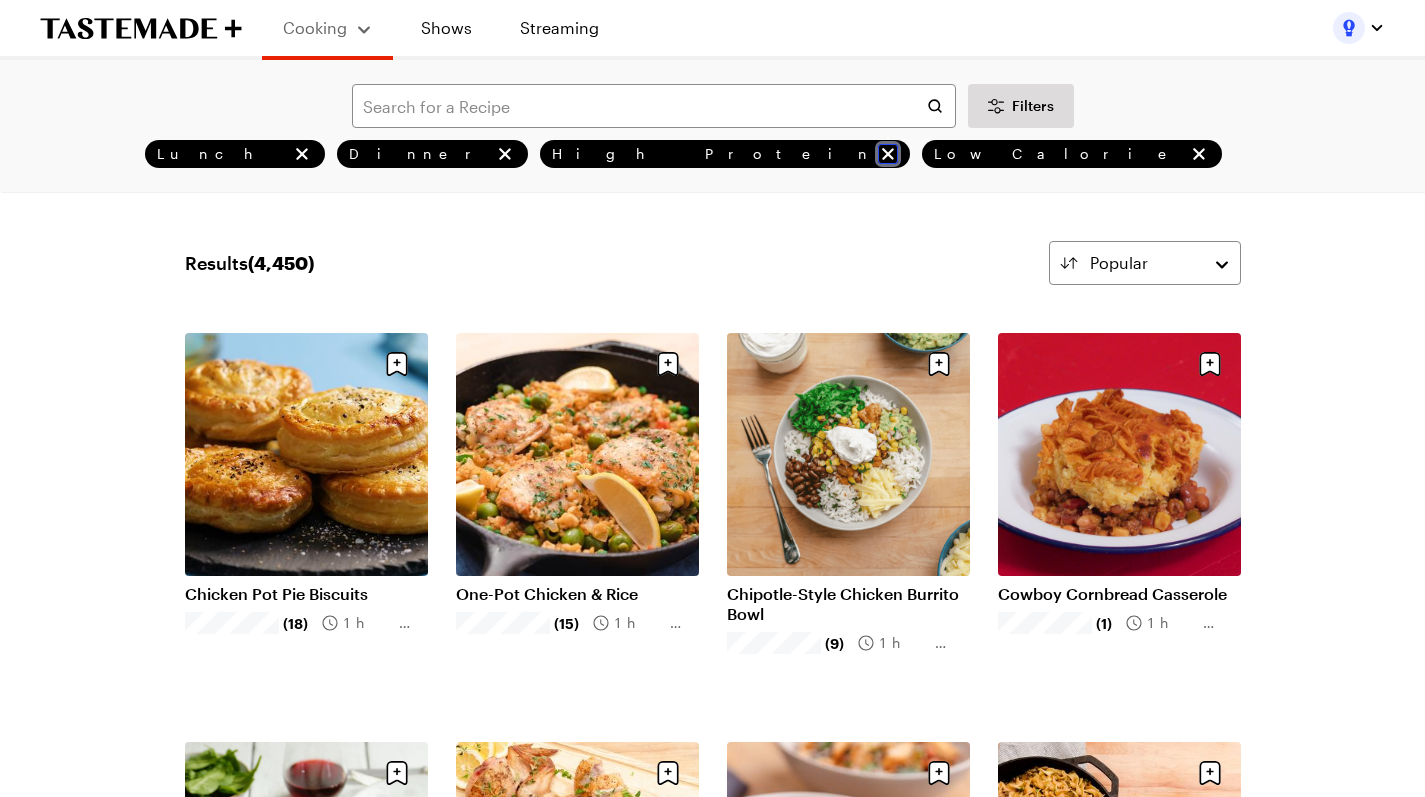 click 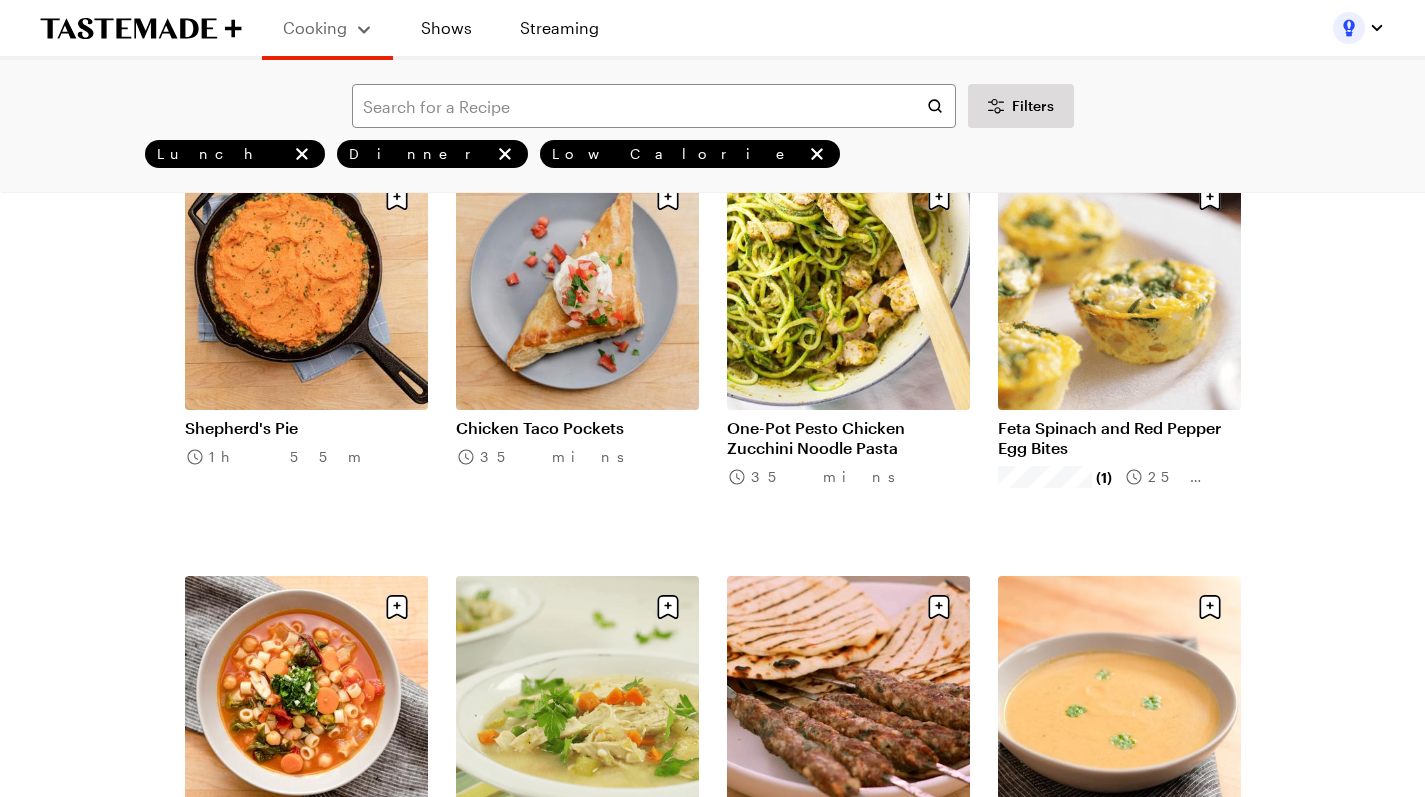 scroll, scrollTop: 1394, scrollLeft: 0, axis: vertical 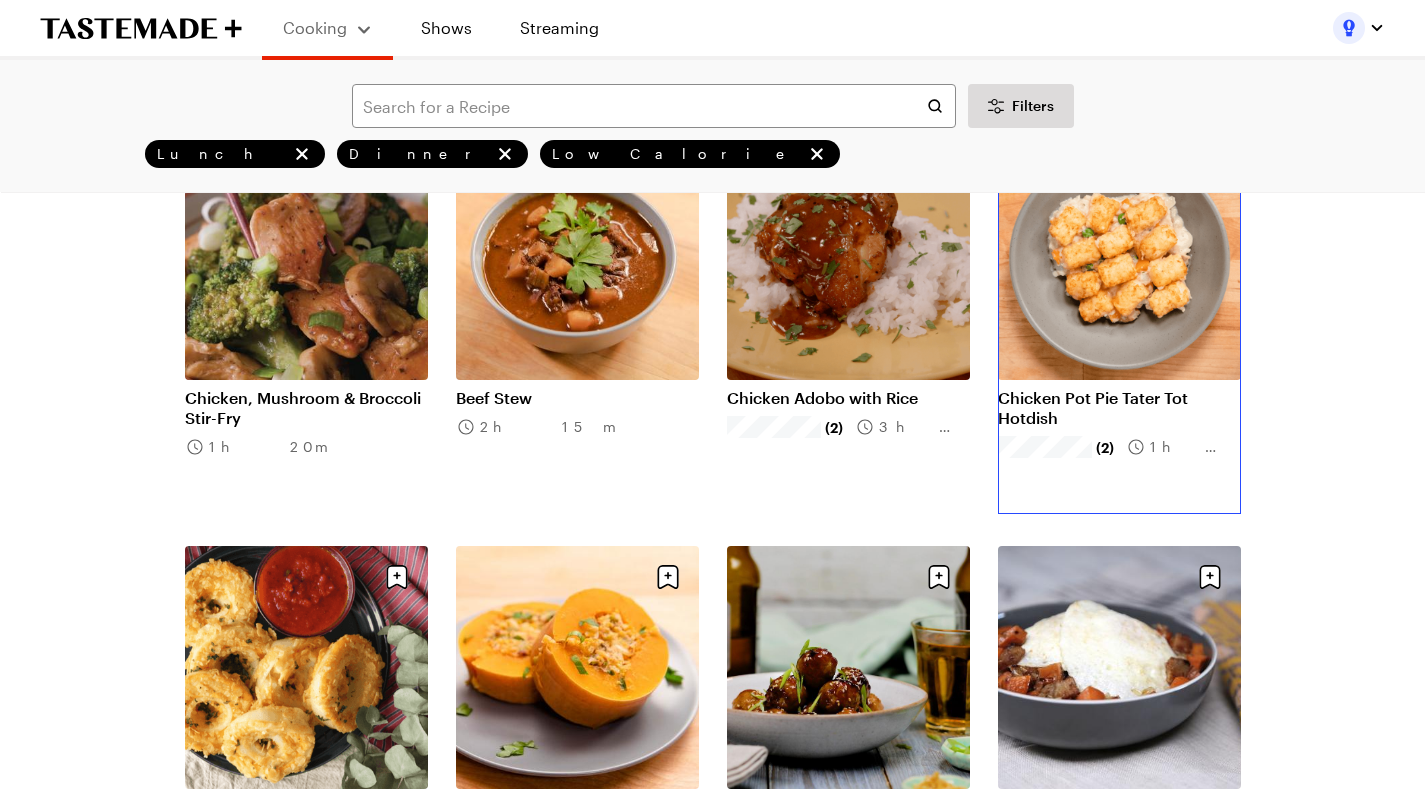 click on "Chicken Pot Pie Tater Tot Hotdish" at bounding box center (1119, 408) 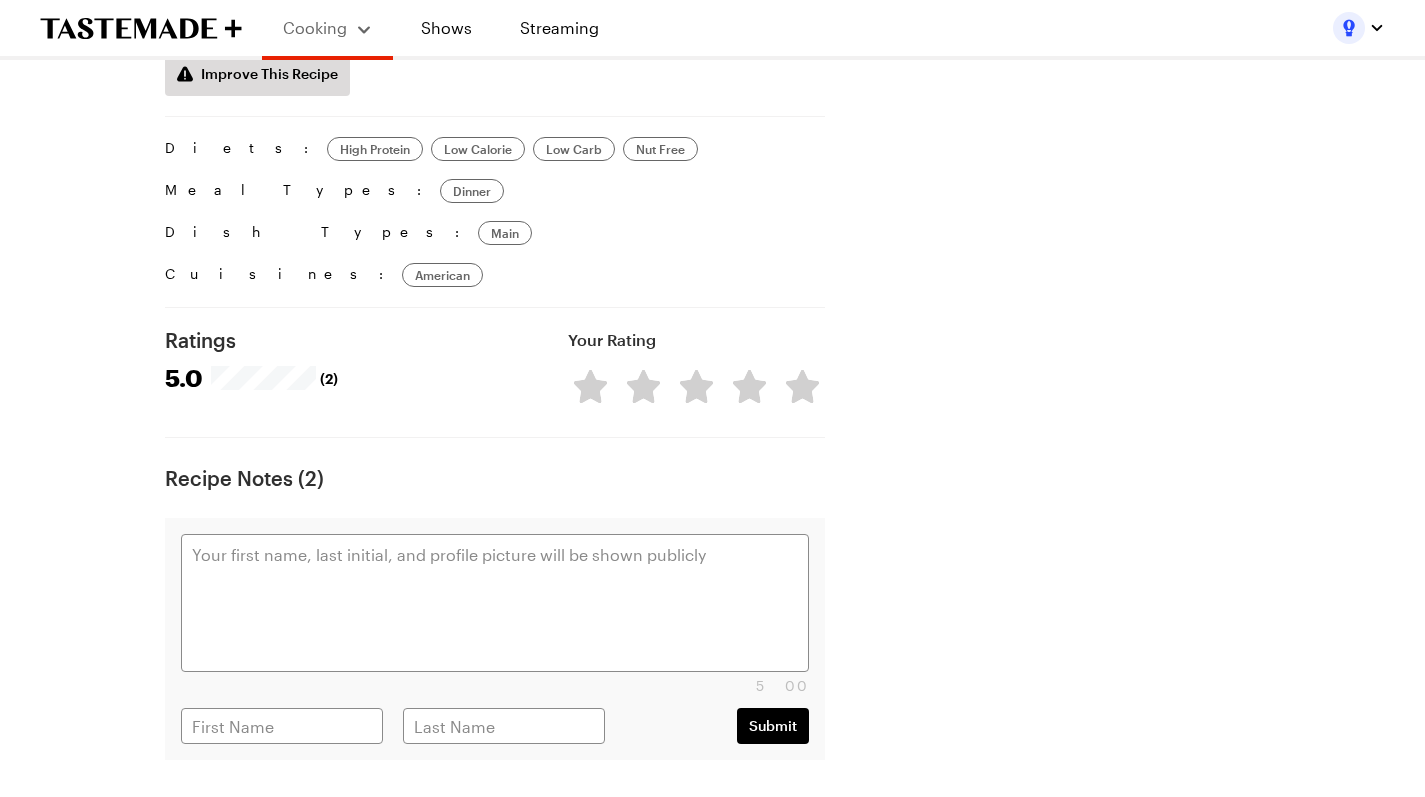 scroll, scrollTop: 0, scrollLeft: 0, axis: both 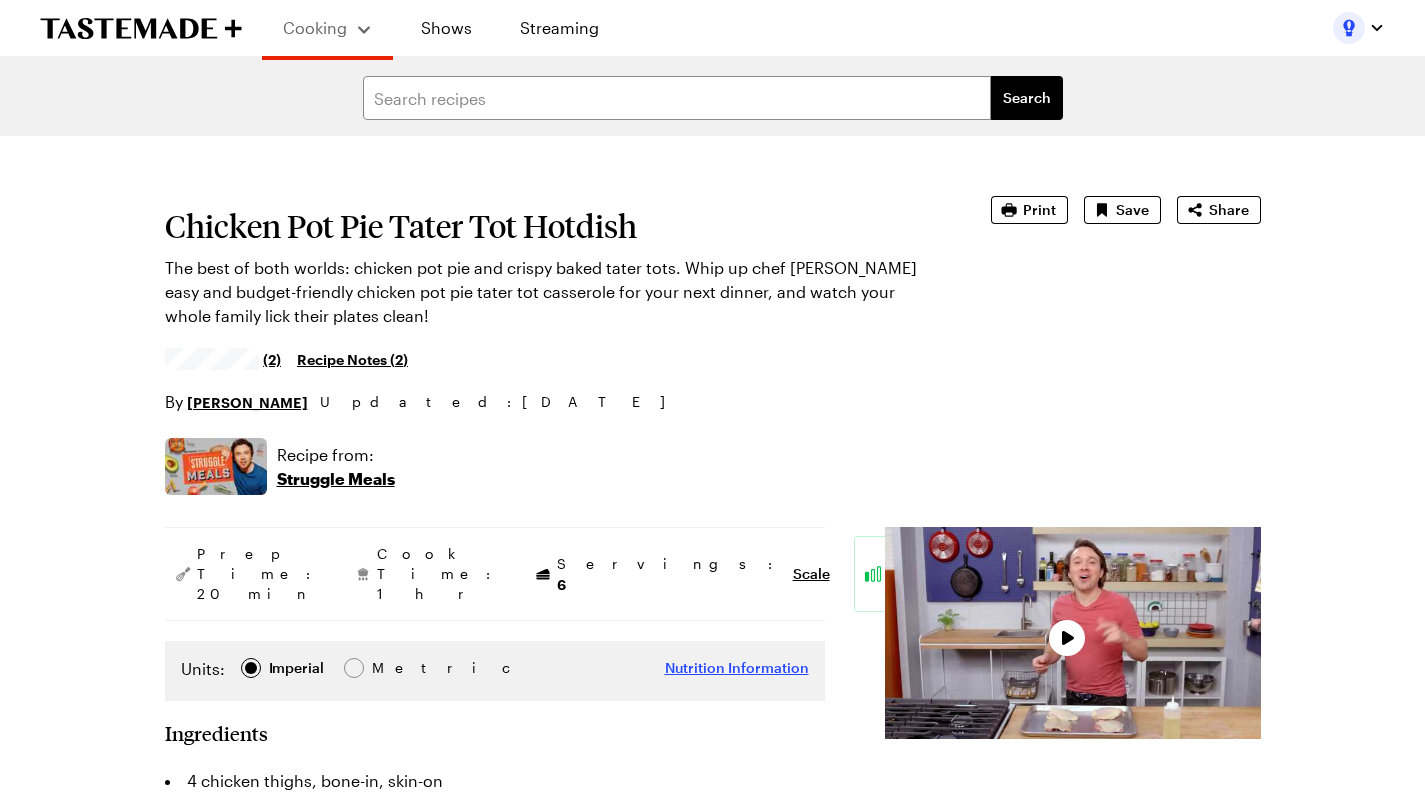 click on "Nutrition Information" at bounding box center [737, 668] 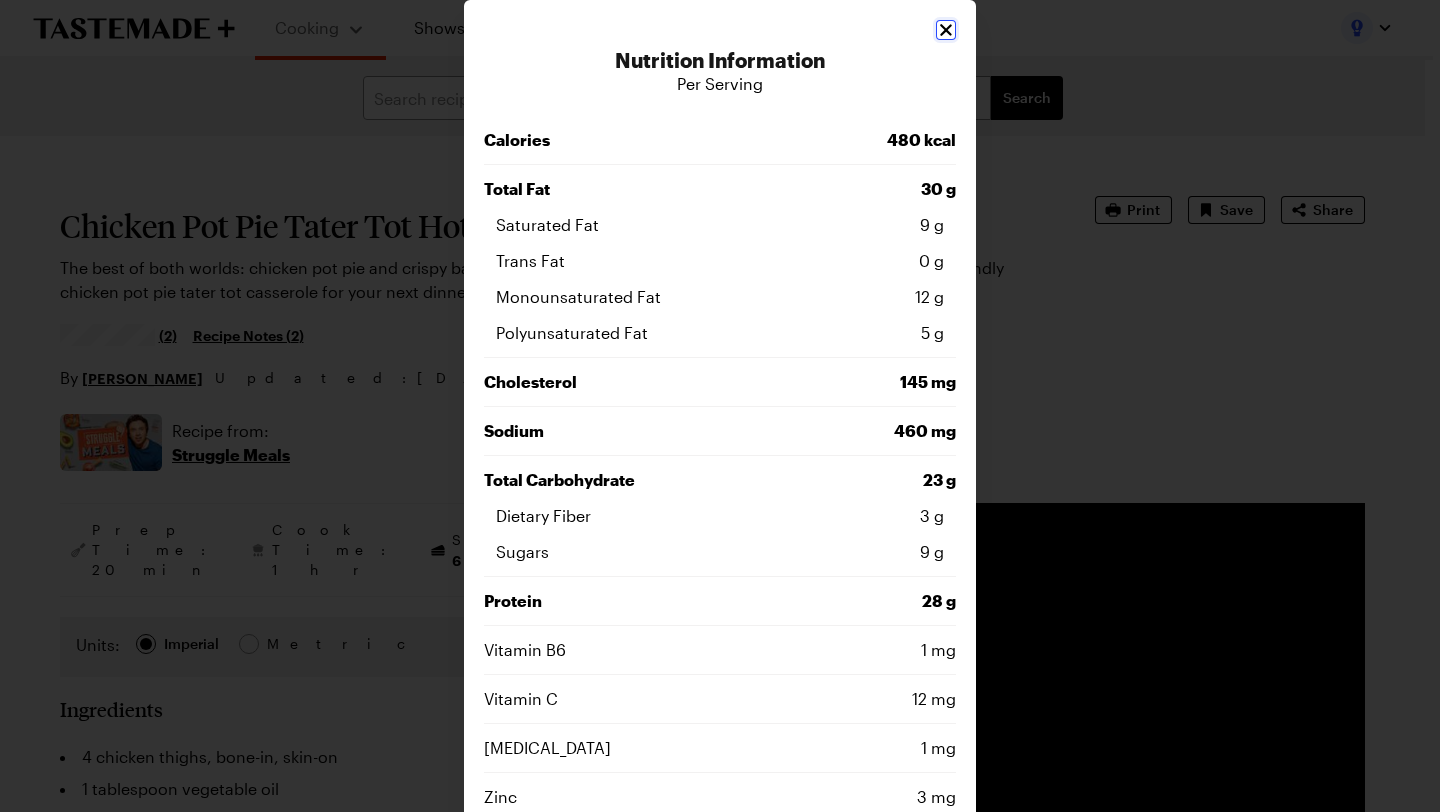 click 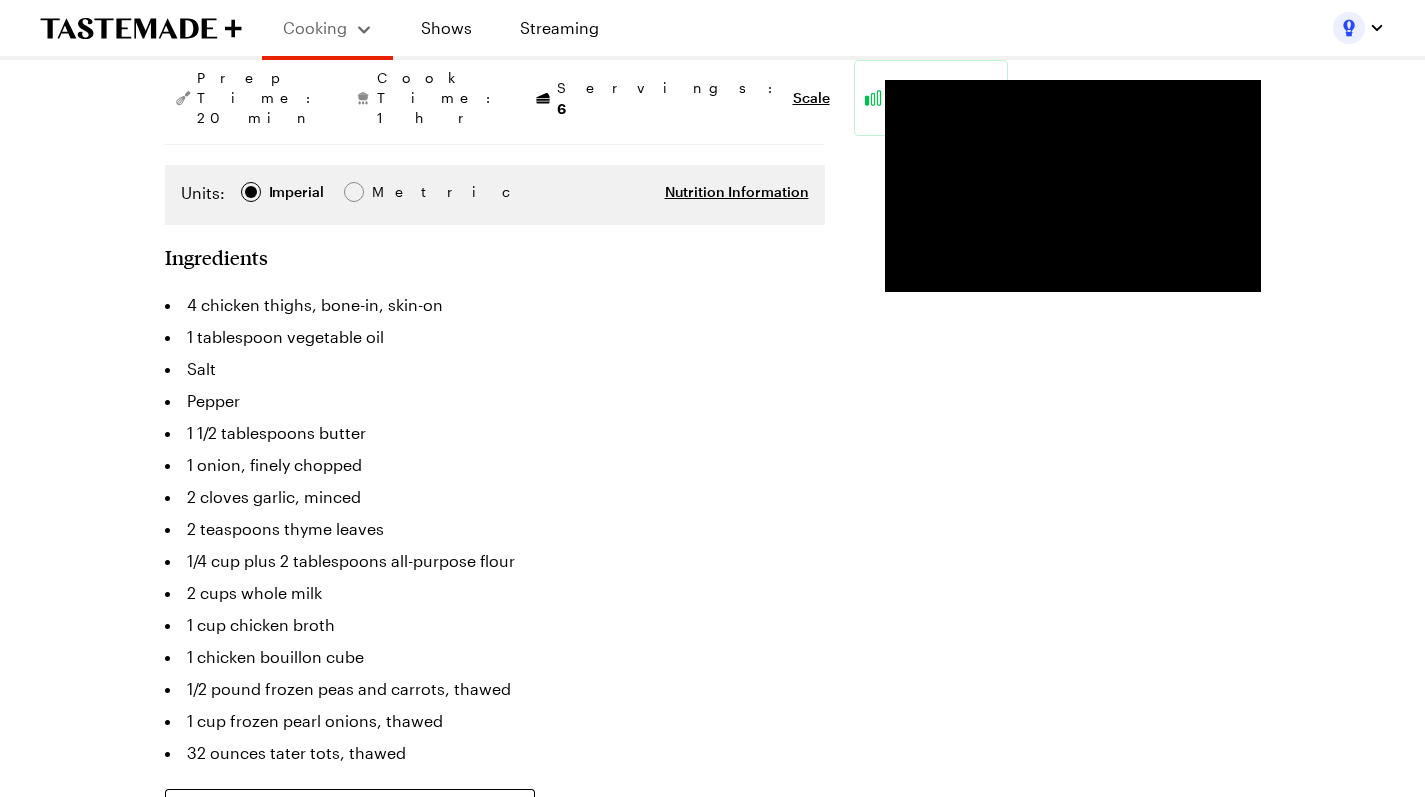 scroll, scrollTop: 485, scrollLeft: 0, axis: vertical 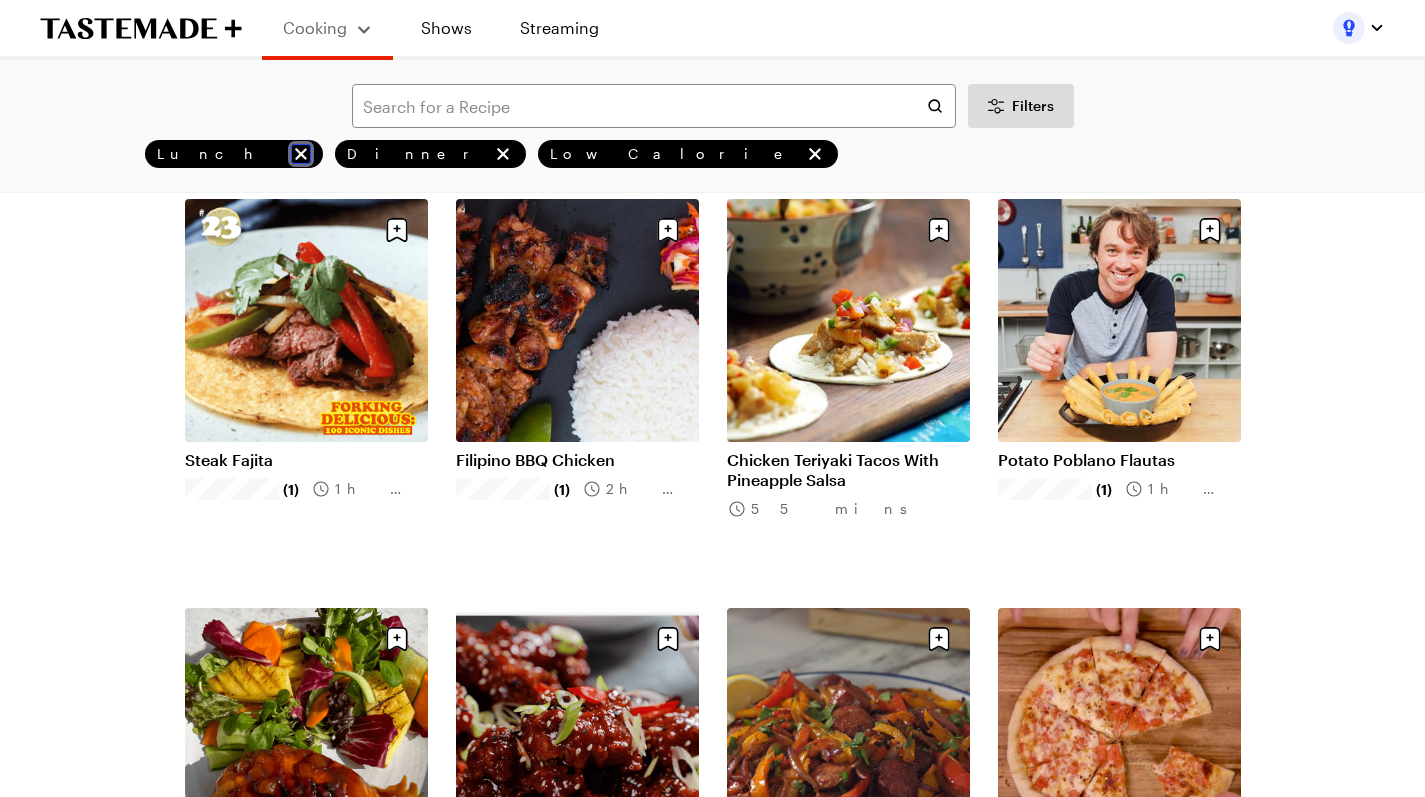 click 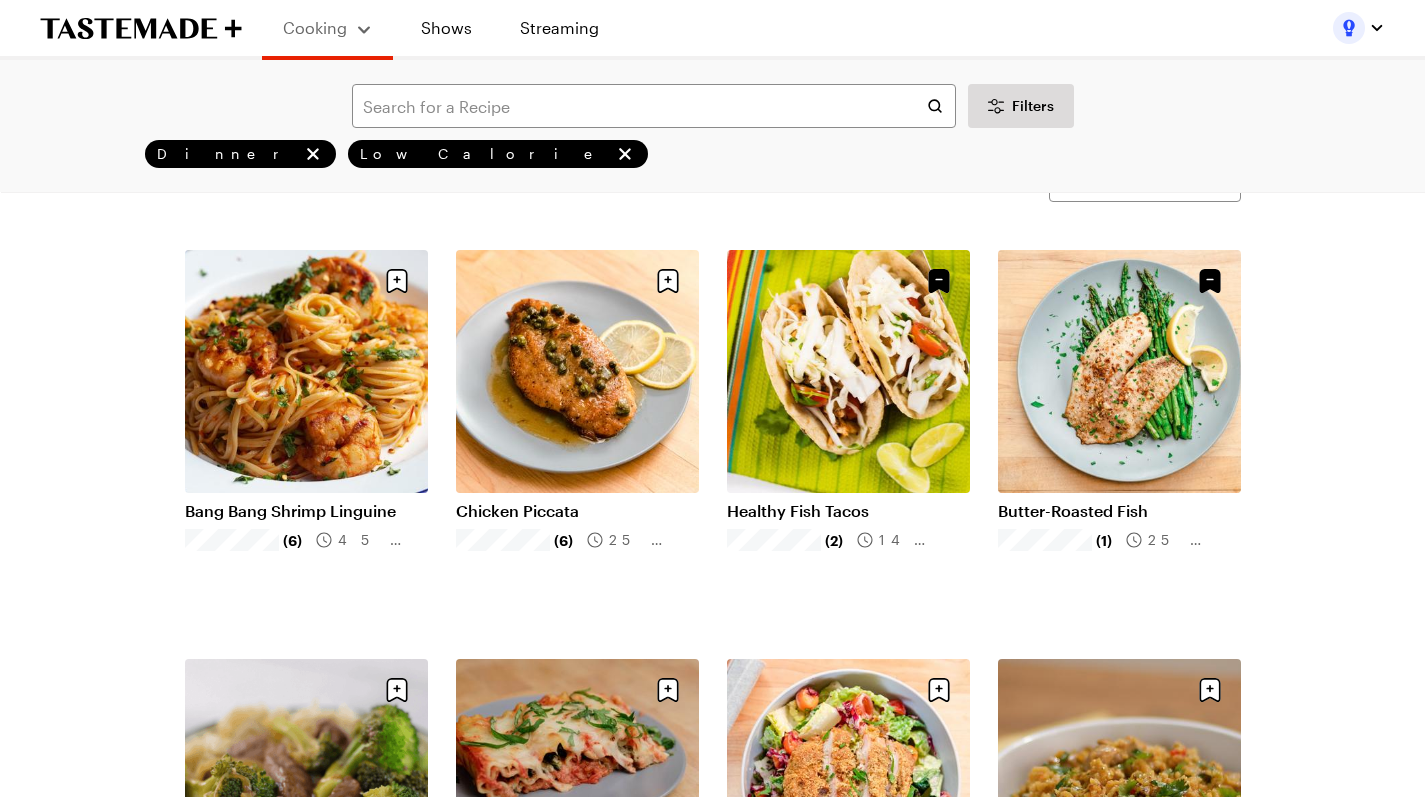 scroll, scrollTop: 0, scrollLeft: 0, axis: both 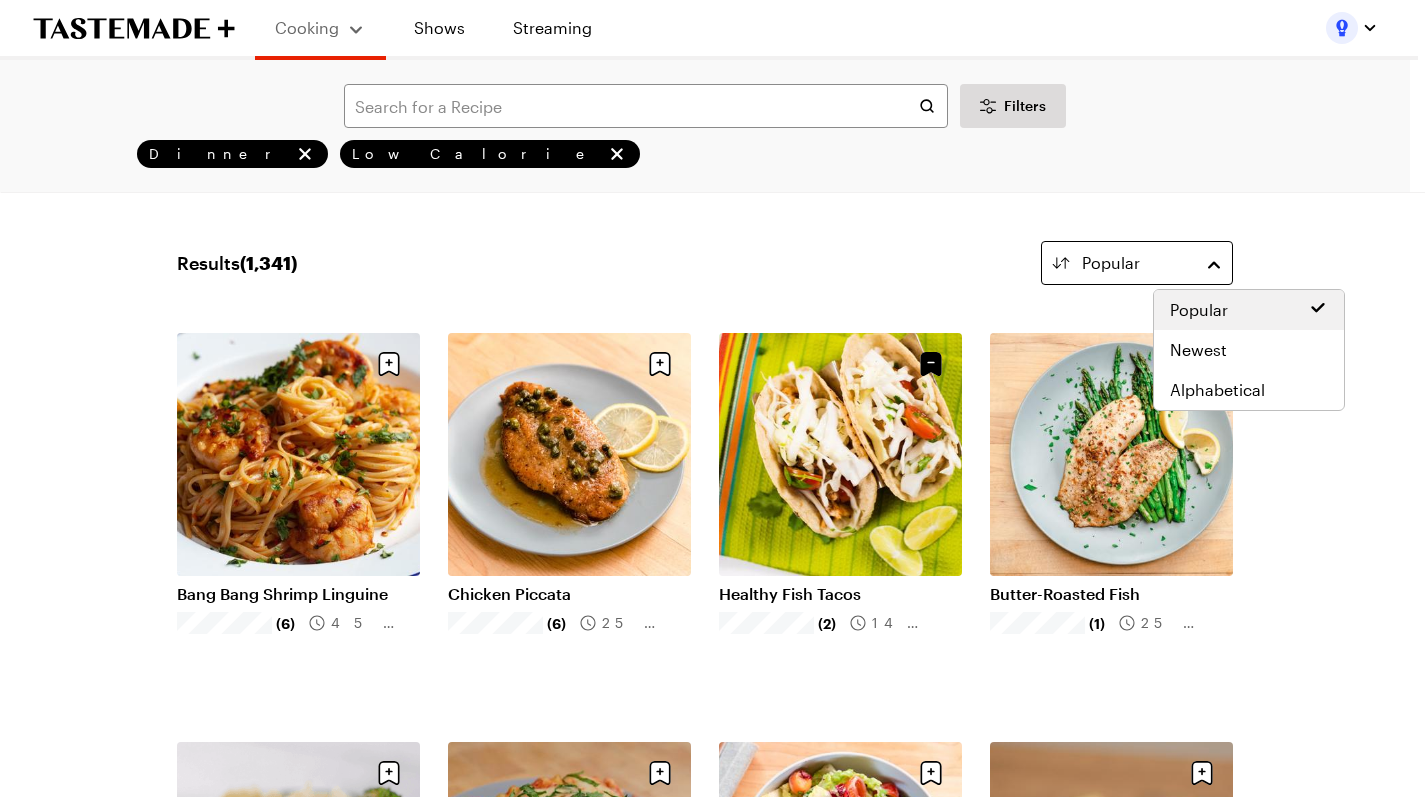click on "Popular" at bounding box center (1137, 263) 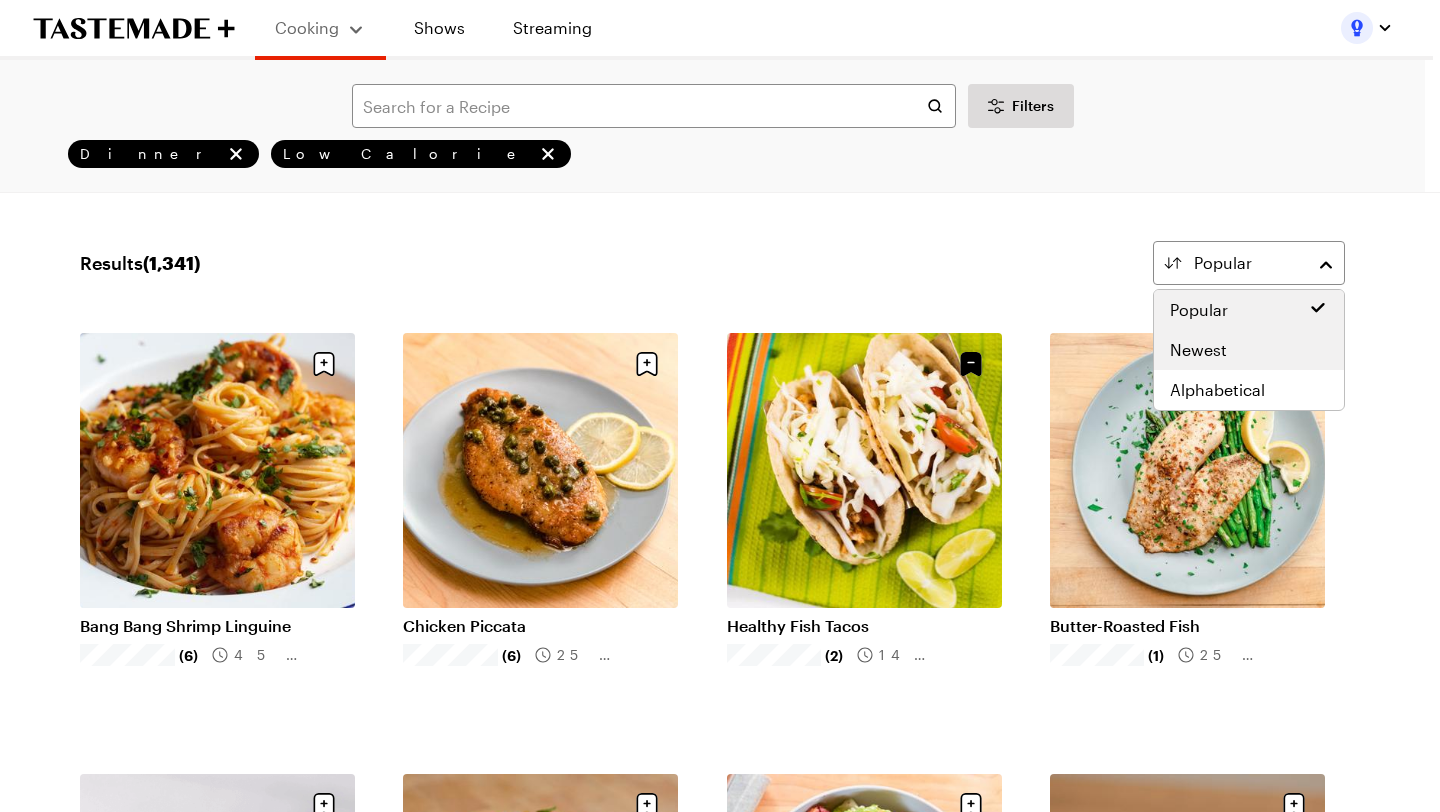click on "Newest" at bounding box center [1249, 350] 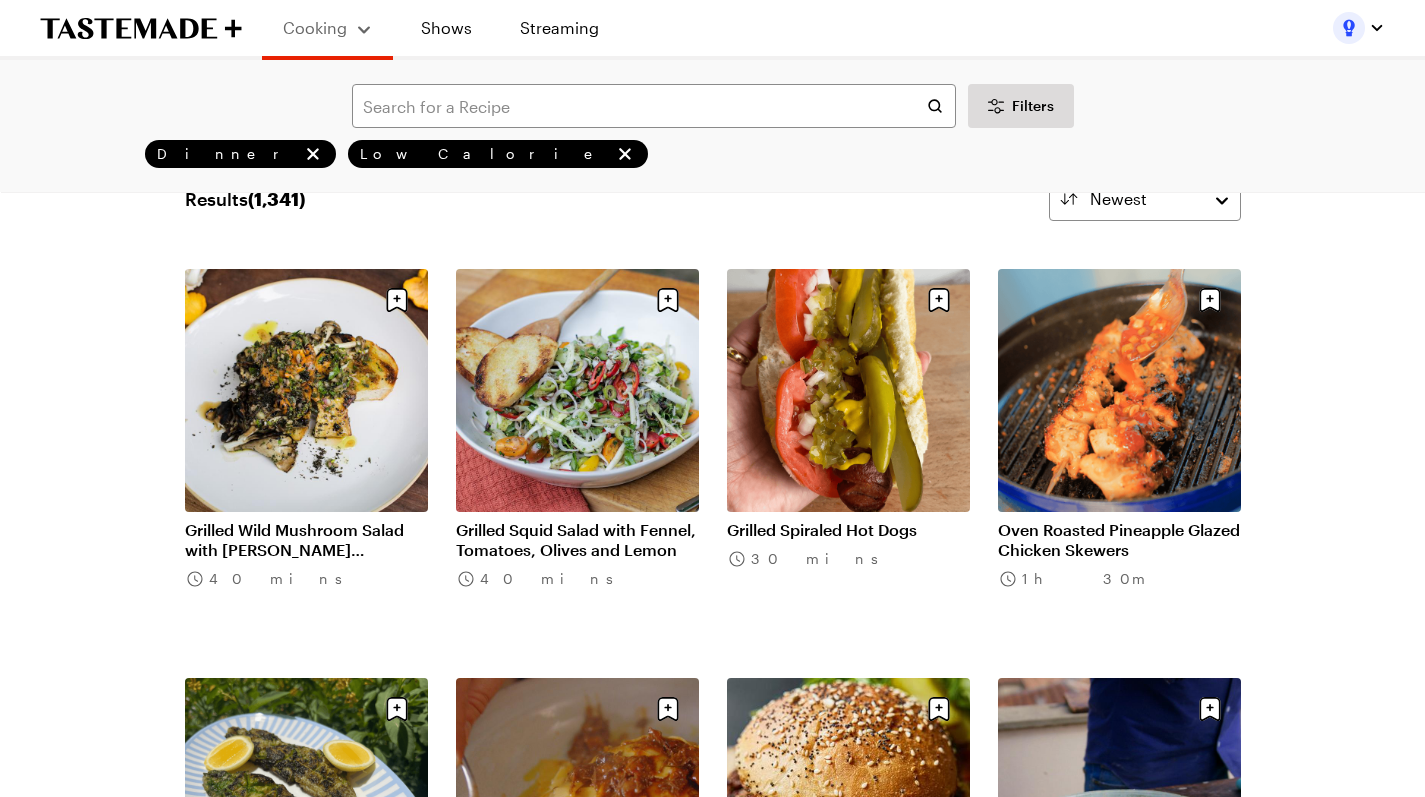 scroll, scrollTop: 62, scrollLeft: 0, axis: vertical 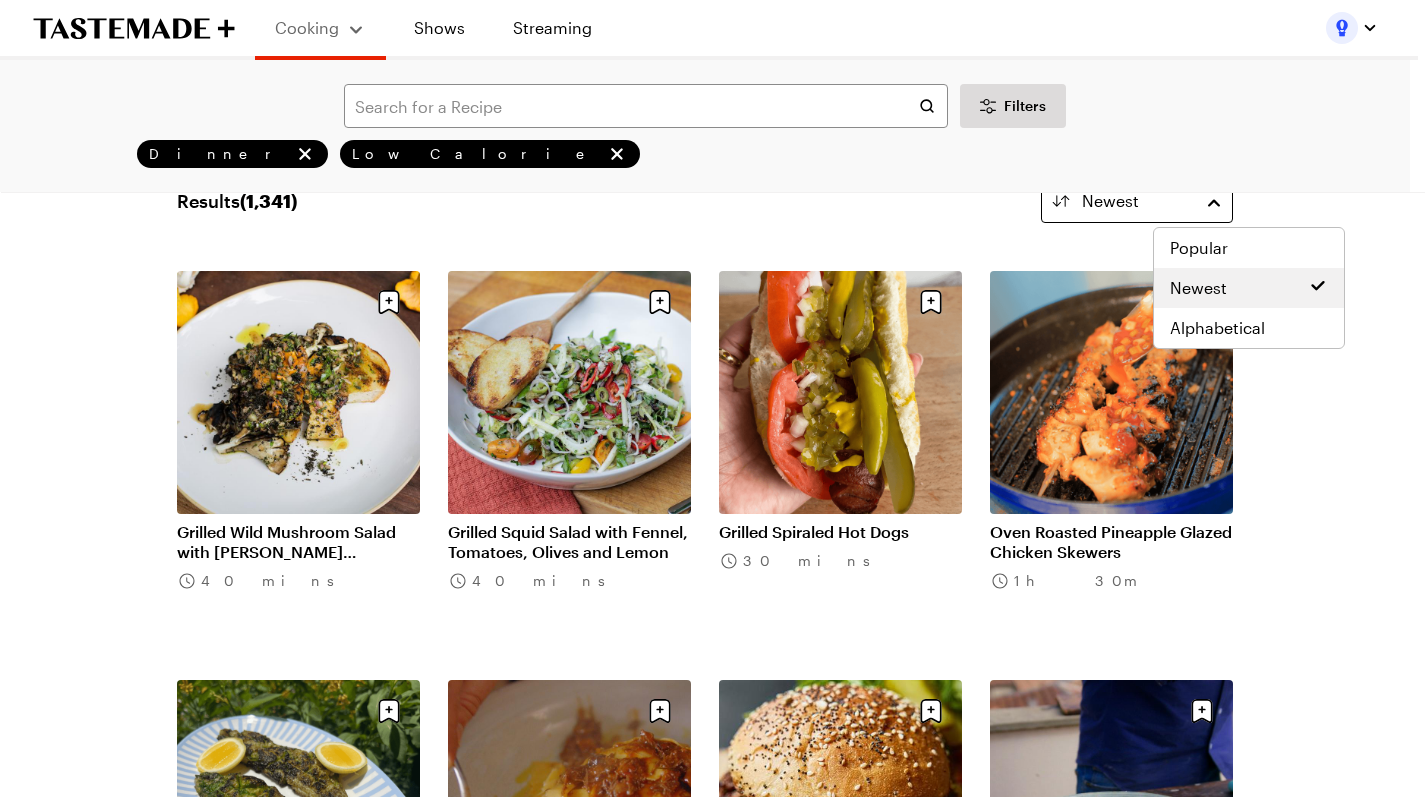 click on "Newest" at bounding box center [1137, 201] 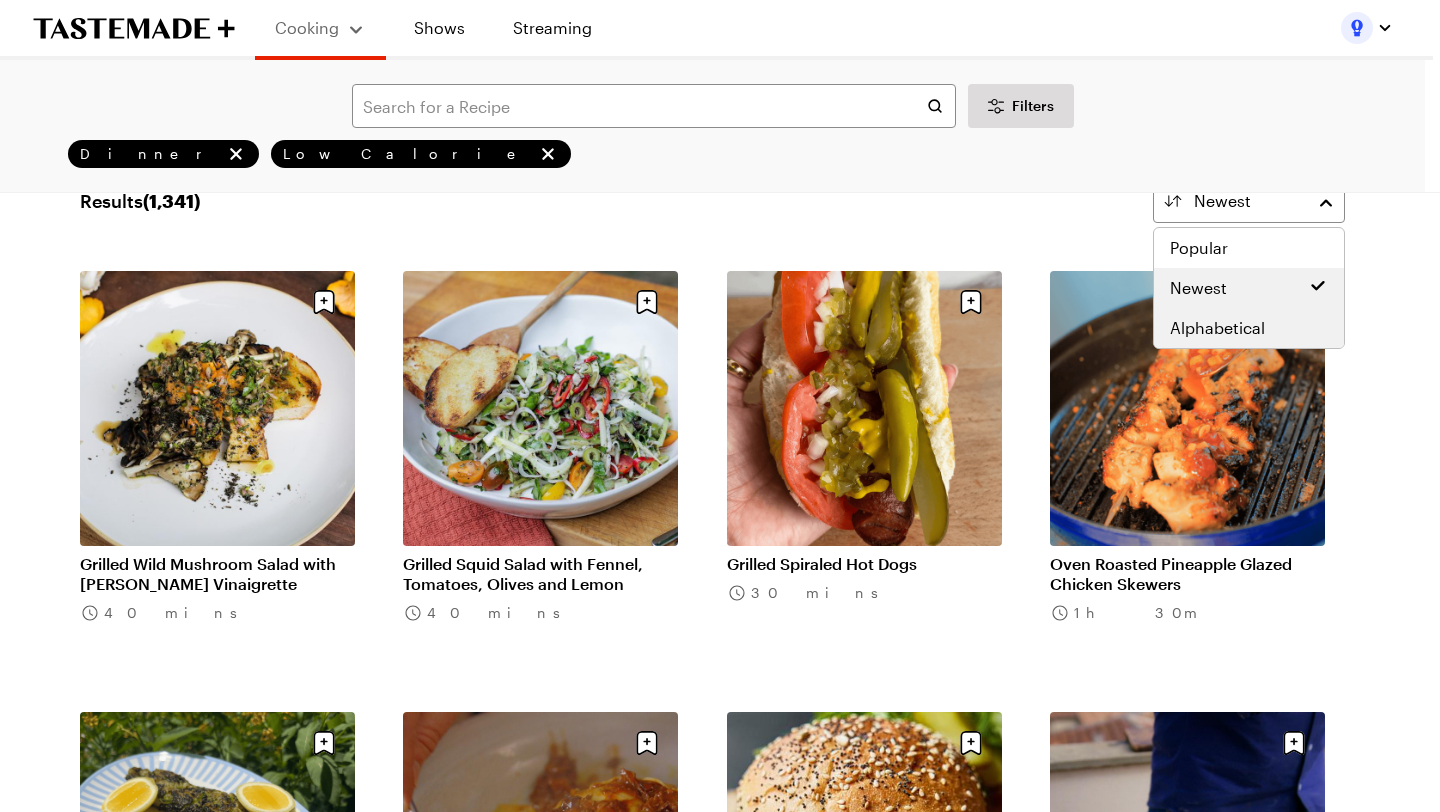 click on "Alphabetical" at bounding box center (1217, 328) 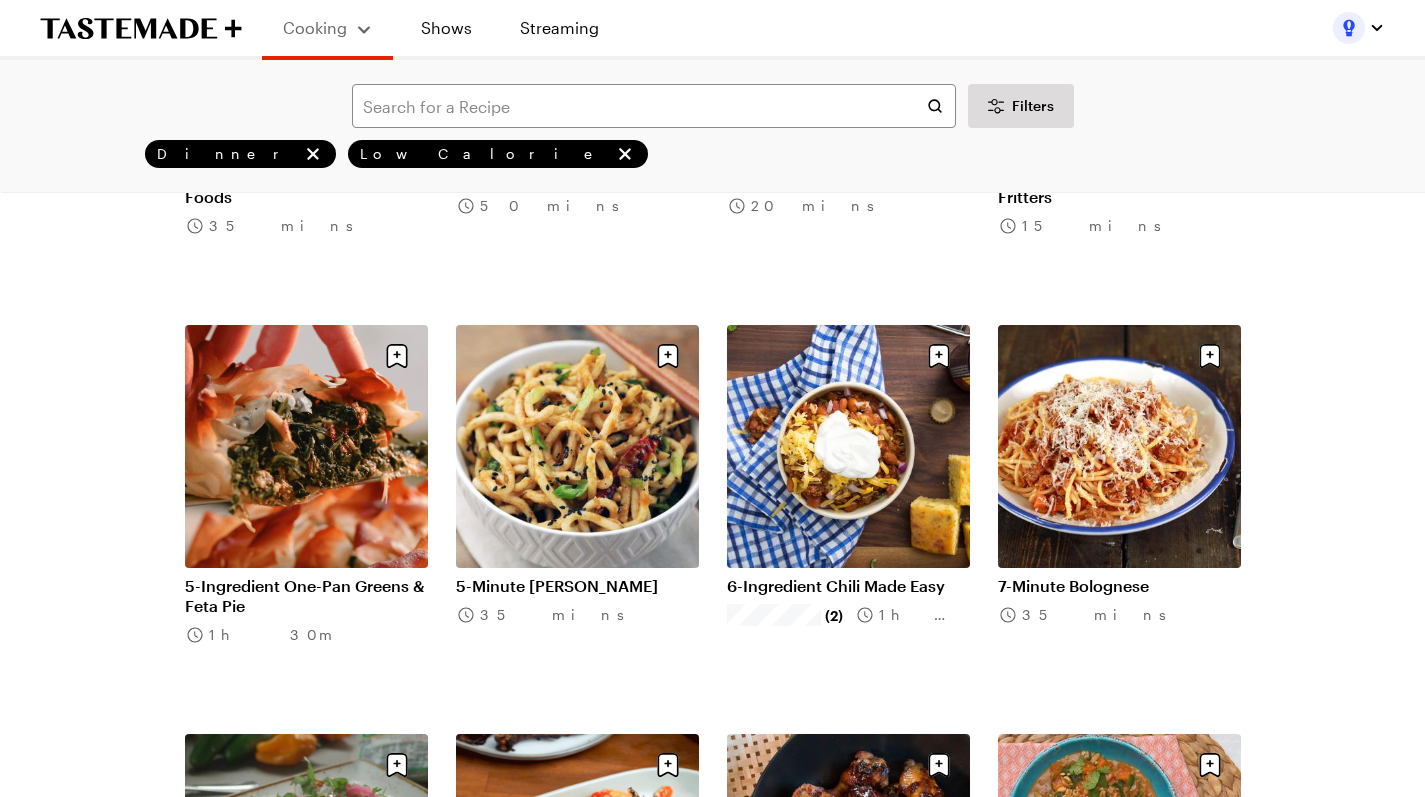scroll, scrollTop: 409, scrollLeft: 0, axis: vertical 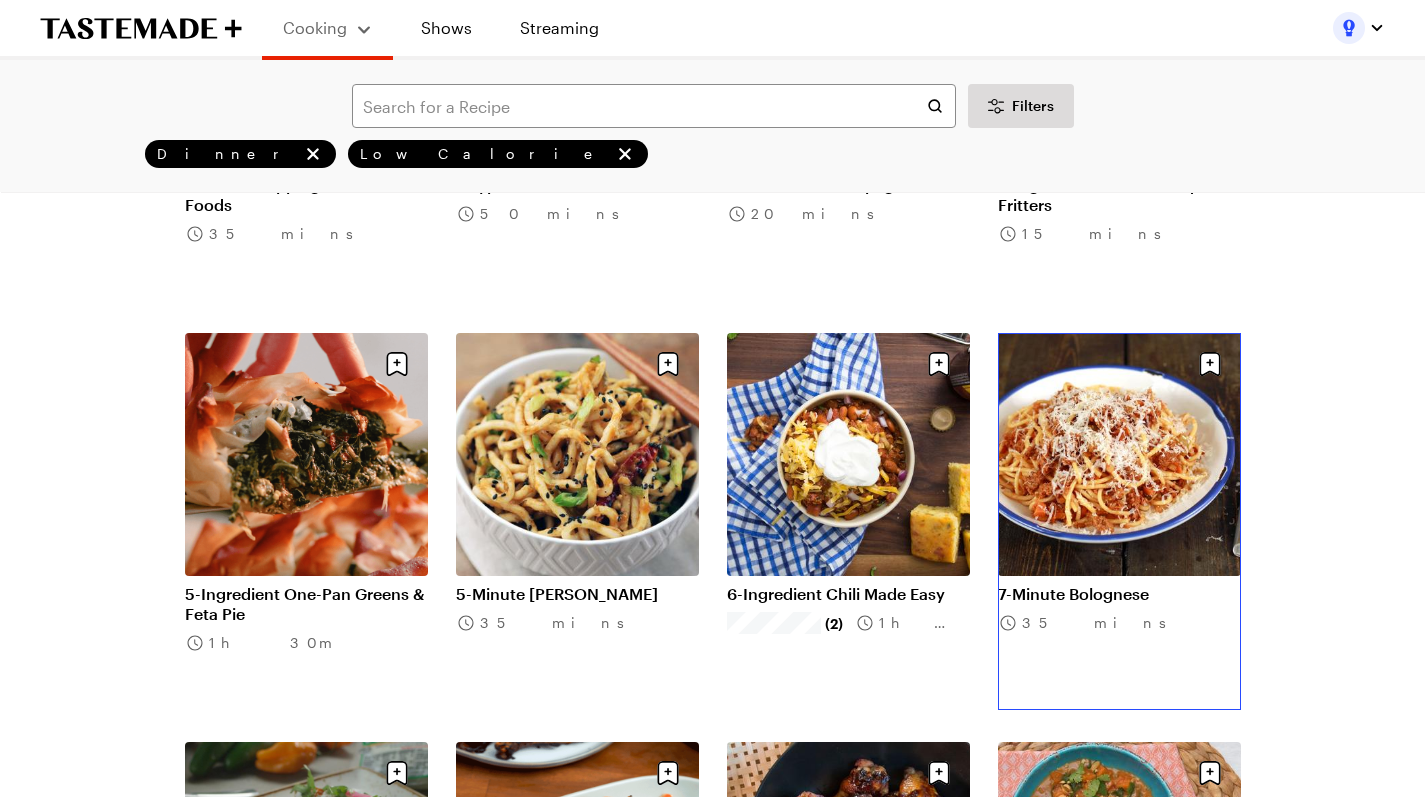 click on "7-Minute Bolognese" at bounding box center [1119, 594] 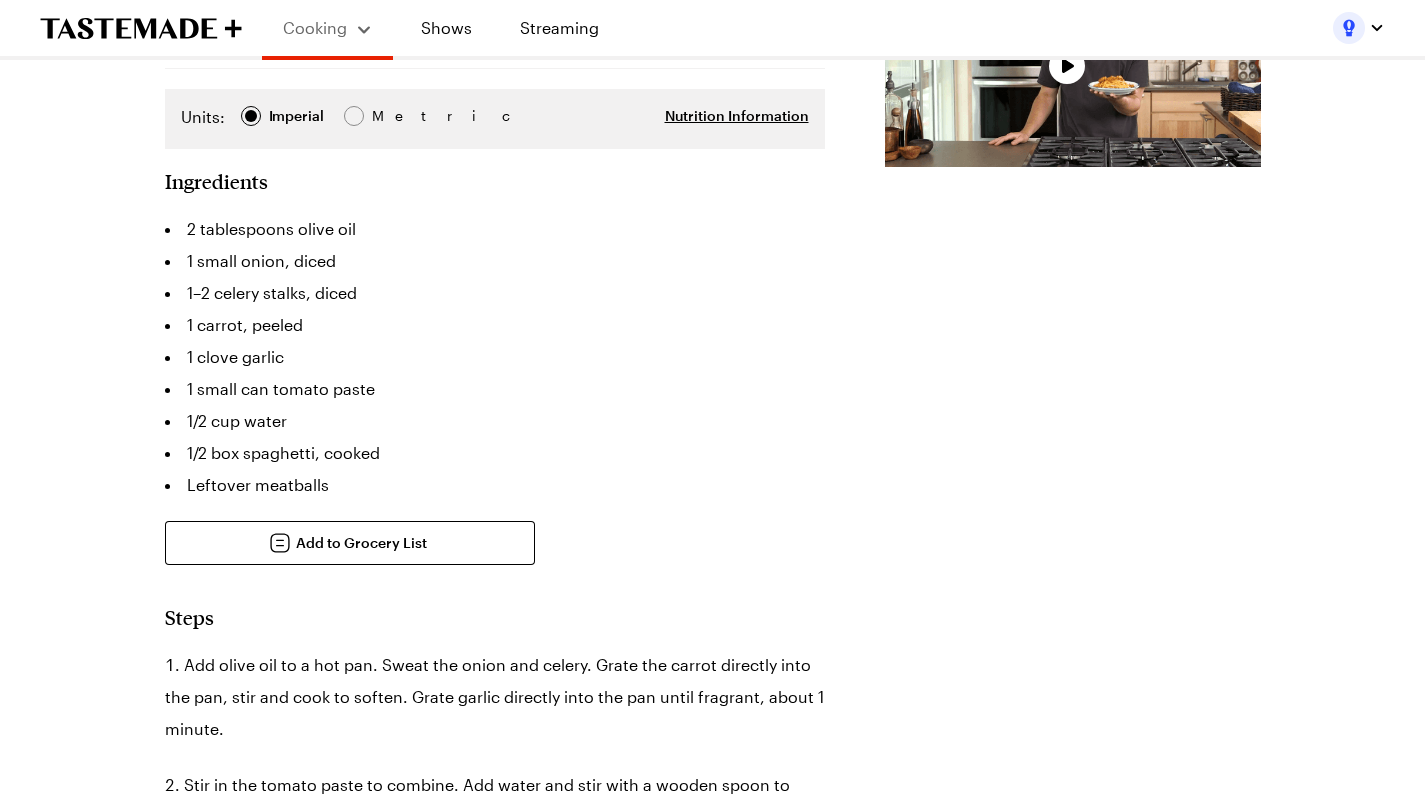 scroll, scrollTop: 0, scrollLeft: 0, axis: both 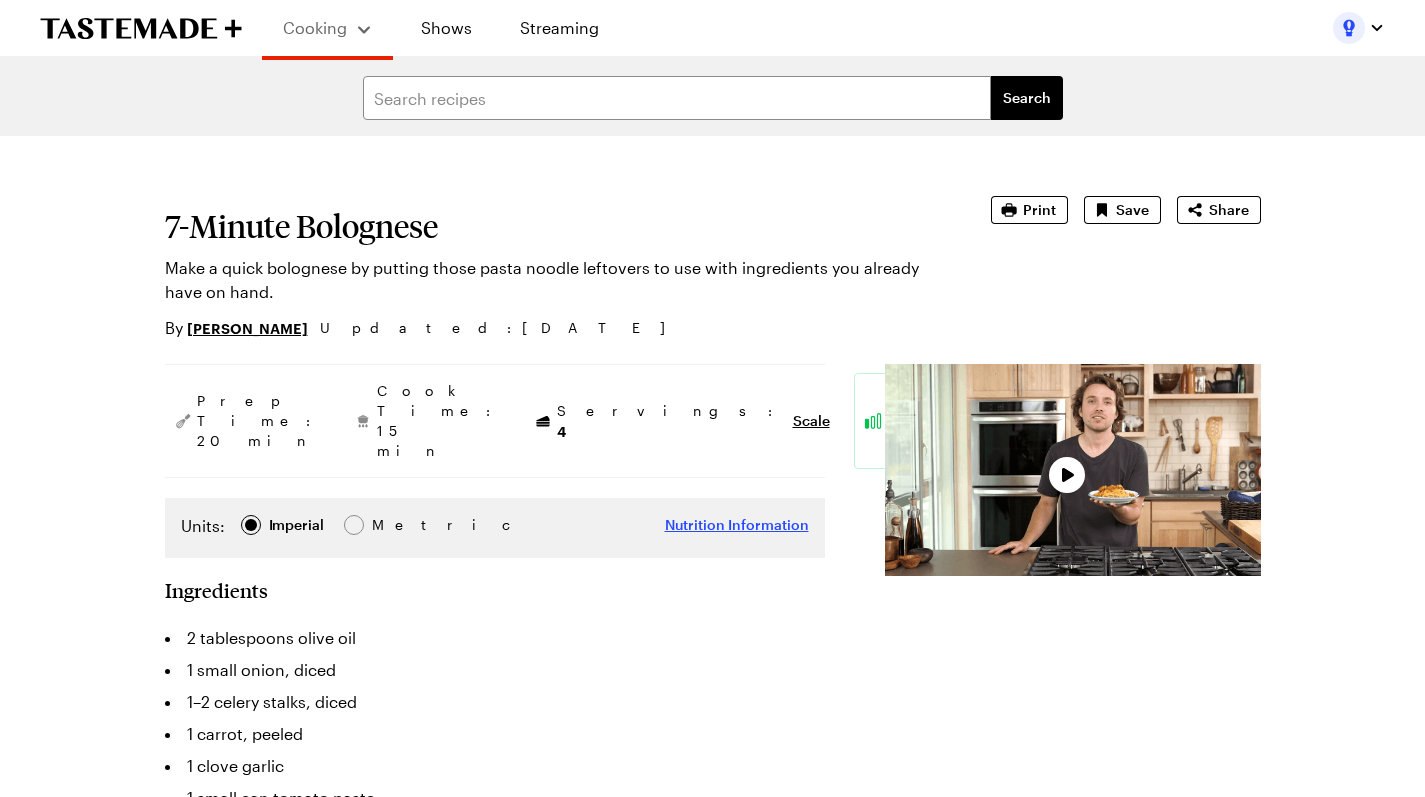click on "Nutrition Information" at bounding box center (737, 525) 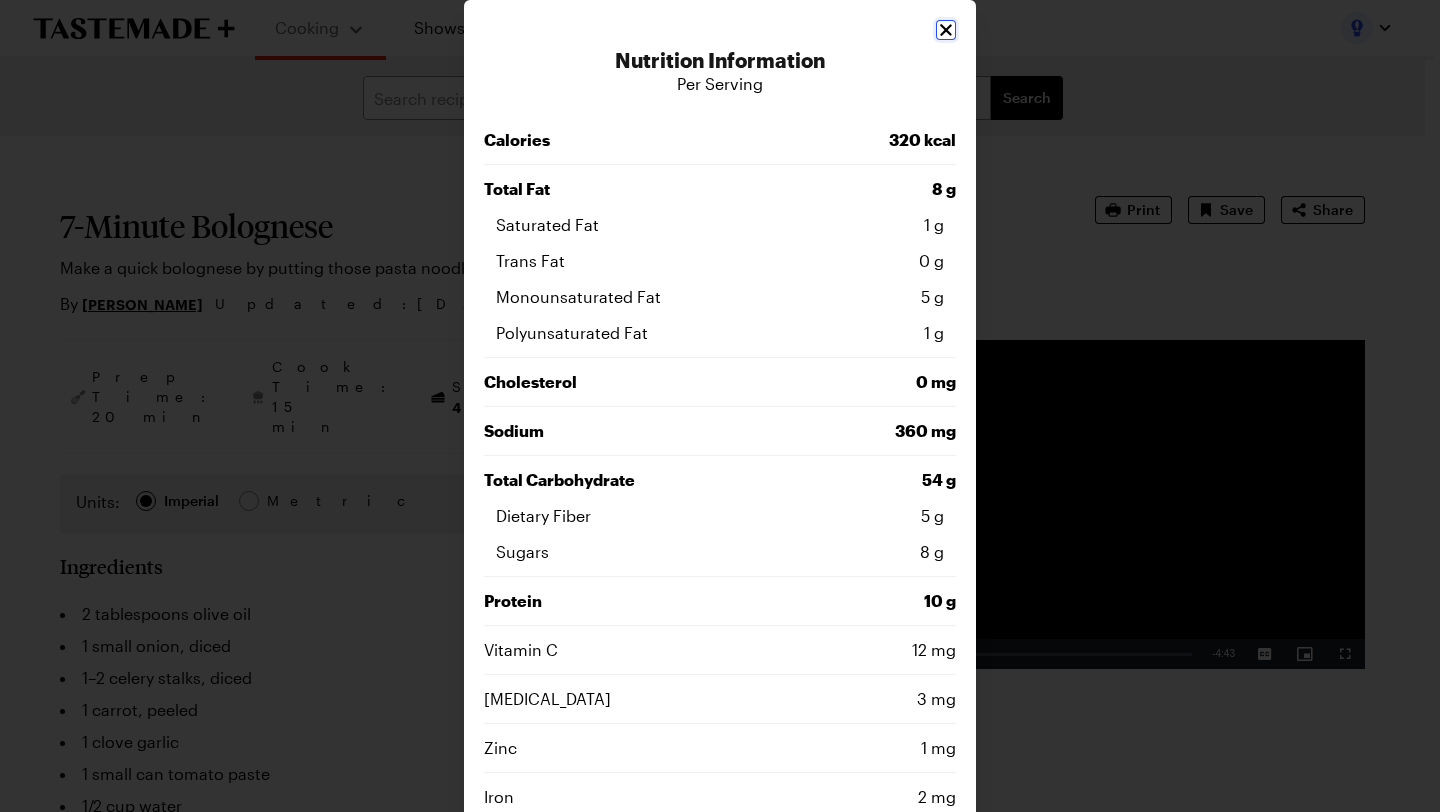 click 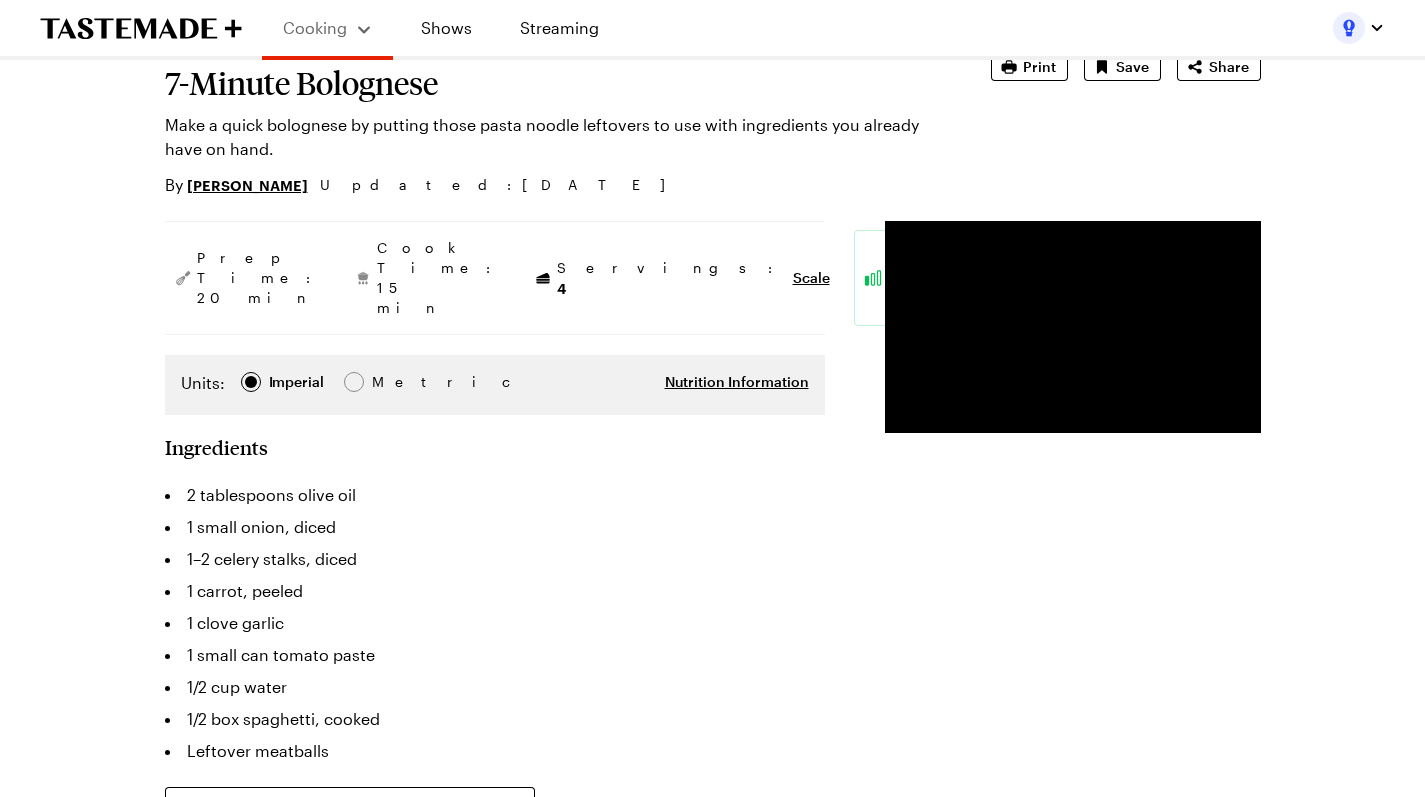 scroll, scrollTop: 137, scrollLeft: 0, axis: vertical 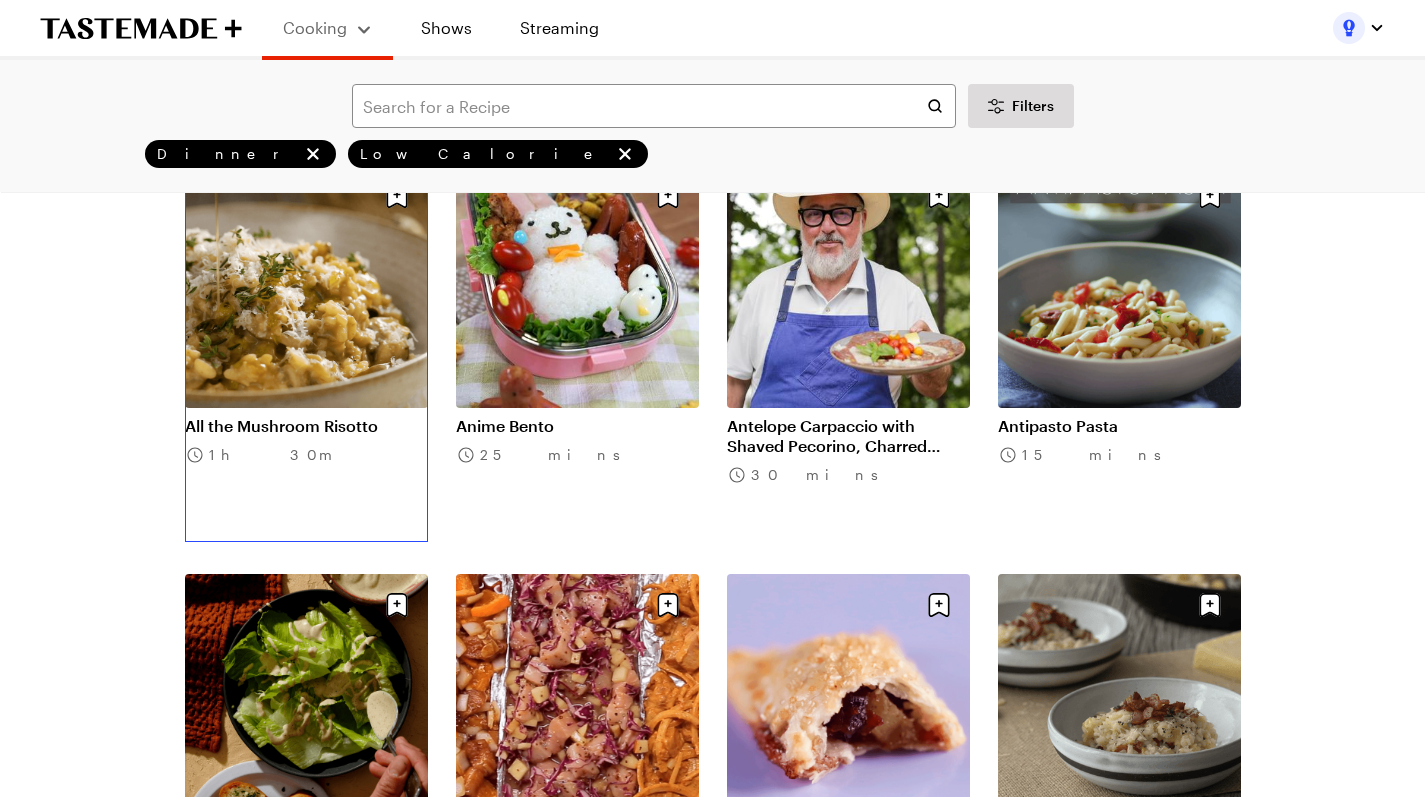 click on "All the Mushroom Risotto" at bounding box center (306, 426) 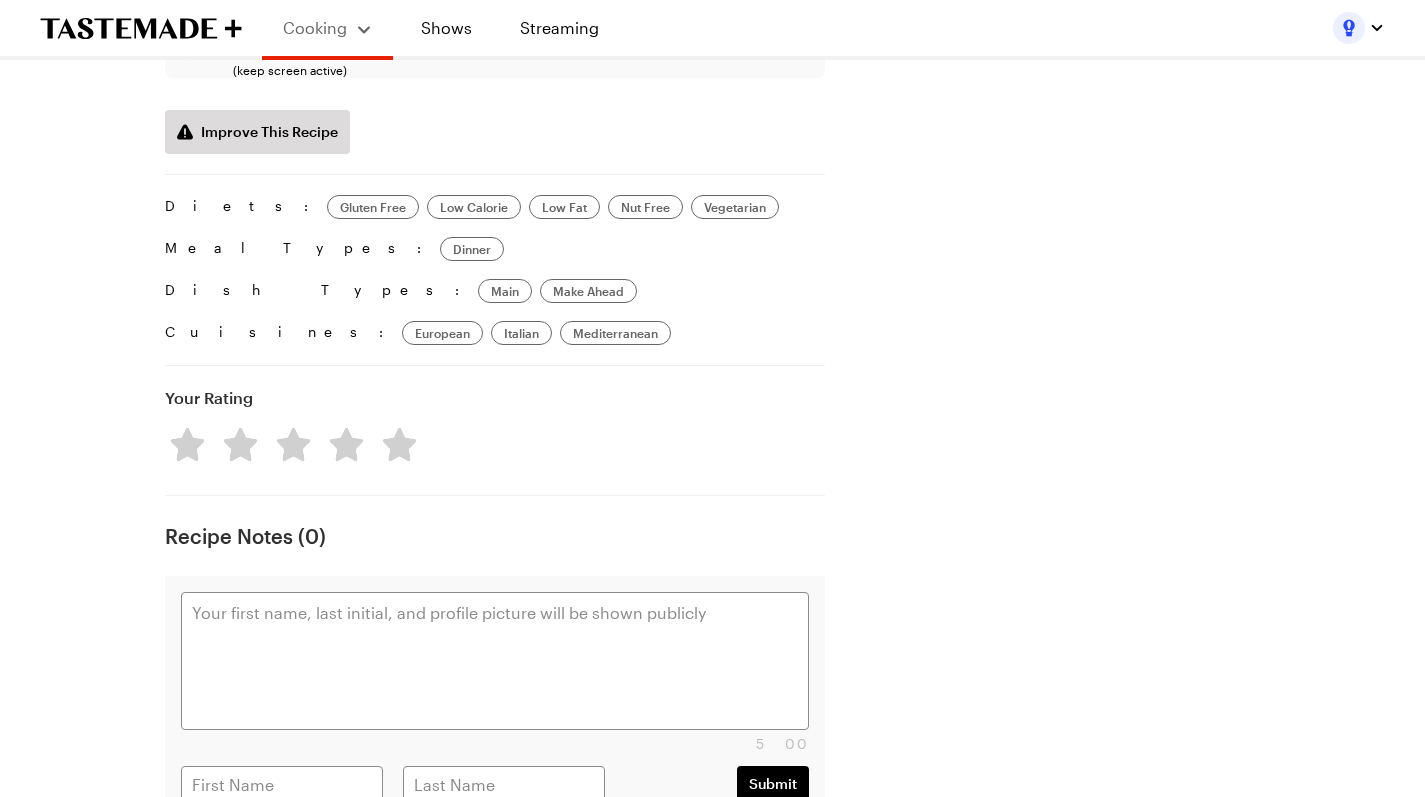 scroll, scrollTop: 0, scrollLeft: 0, axis: both 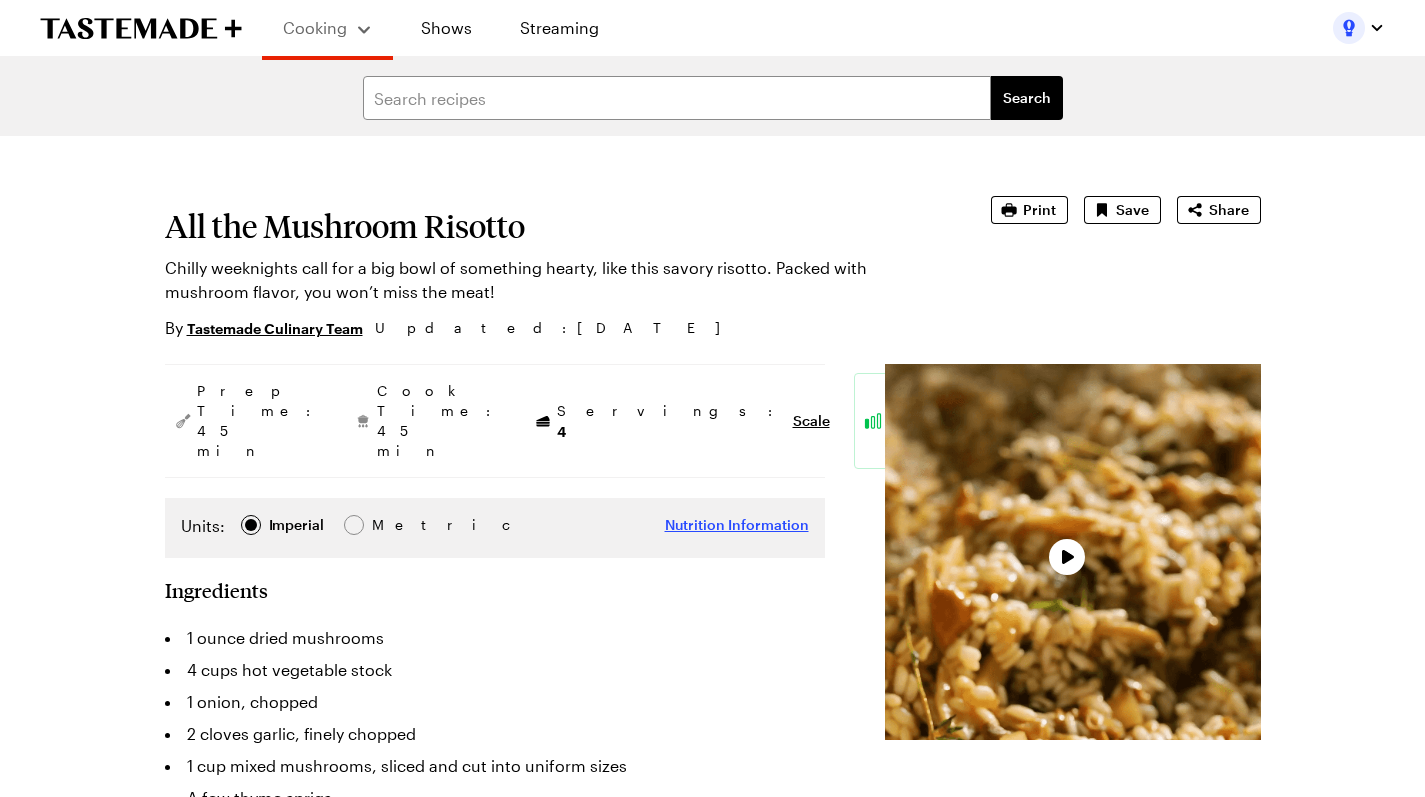 click on "Nutrition Information" at bounding box center [737, 525] 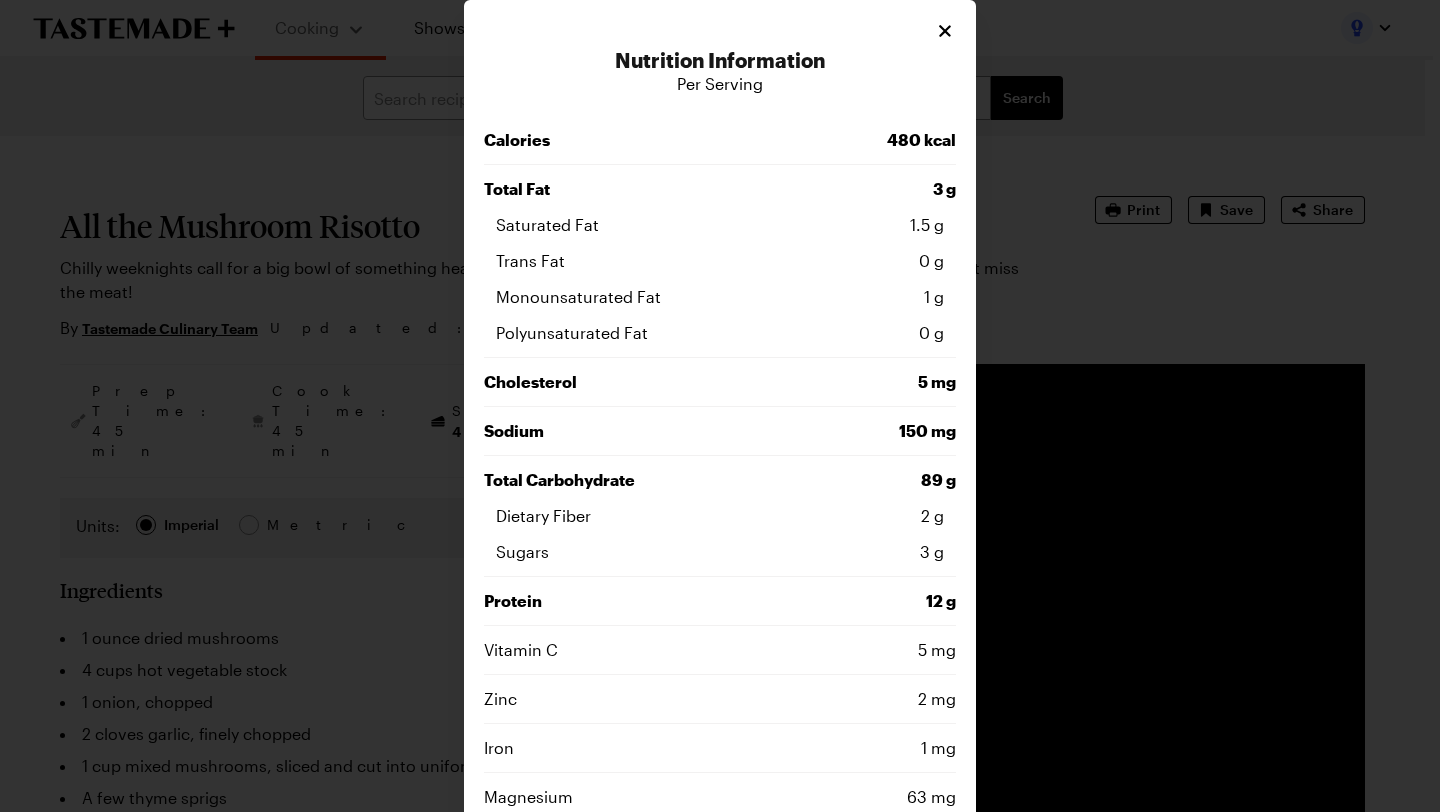 click on "Nutrition Information Per Serving Calories 480 kcal Total Fat 3 g Saturated Fat 1.5 g Trans Fat 0 g Monounsaturated Fat 1 g Polyunsaturated Fat 0 g [MEDICAL_DATA] 5 mg Sodium 150 mg Total Carbohydrate 89 g Dietary Fiber 2 g Sugars 3 g Protein 12 g Vitamin C 5 mg Zinc 2 mg Iron 1 mg Magnesium 63 mg [MEDICAL_DATA] 3 mg Phosphorus 230 mg Potassium 366 mg Calcium 147 mg Close Note: Nutritional information from Edamam is only an estimate." at bounding box center (720, 602) 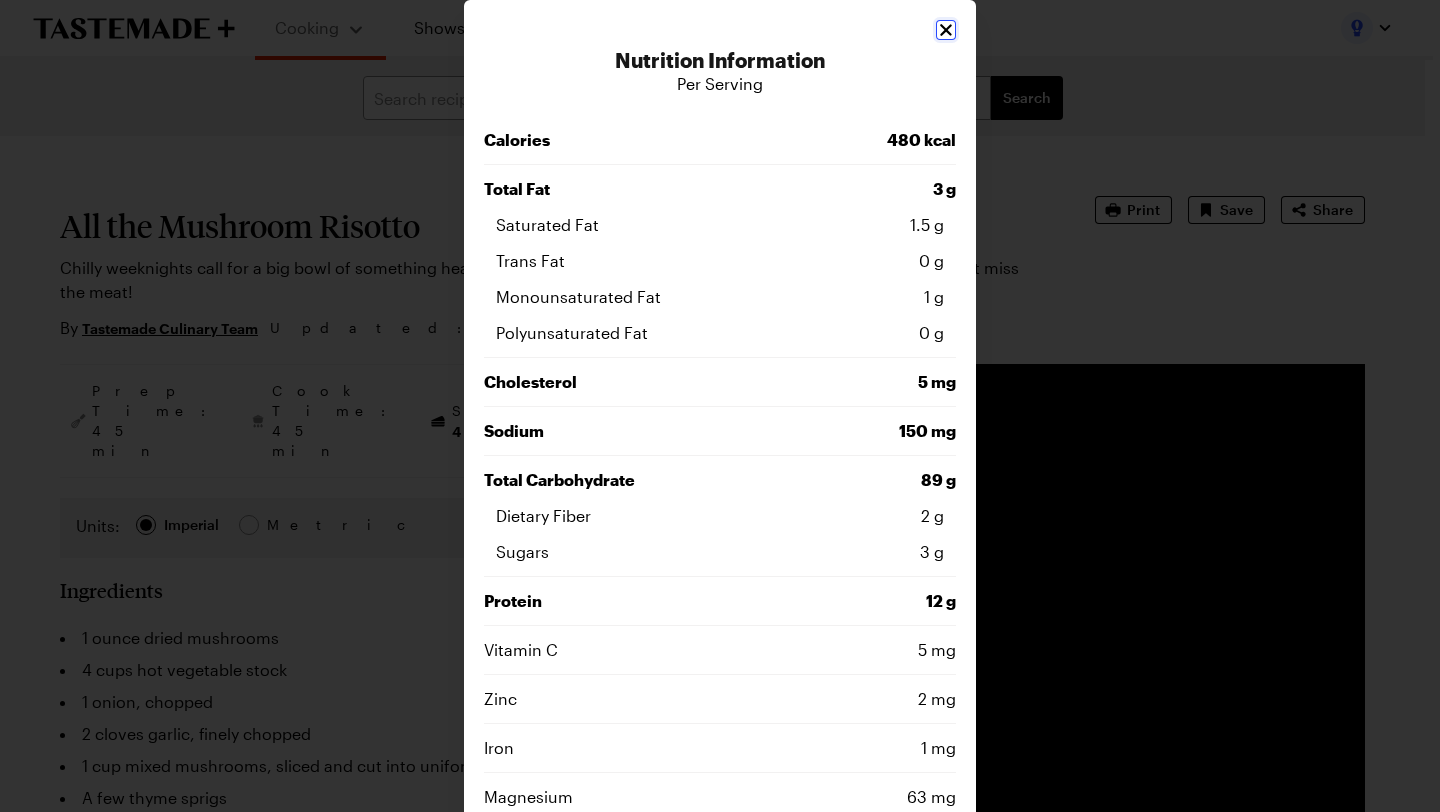 click 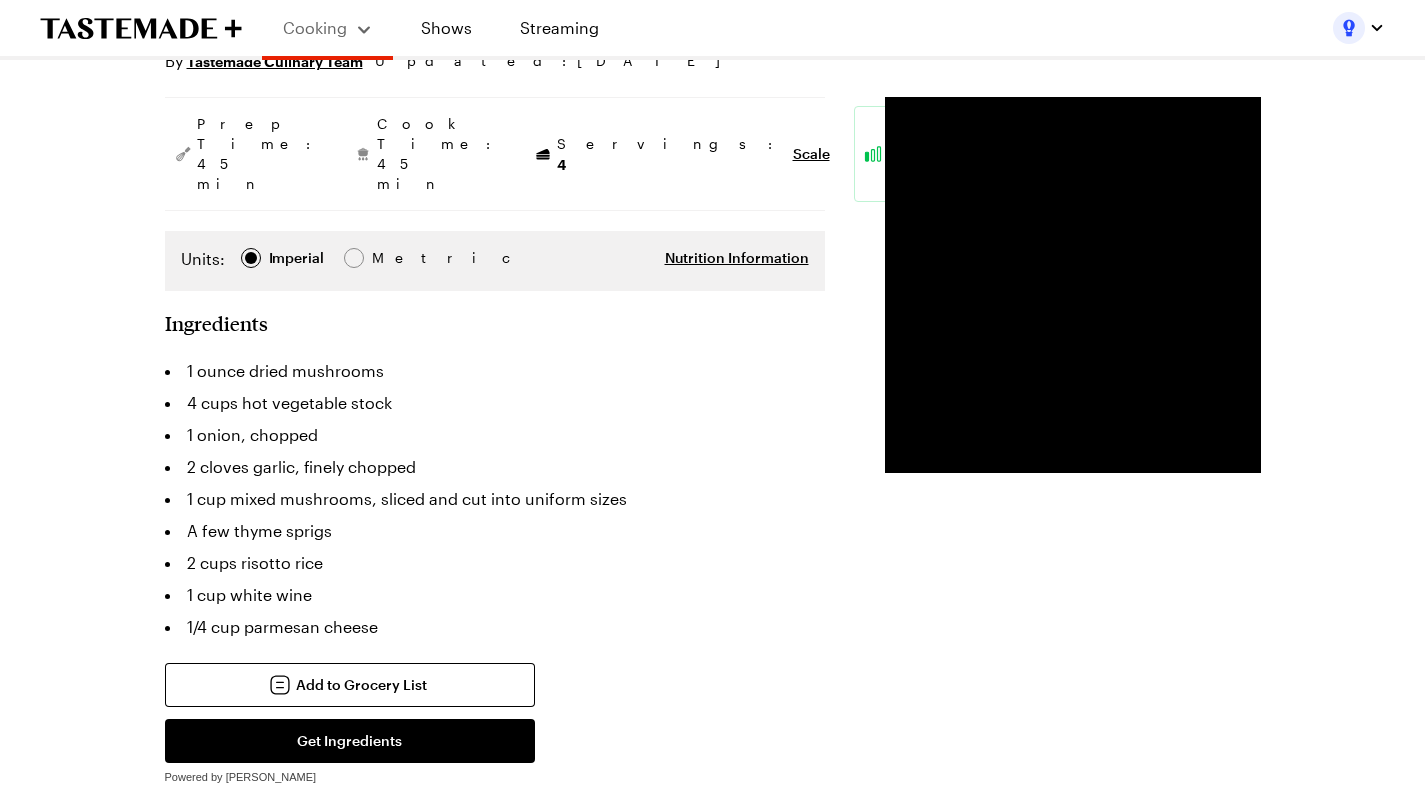 scroll, scrollTop: 271, scrollLeft: 0, axis: vertical 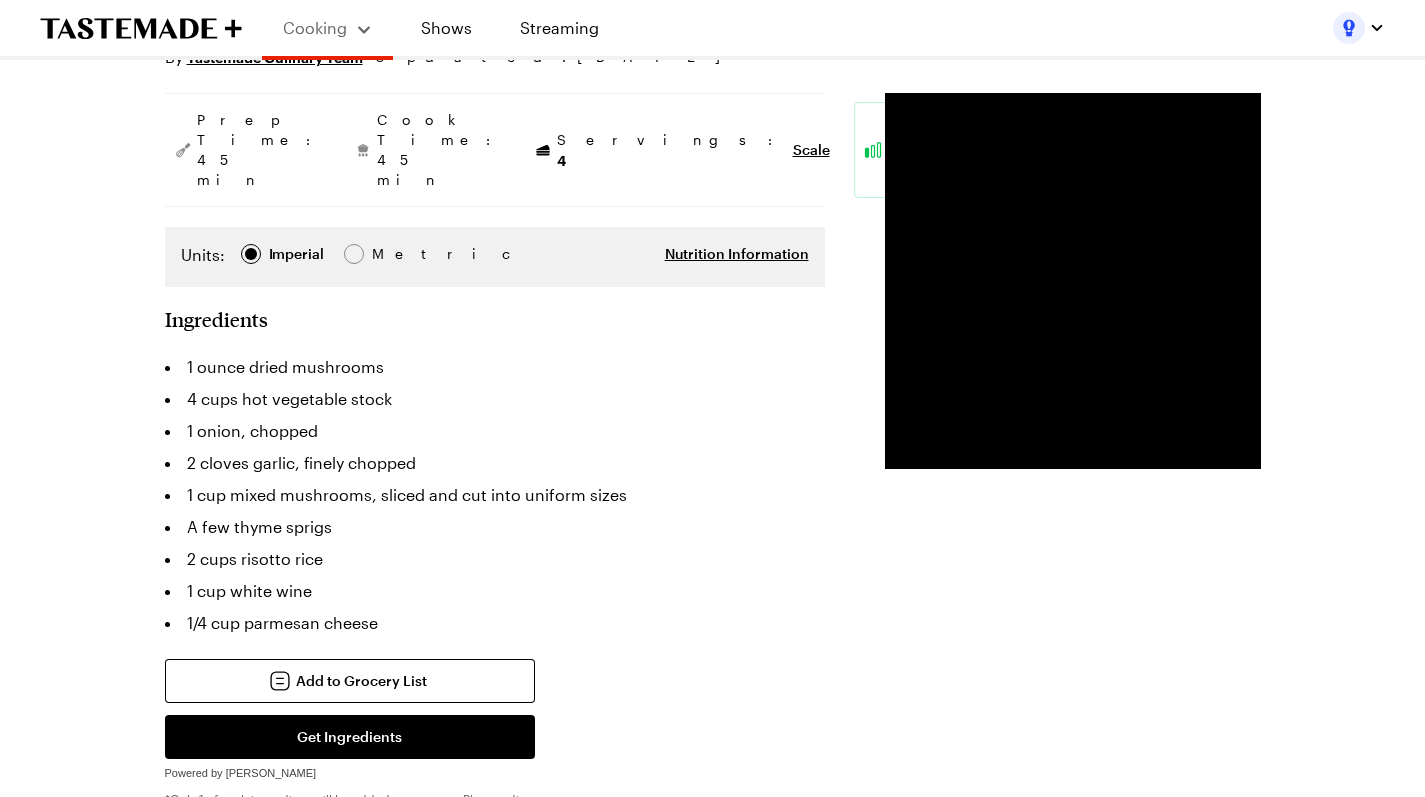 click on "Nutrition Information" at bounding box center [617, 257] 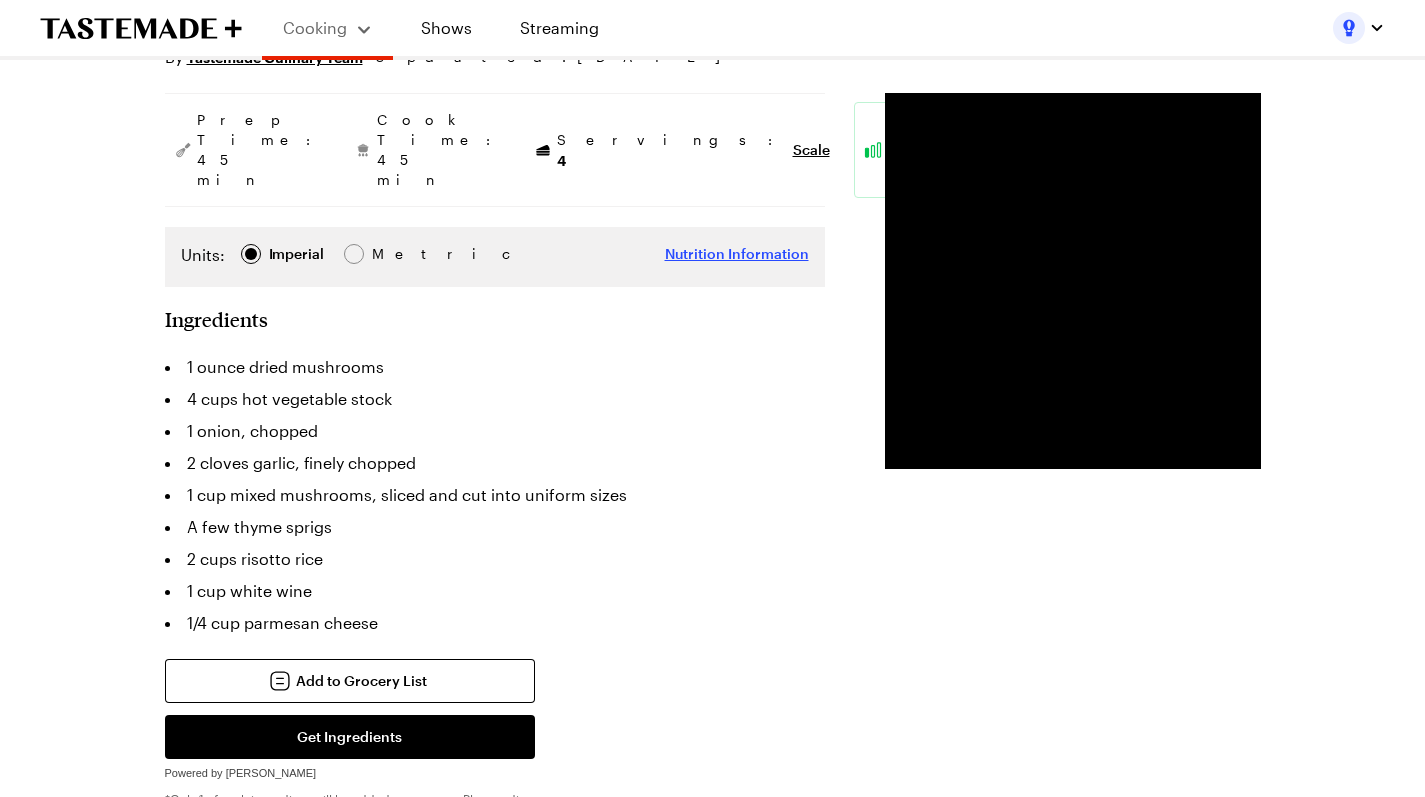 click on "Nutrition Information" at bounding box center (737, 254) 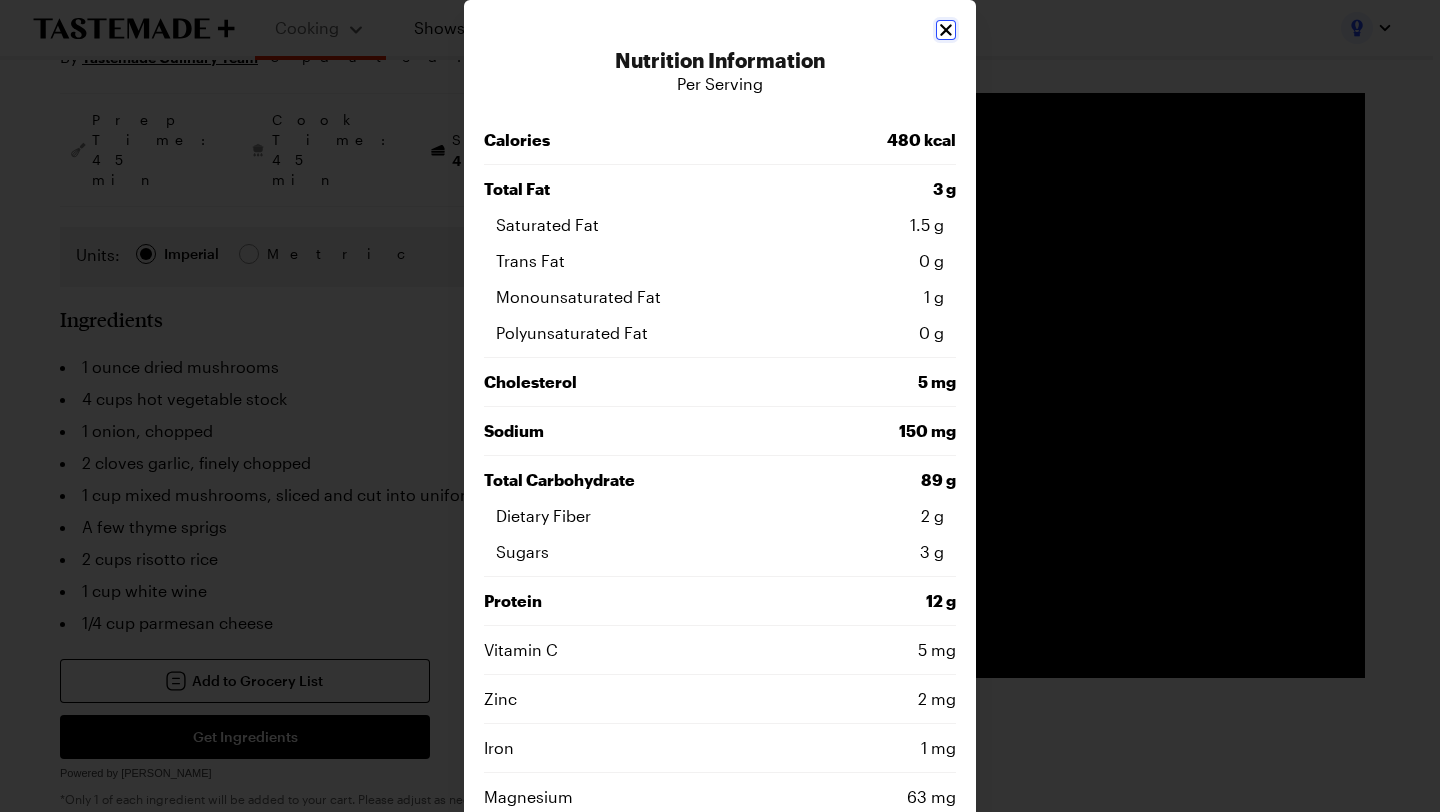 click at bounding box center [946, 30] 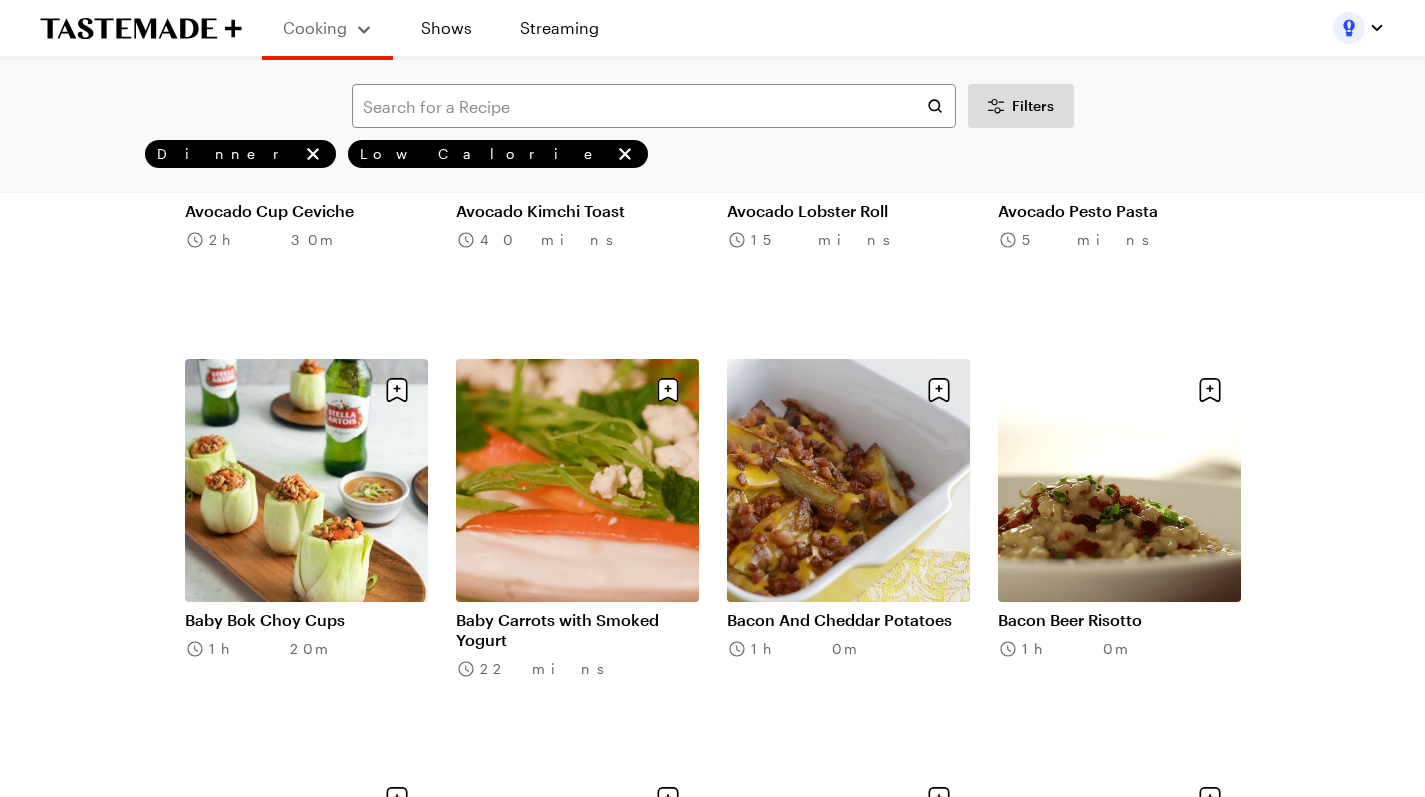 scroll, scrollTop: 4067, scrollLeft: 0, axis: vertical 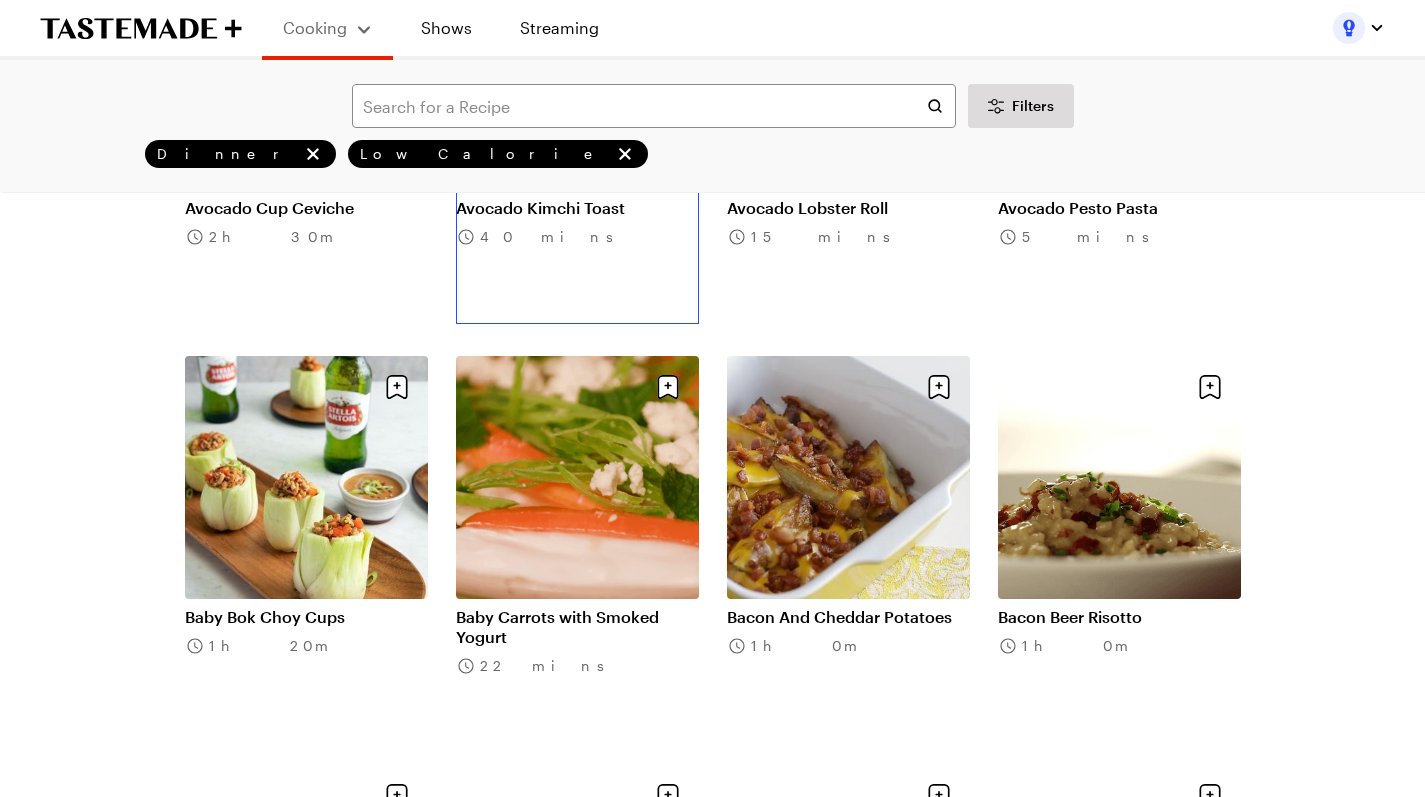 click on "Avocado Kimchi Toast" at bounding box center [577, 208] 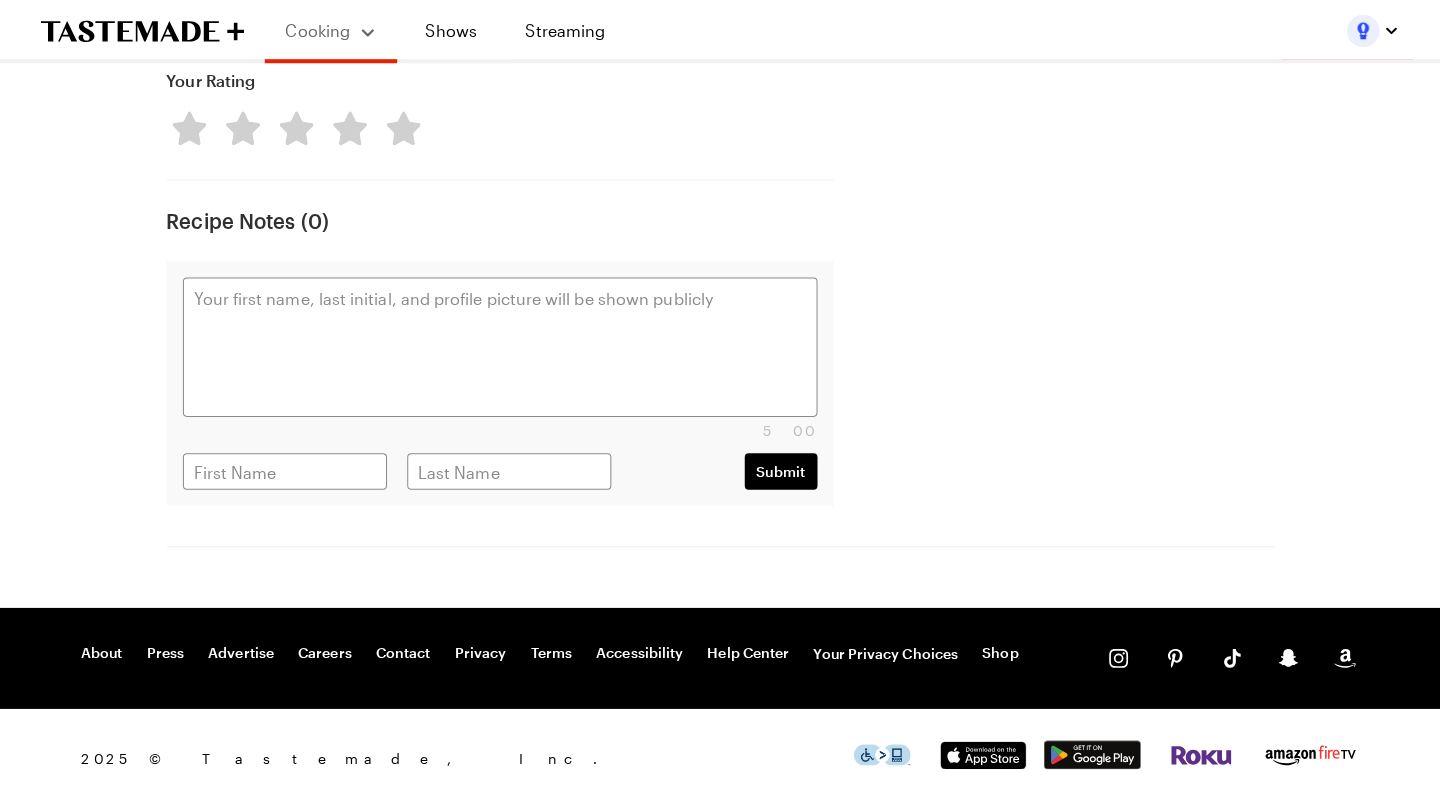 scroll, scrollTop: 0, scrollLeft: 0, axis: both 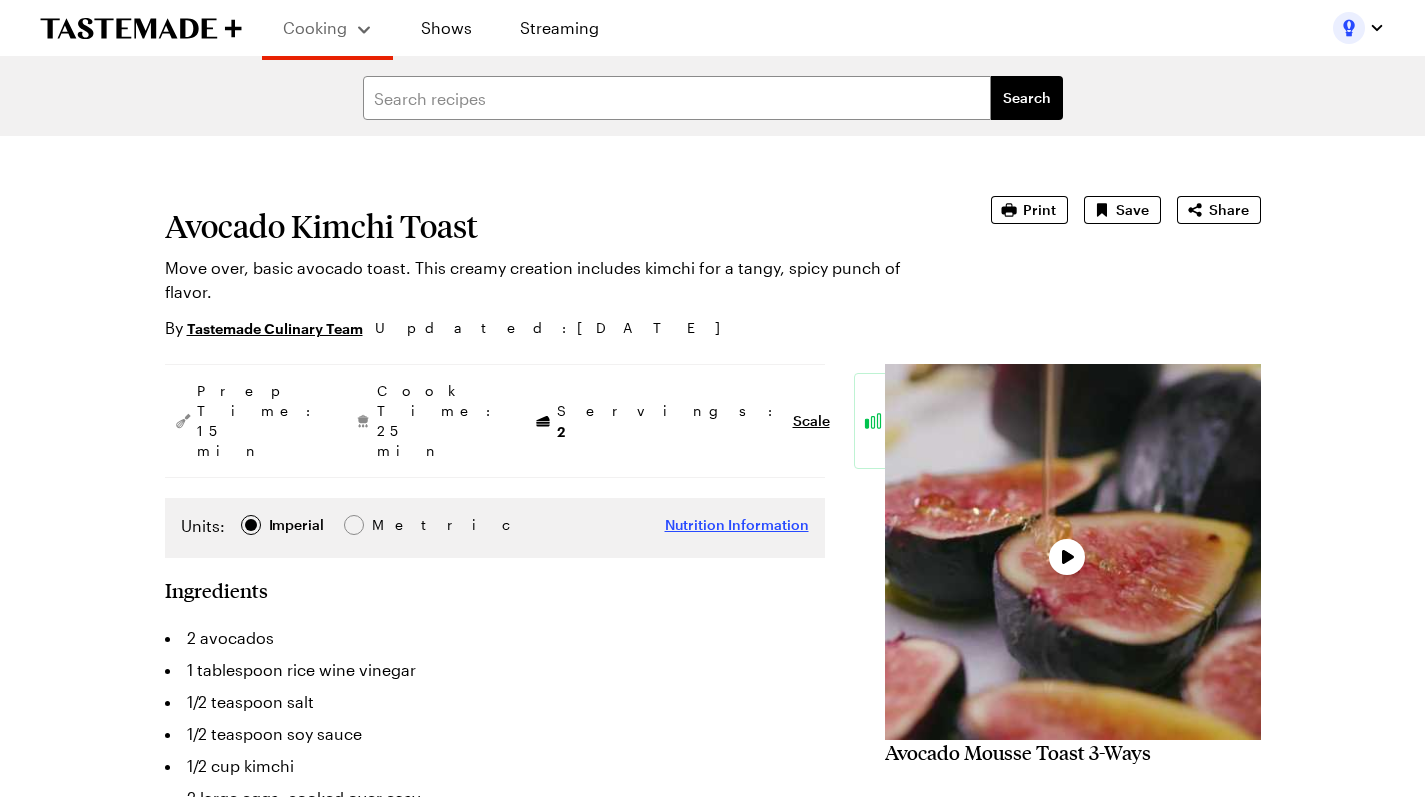 click on "Nutrition Information" at bounding box center (737, 525) 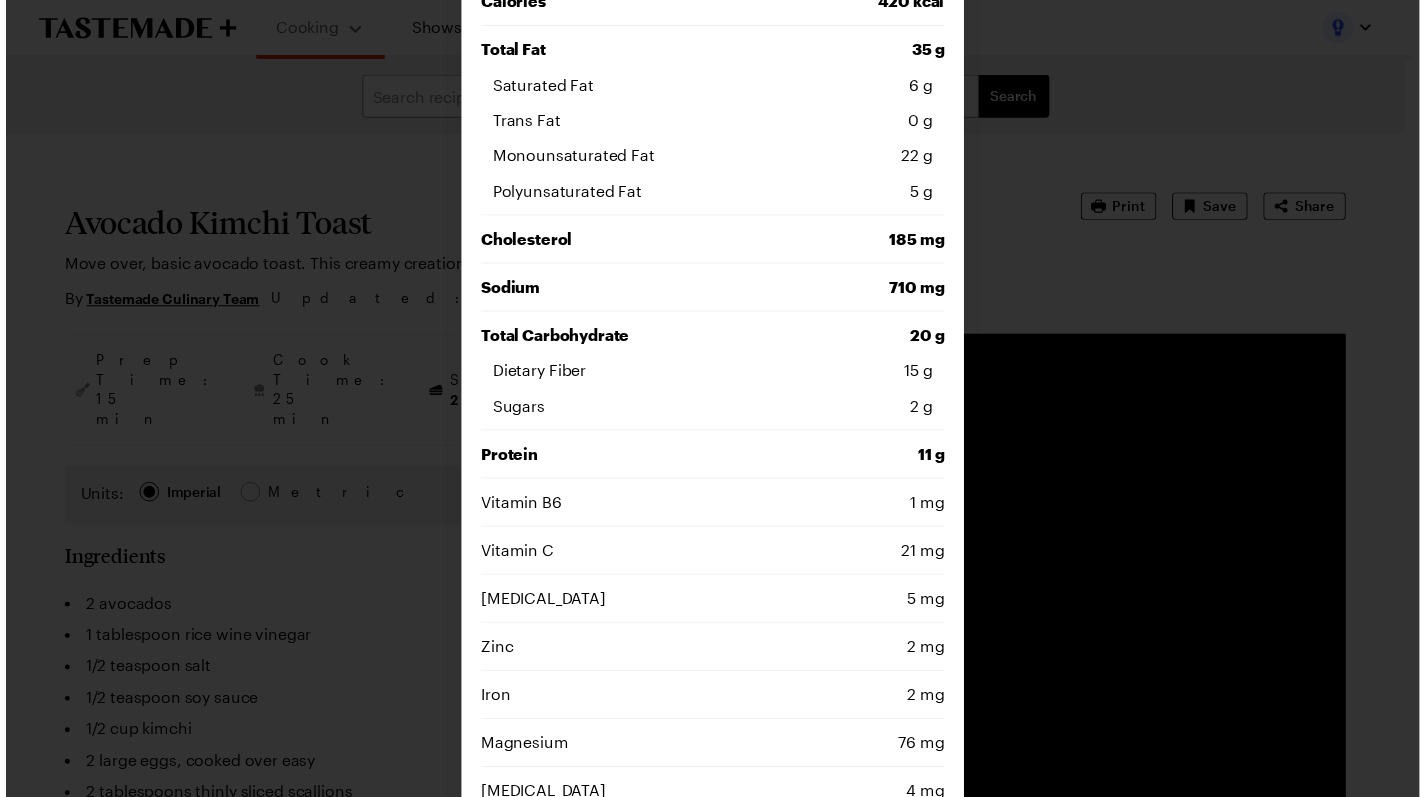 scroll, scrollTop: 0, scrollLeft: 0, axis: both 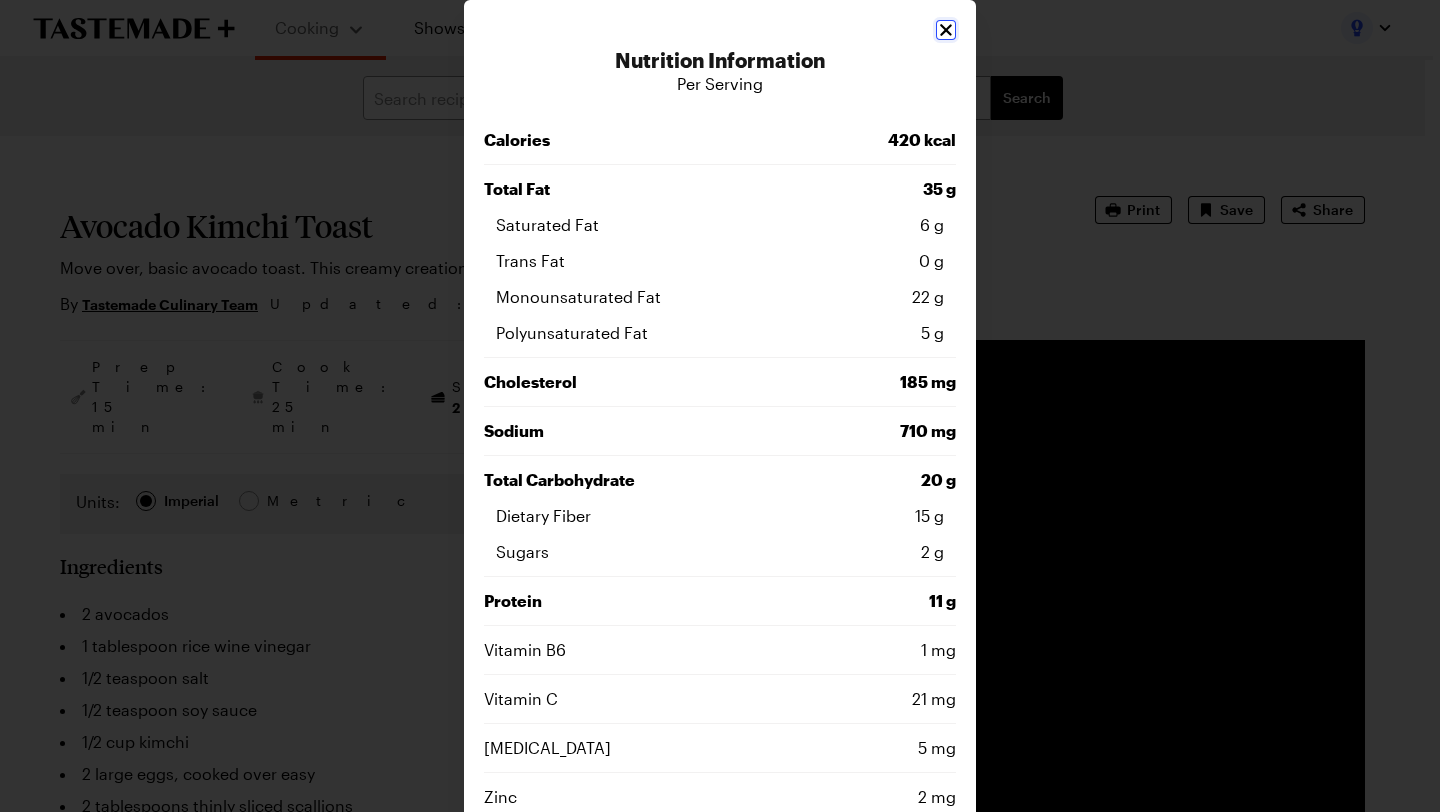 click 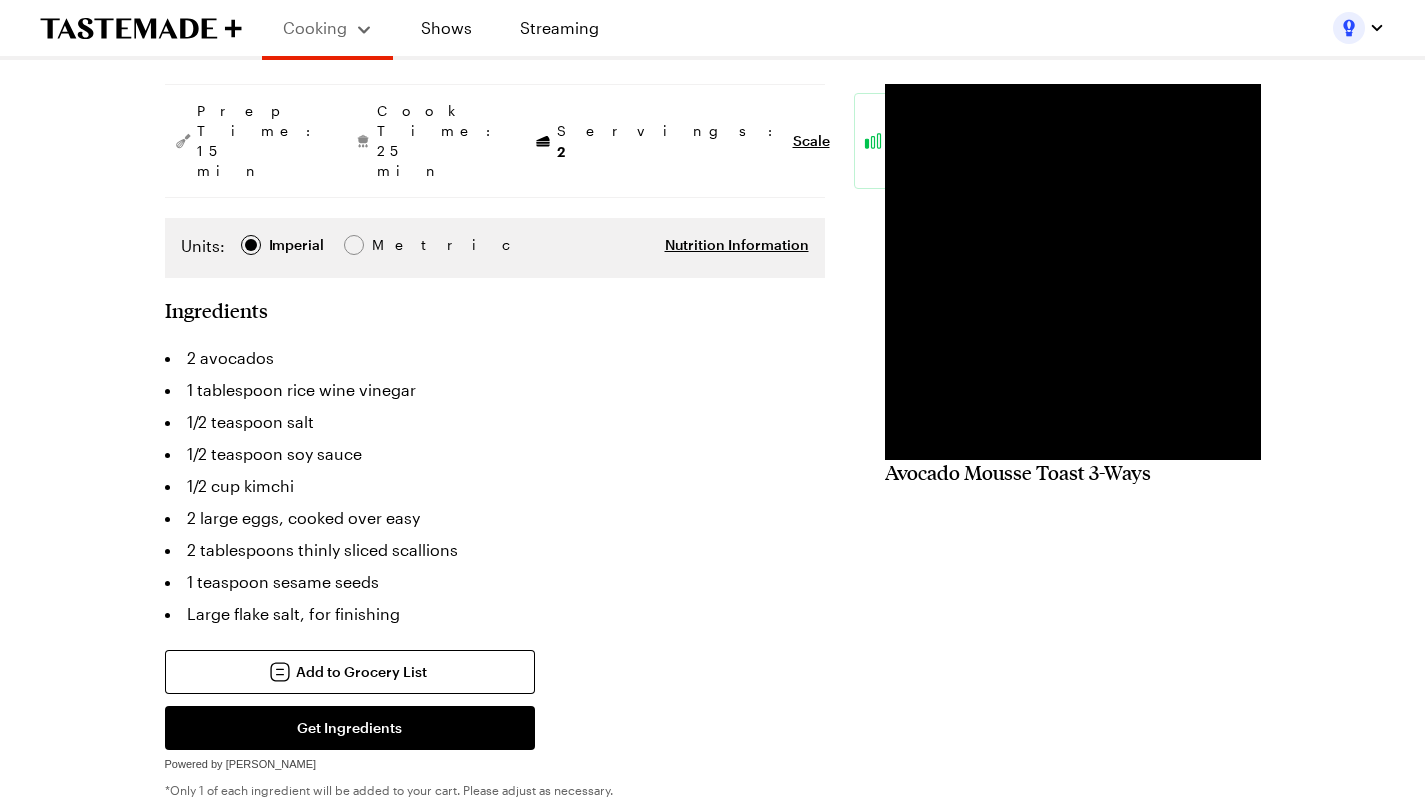 scroll, scrollTop: 275, scrollLeft: 0, axis: vertical 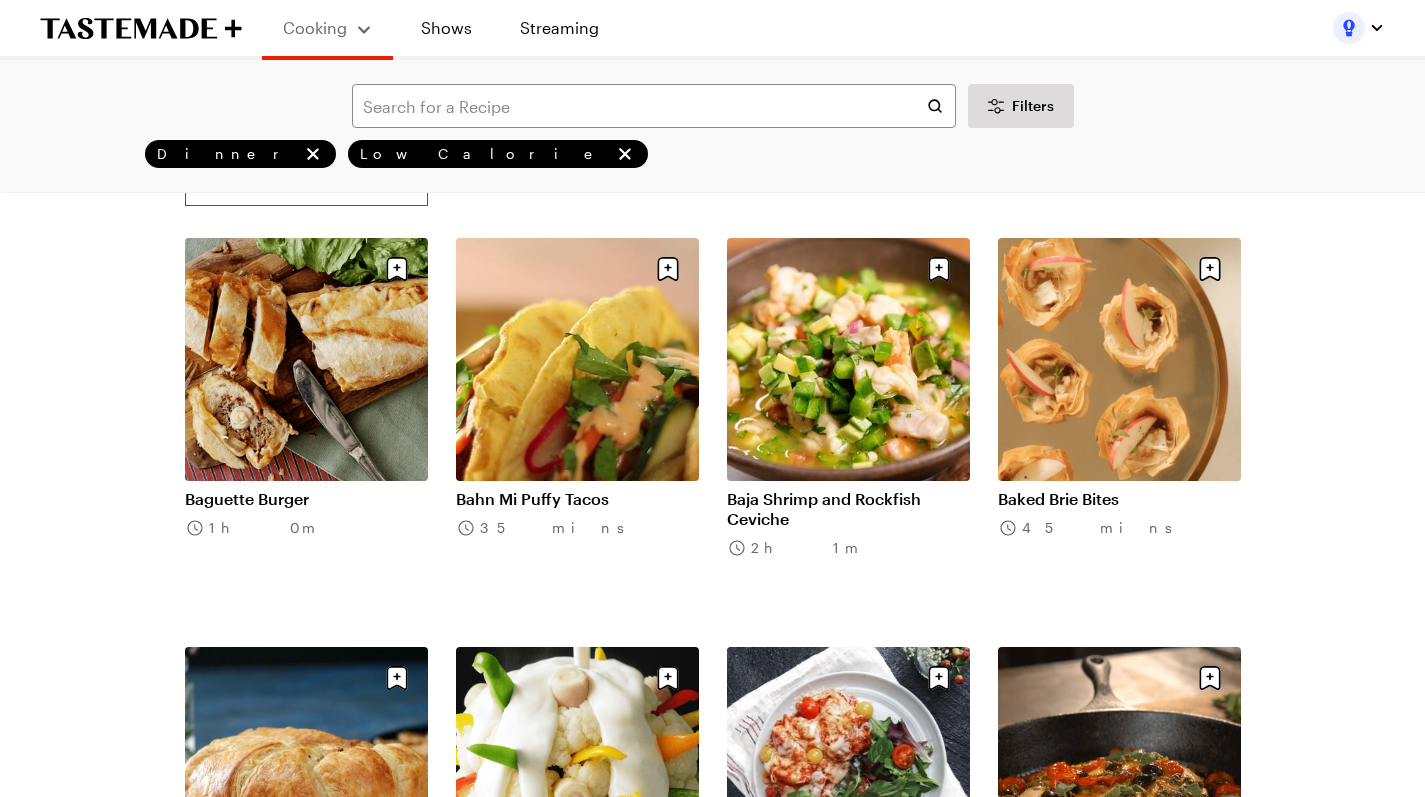click on "Bacon Butter Kimchi Pasta" at bounding box center [306, 90] 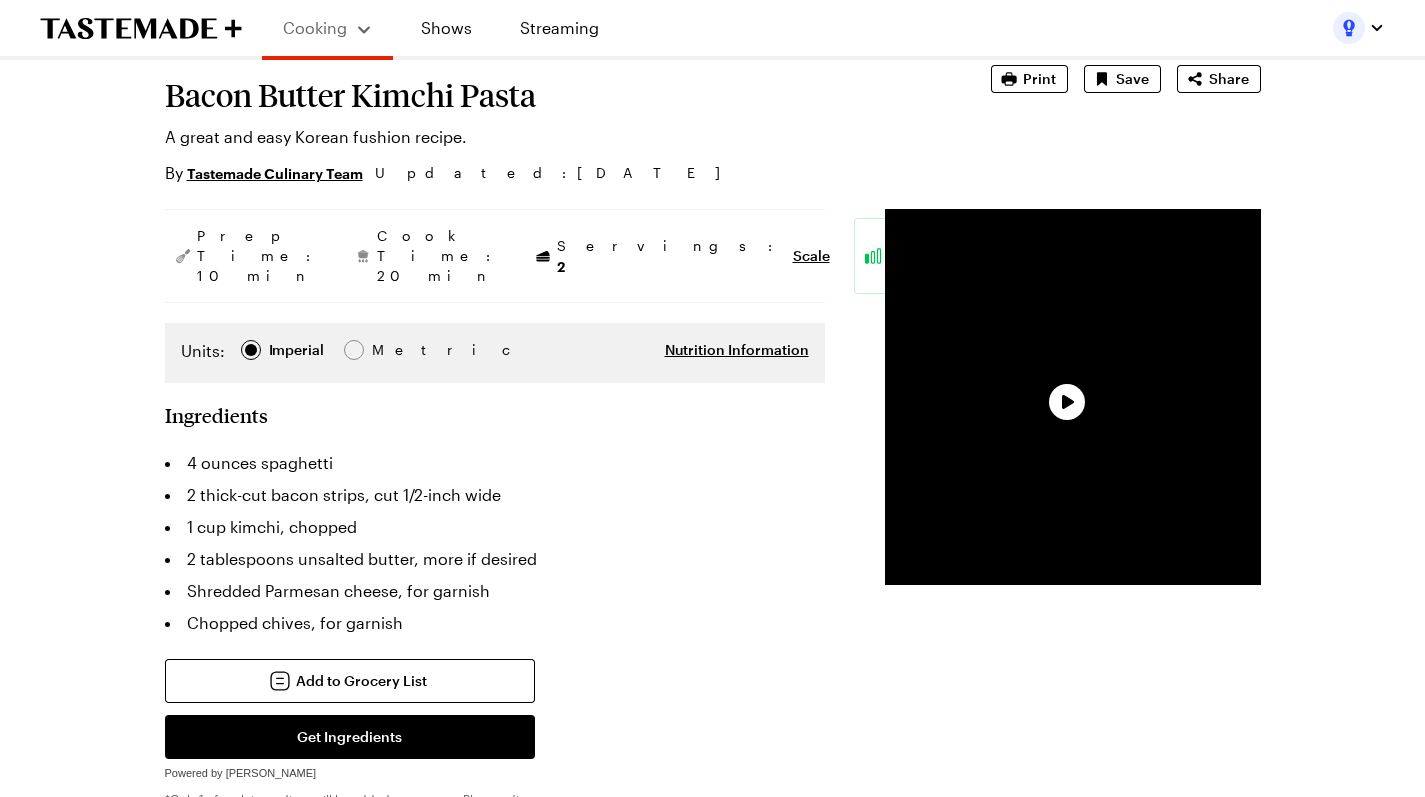 scroll, scrollTop: 127, scrollLeft: 0, axis: vertical 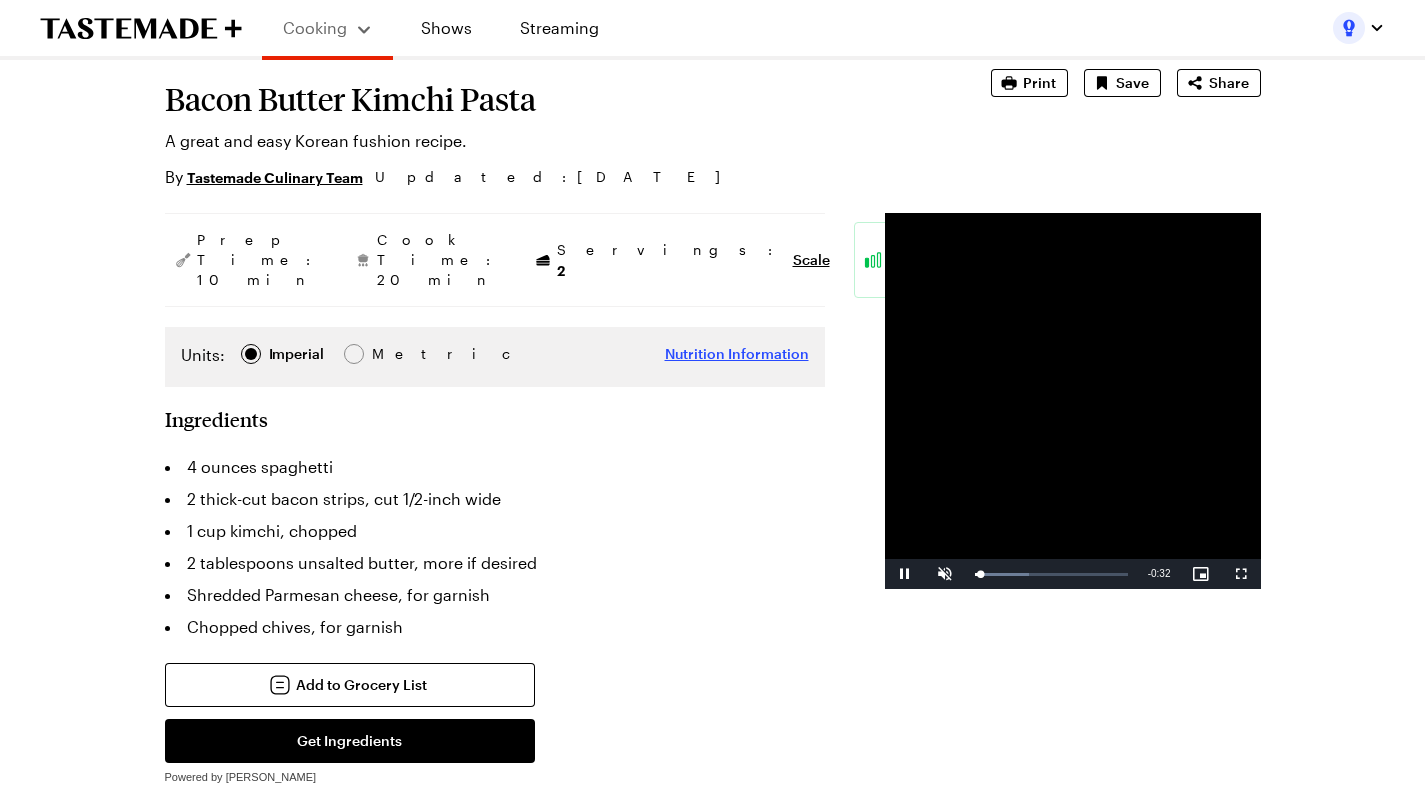 click on "Nutrition Information" at bounding box center (737, 354) 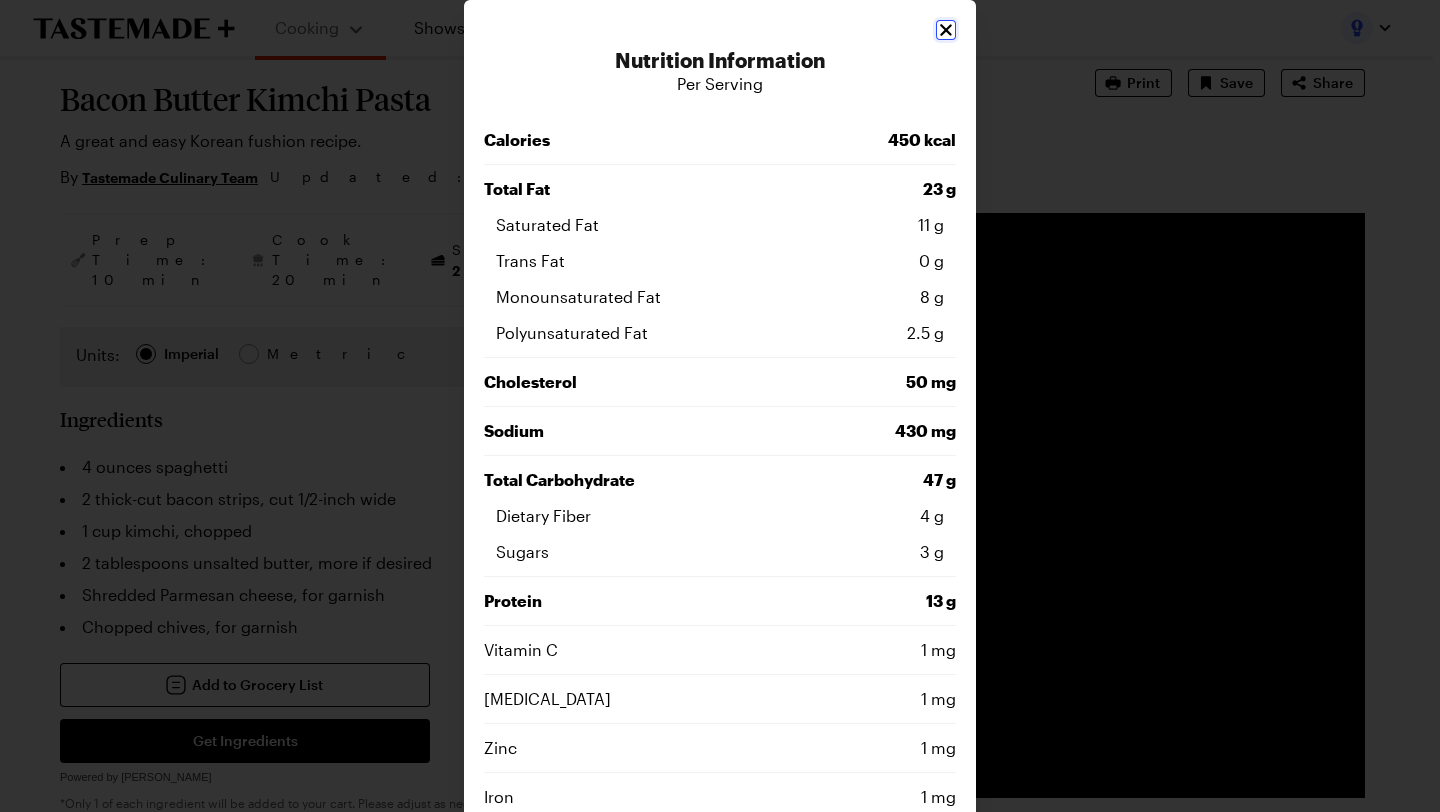 click 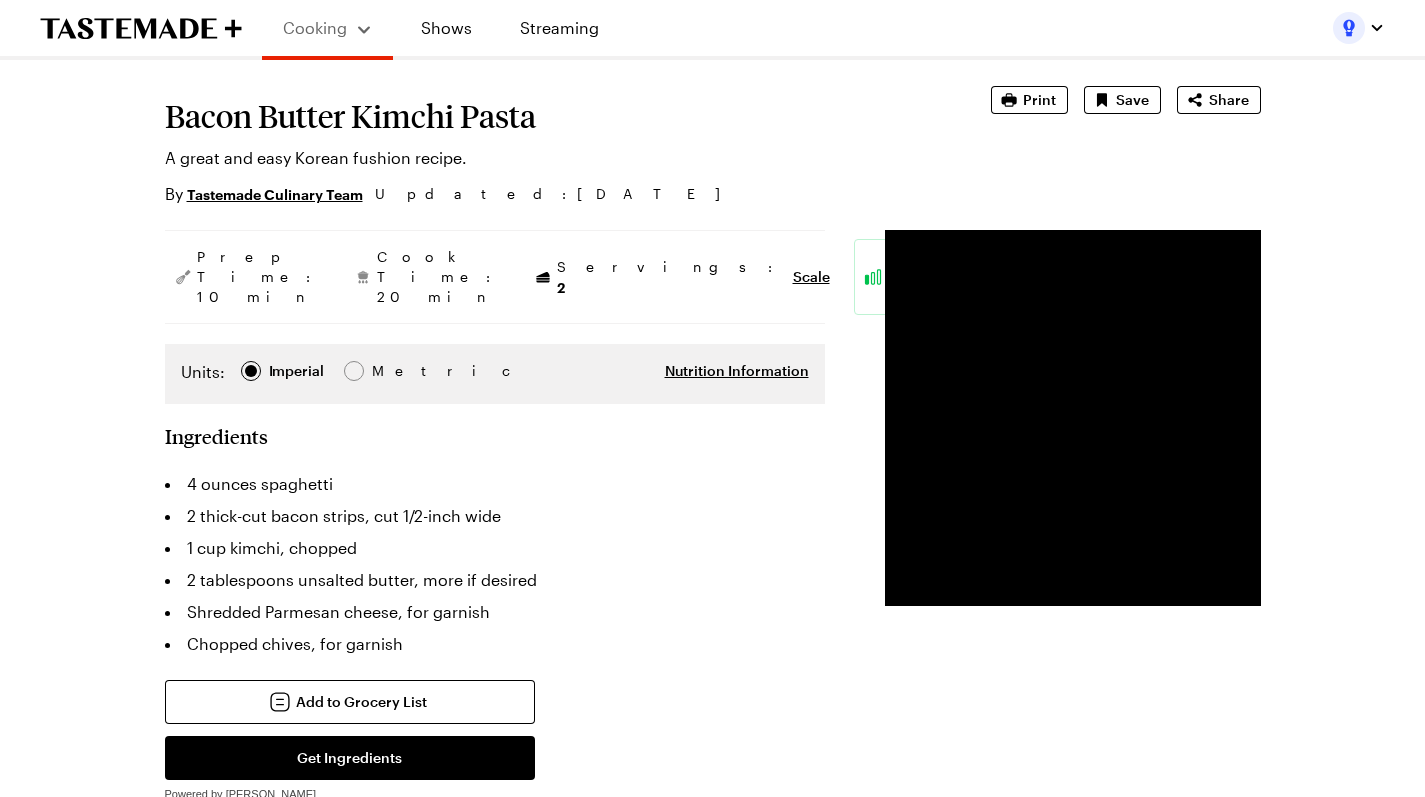 scroll, scrollTop: 94, scrollLeft: 0, axis: vertical 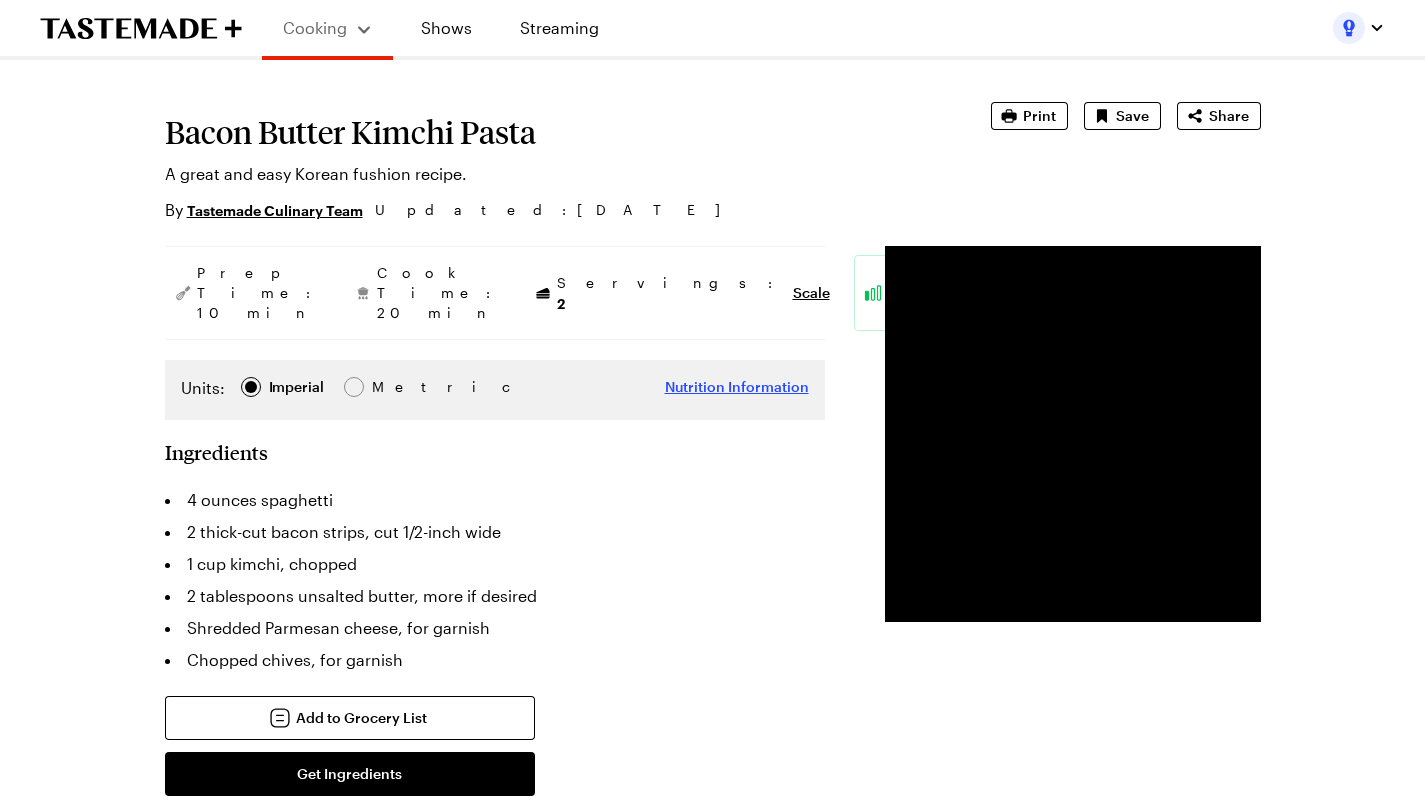 click on "Nutrition Information" at bounding box center (737, 387) 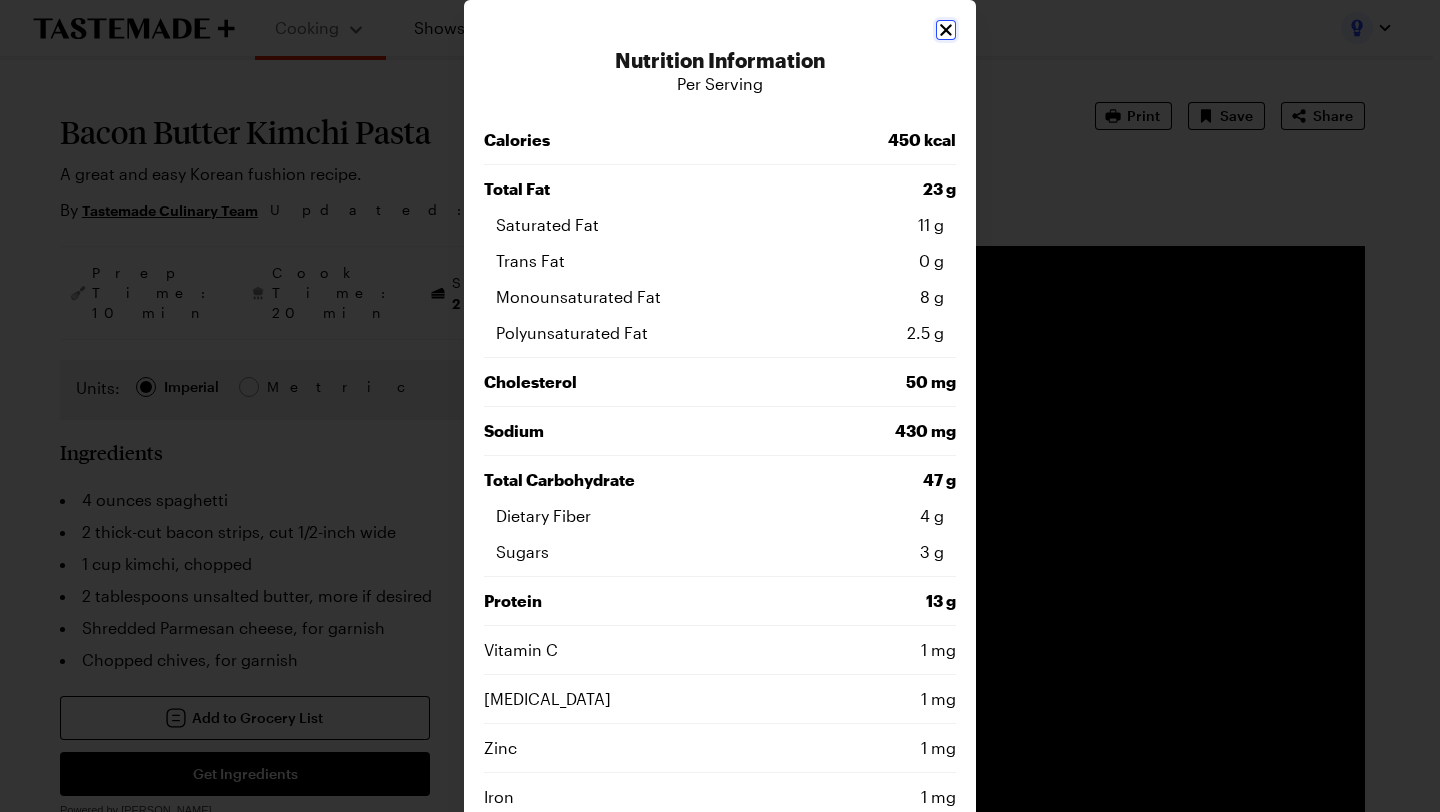 click 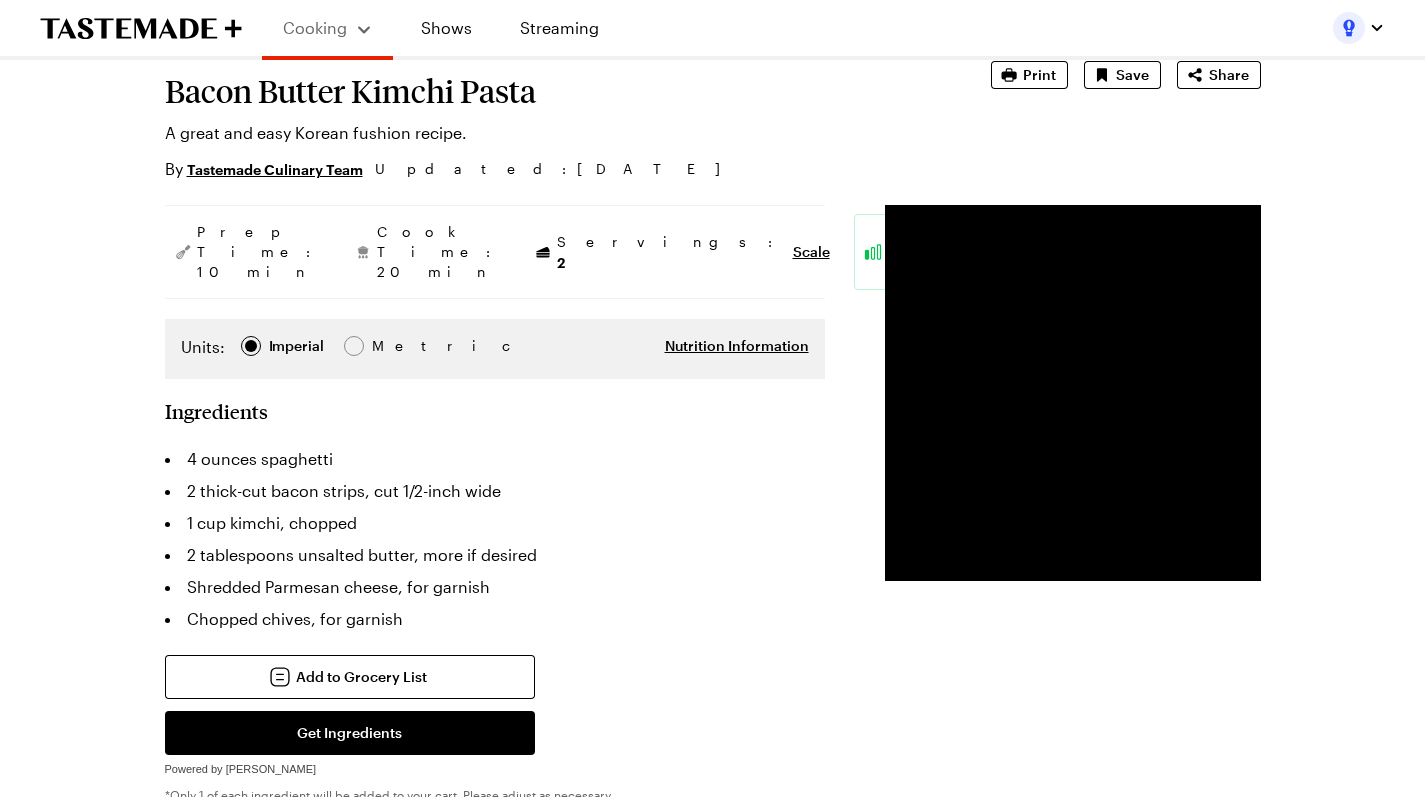 scroll, scrollTop: 137, scrollLeft: 0, axis: vertical 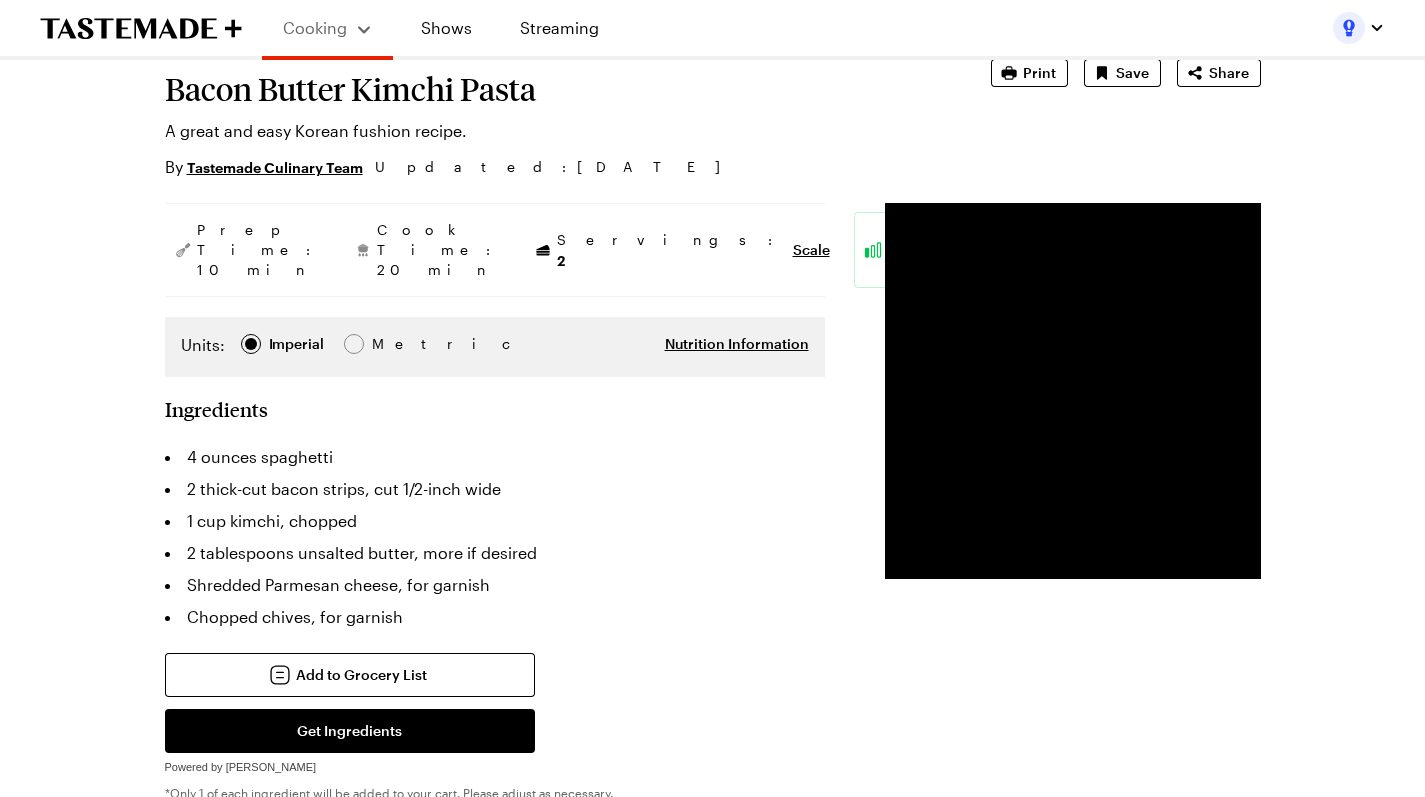 click on "1 cup kimchi, chopped" at bounding box center (495, 521) 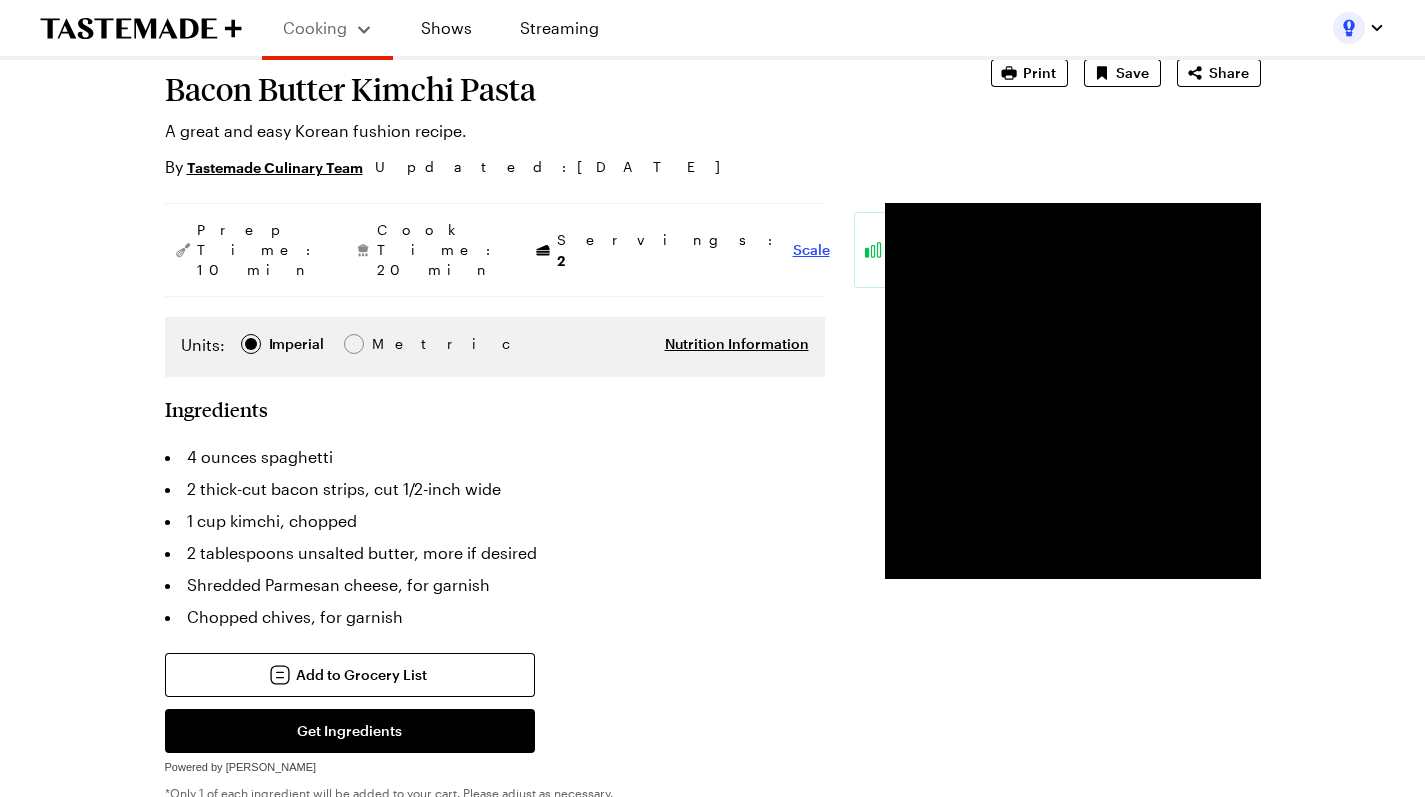 click on "Scale" at bounding box center (811, 250) 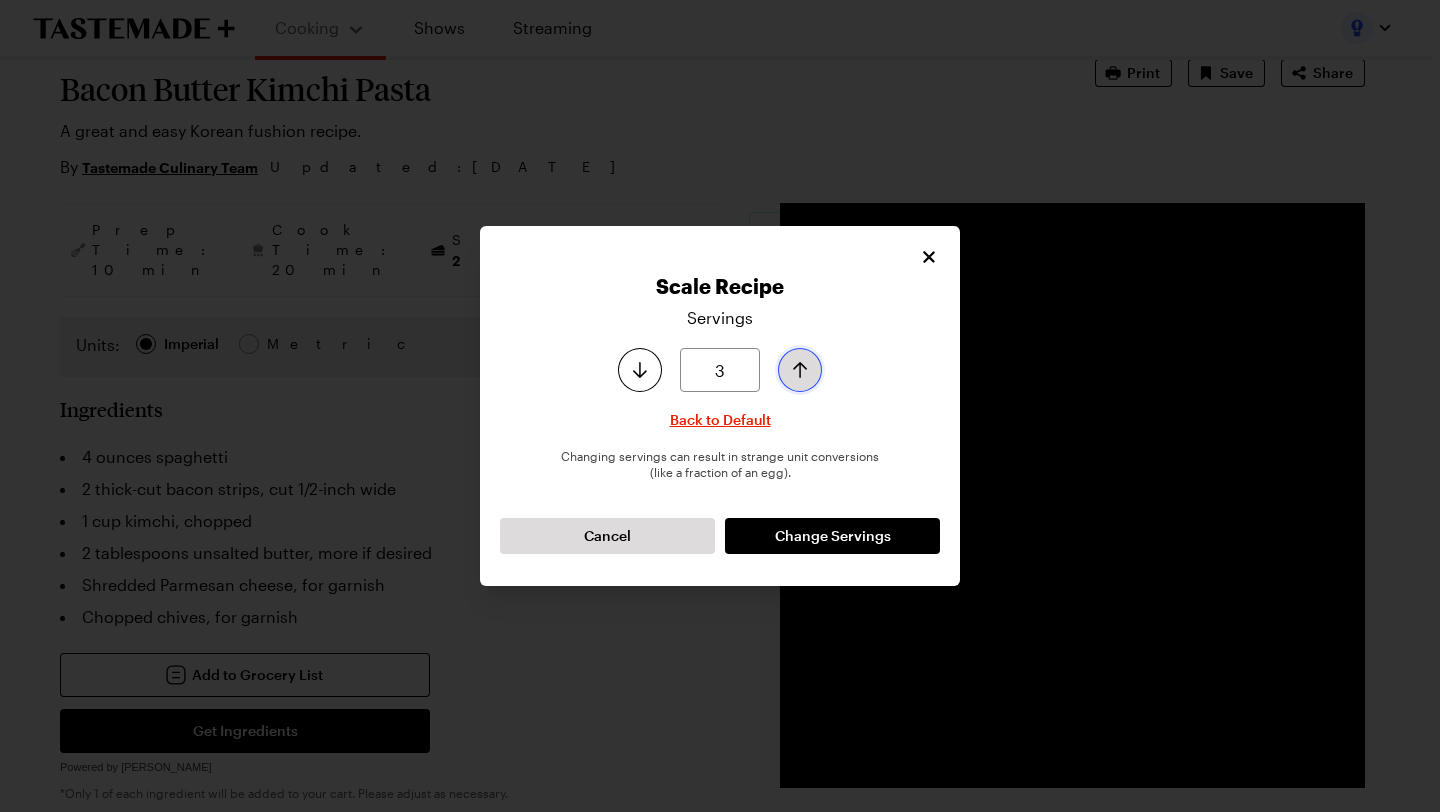 click at bounding box center [800, 370] 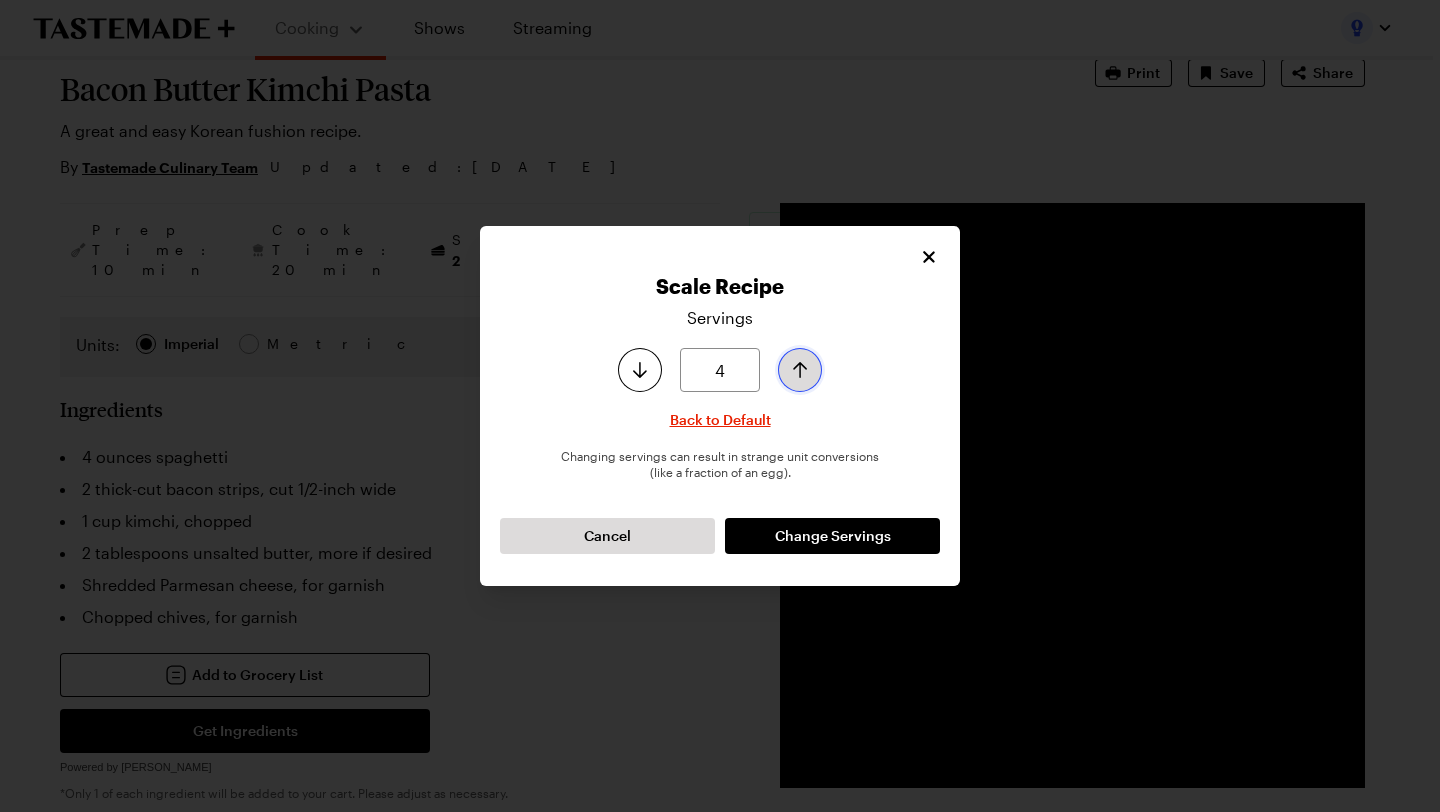 click at bounding box center (800, 370) 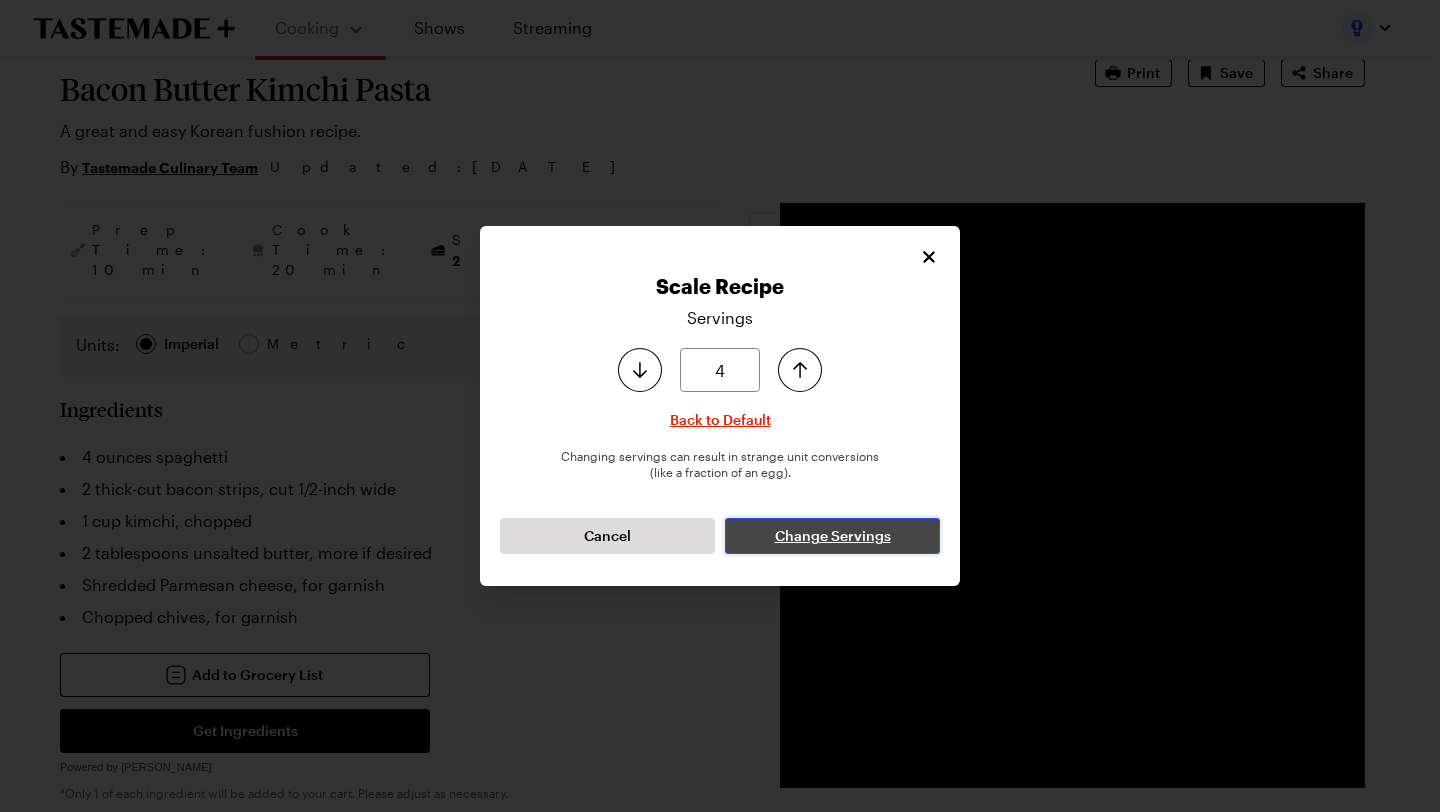 click on "Change Servings" at bounding box center [833, 536] 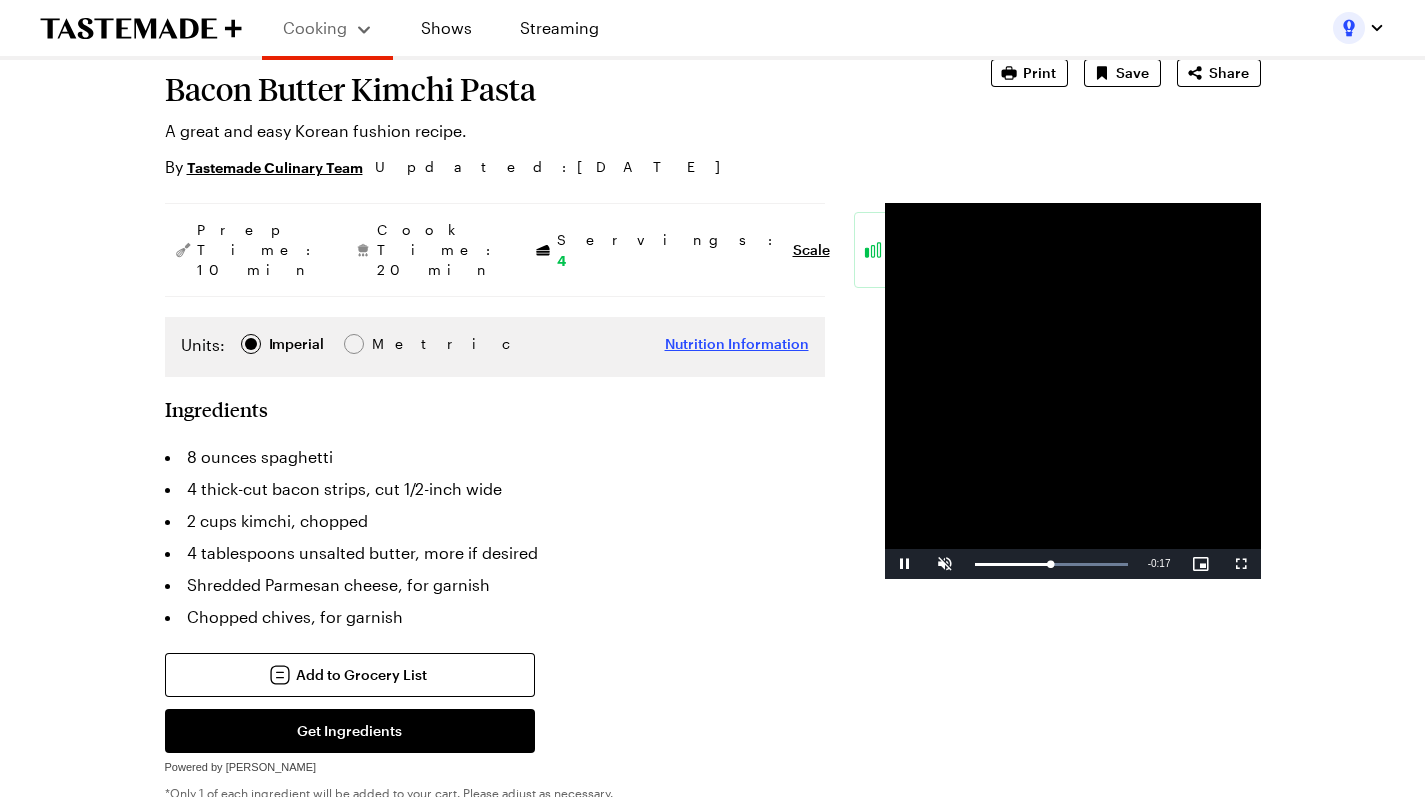 click on "Nutrition Information" at bounding box center (737, 344) 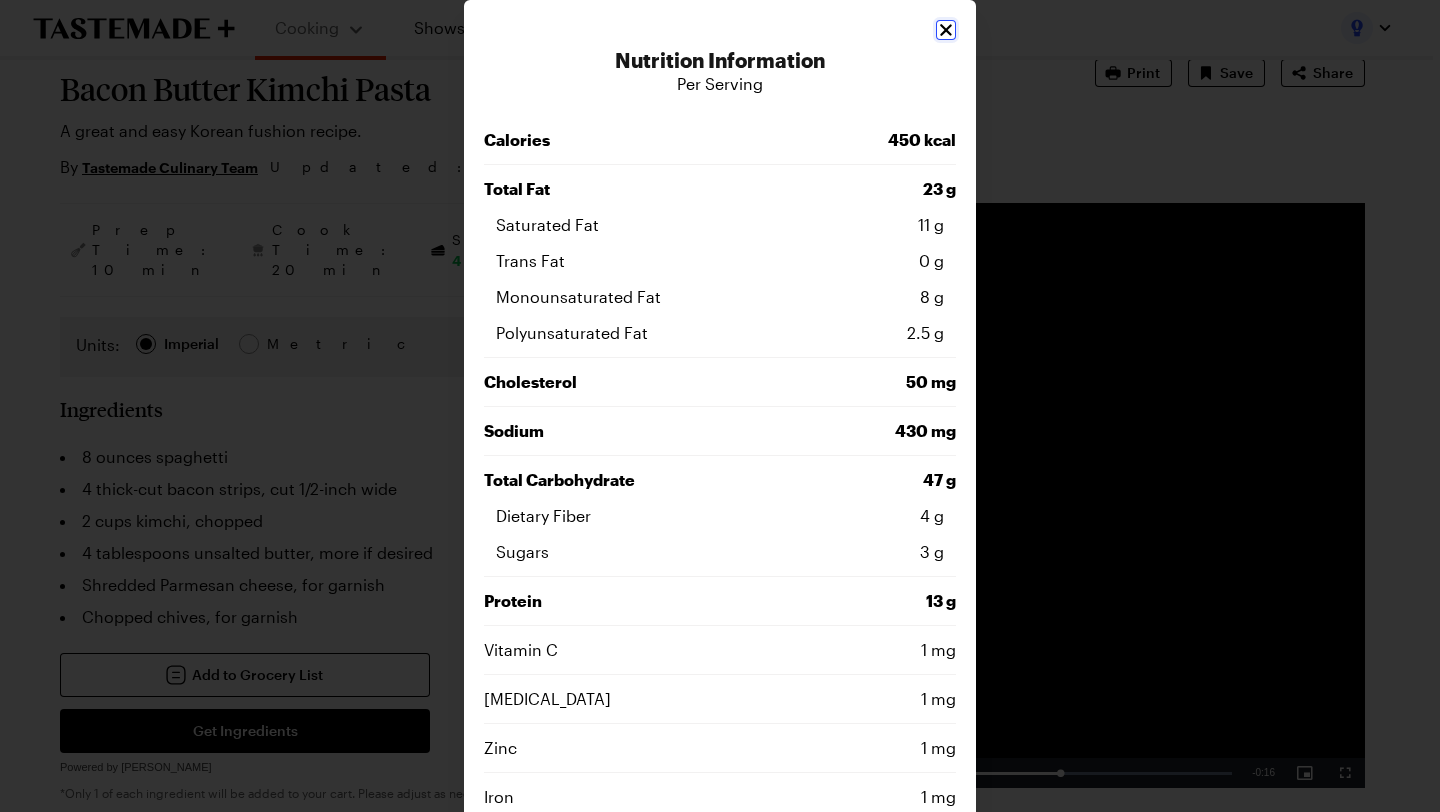 click 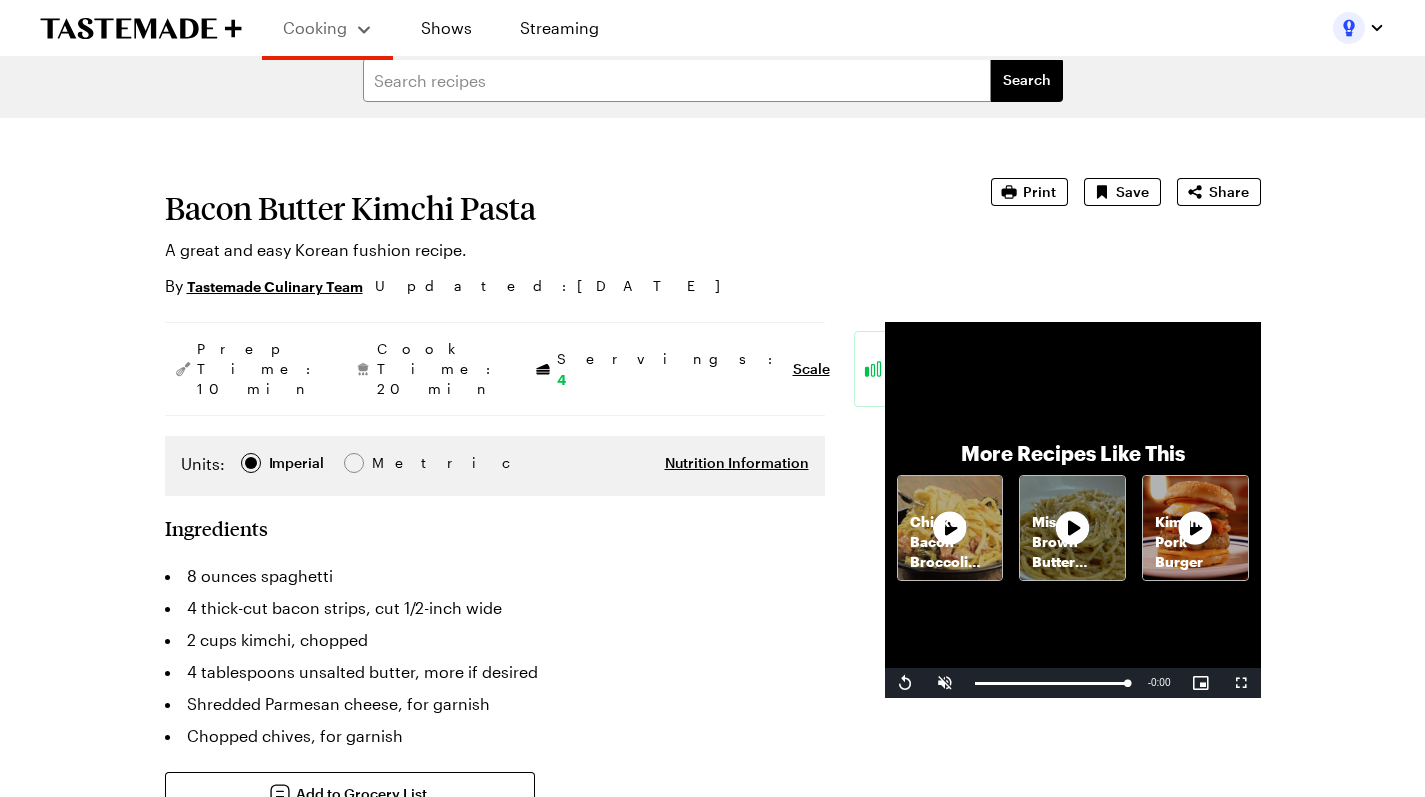 scroll, scrollTop: 0, scrollLeft: 0, axis: both 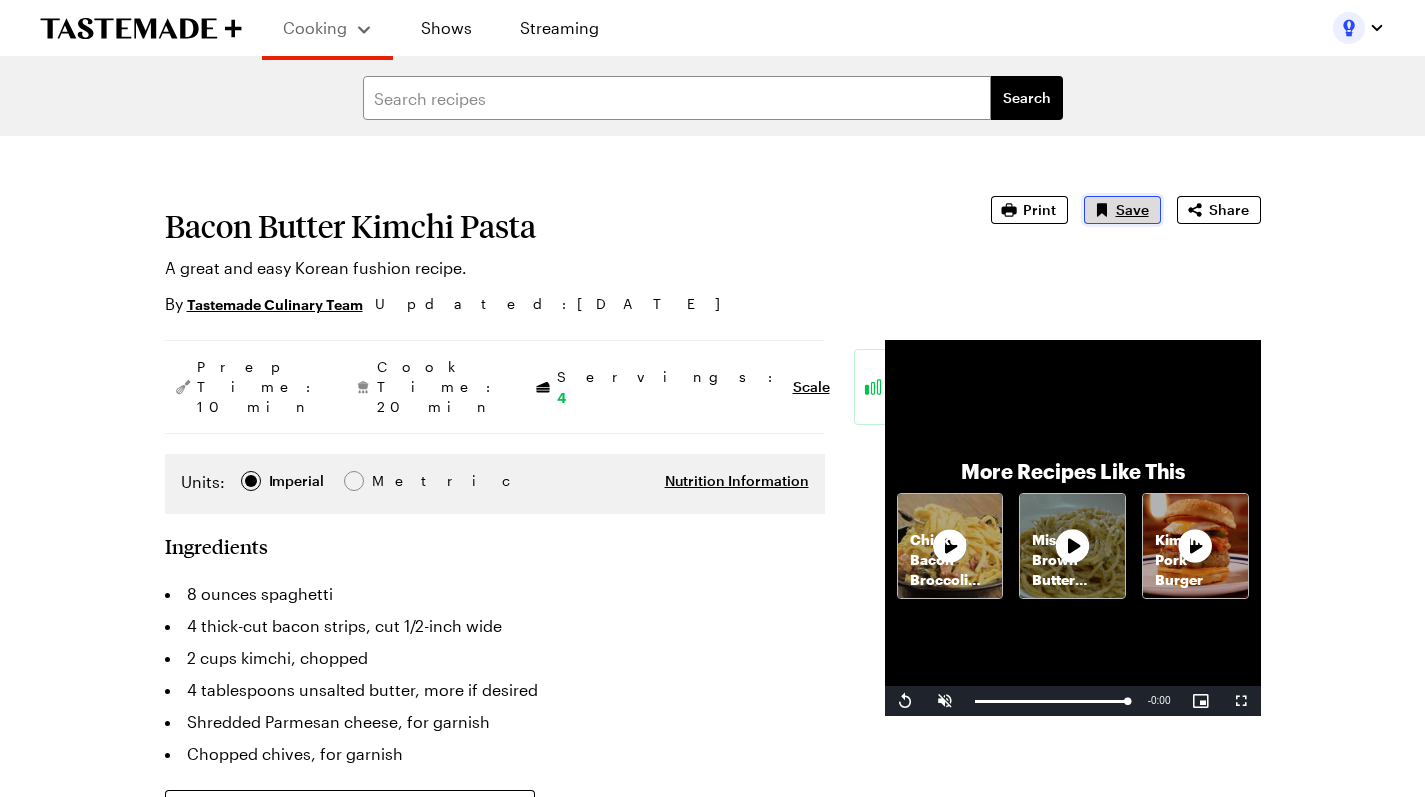click on "Save" at bounding box center (1132, 210) 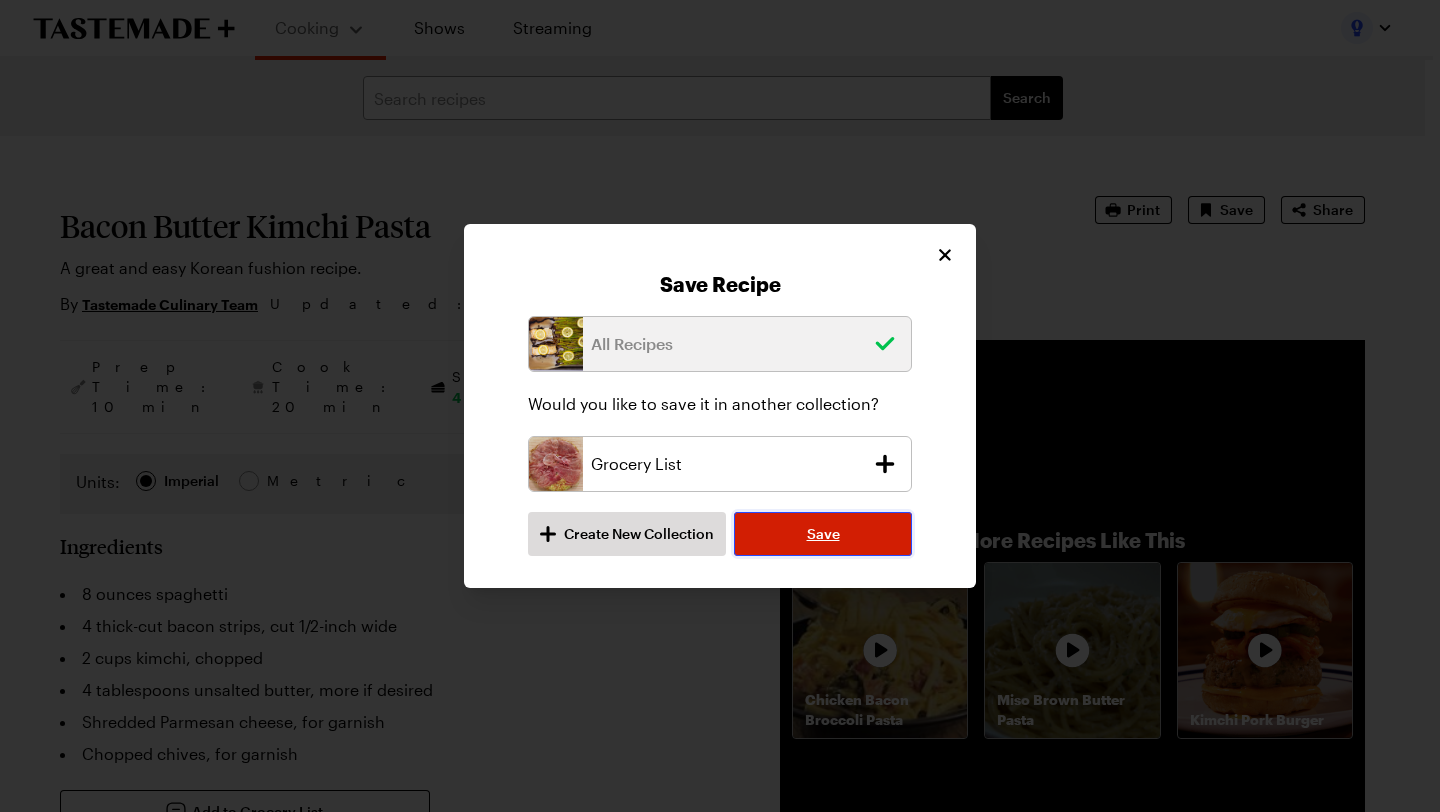 click on "Save" at bounding box center [823, 534] 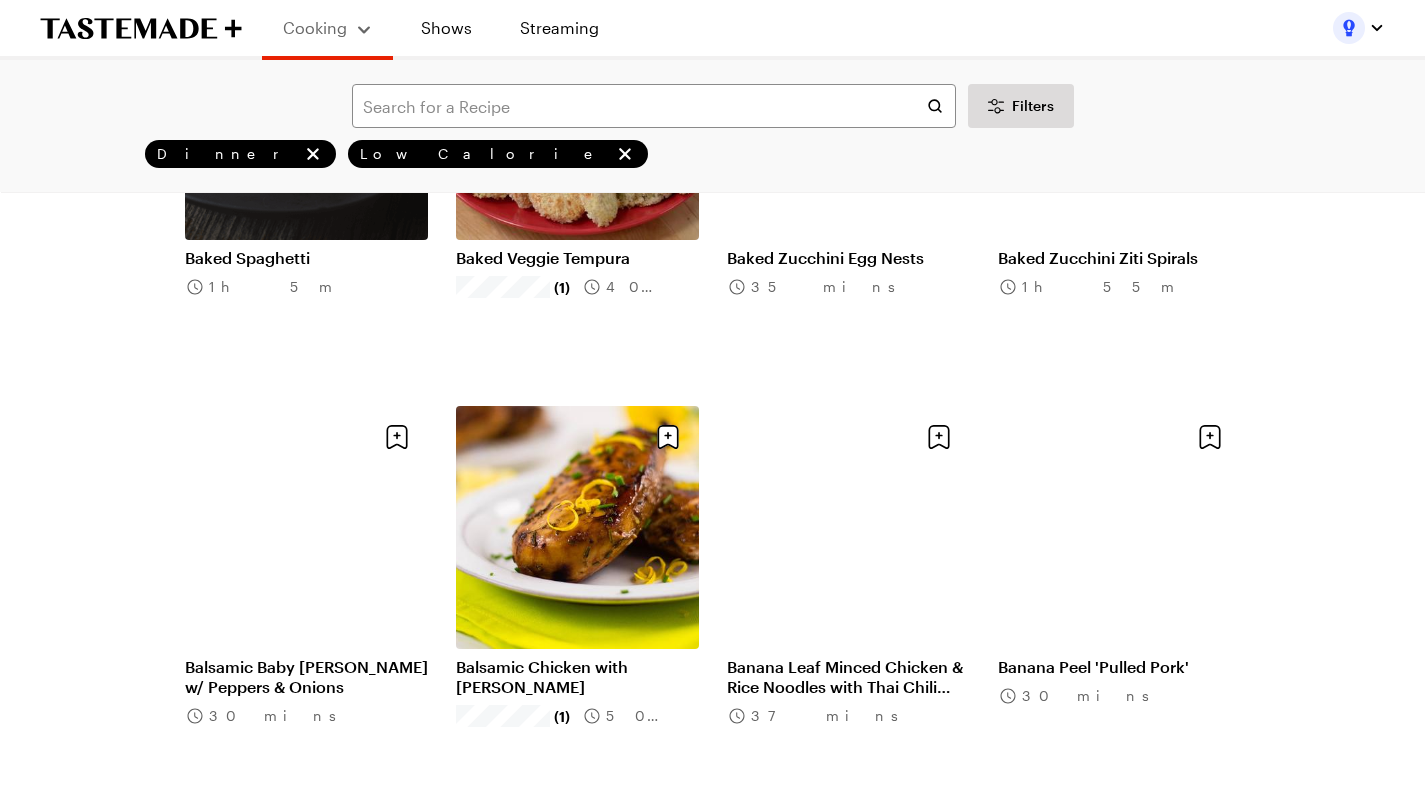 scroll, scrollTop: 6893, scrollLeft: 0, axis: vertical 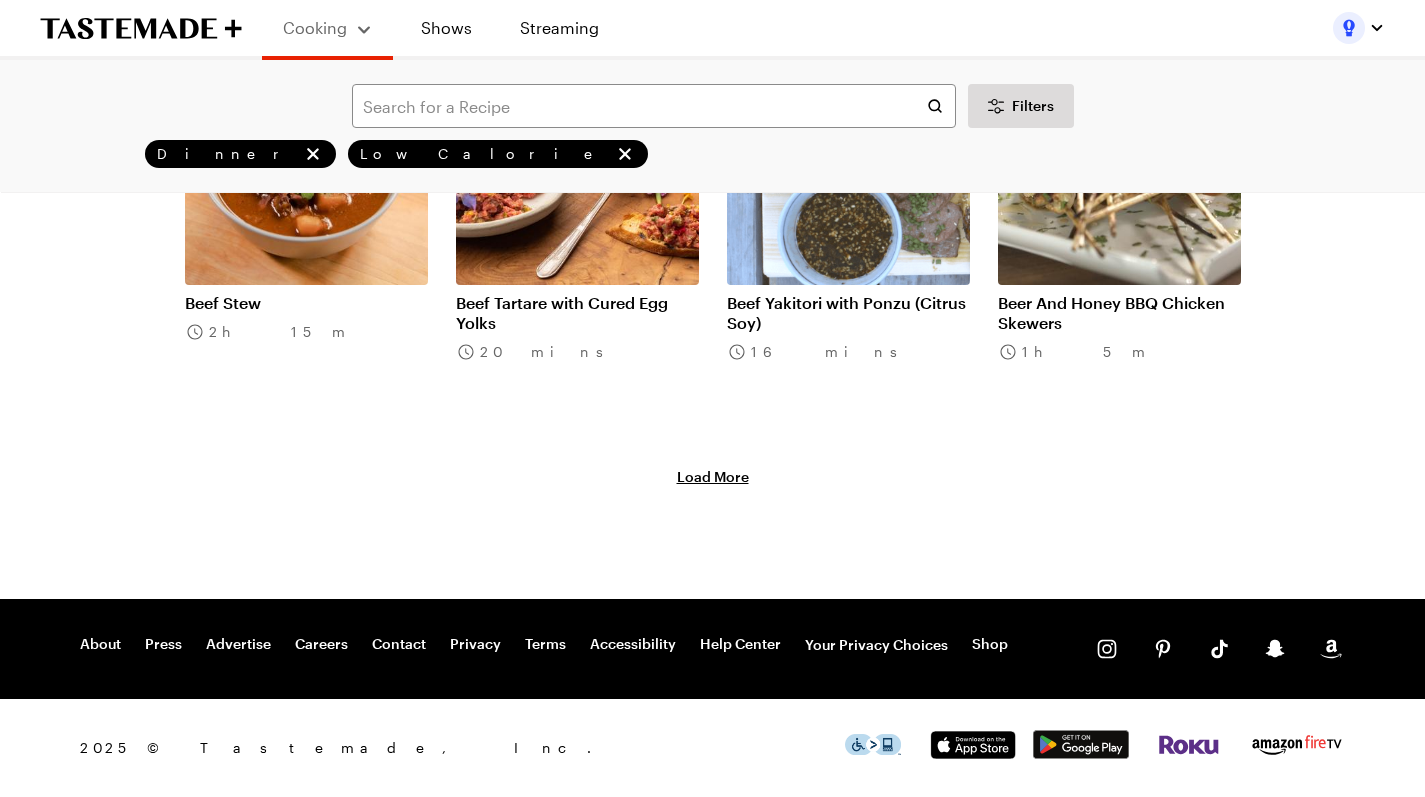 click on "Beef & Broccoli Stir Fry" at bounding box center [306, -106] 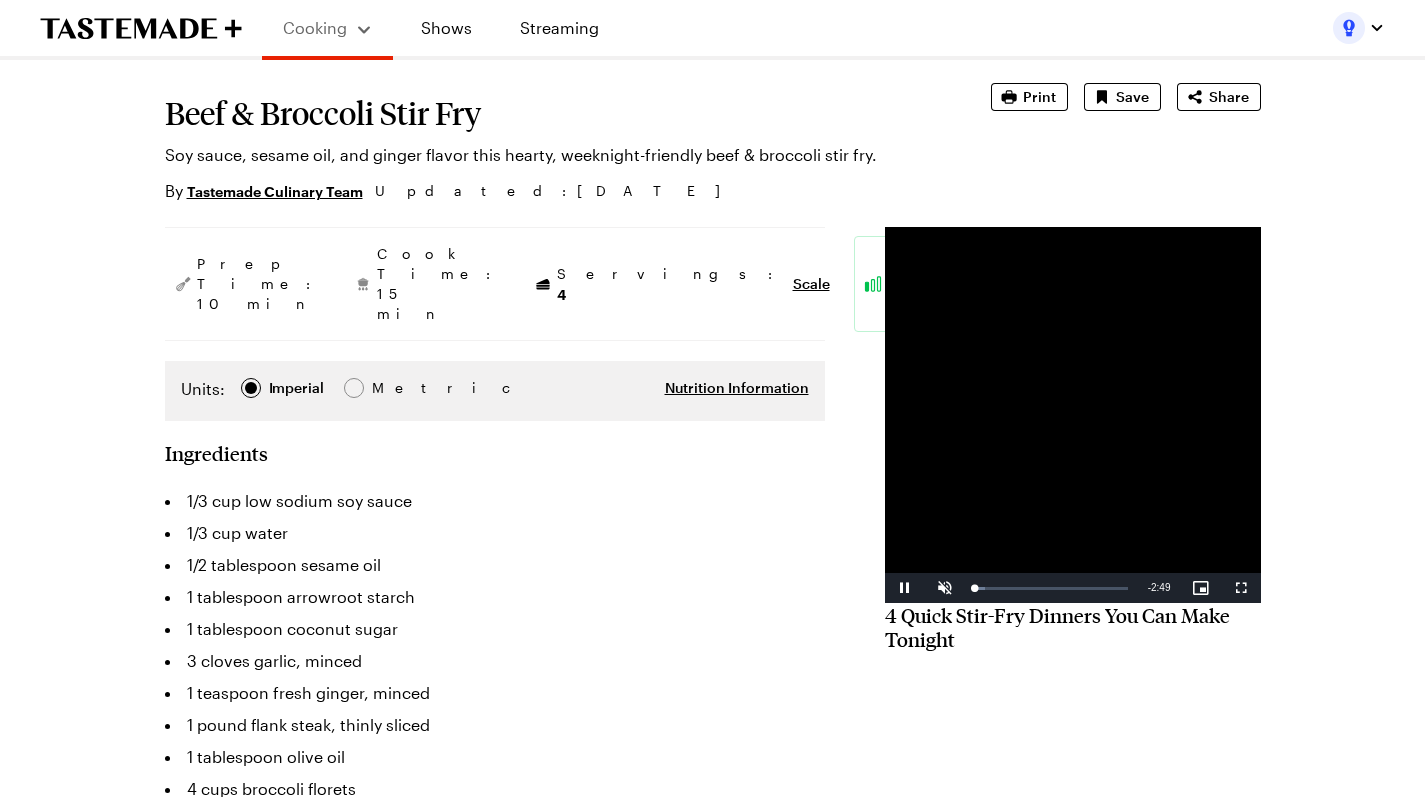 scroll, scrollTop: 112, scrollLeft: 0, axis: vertical 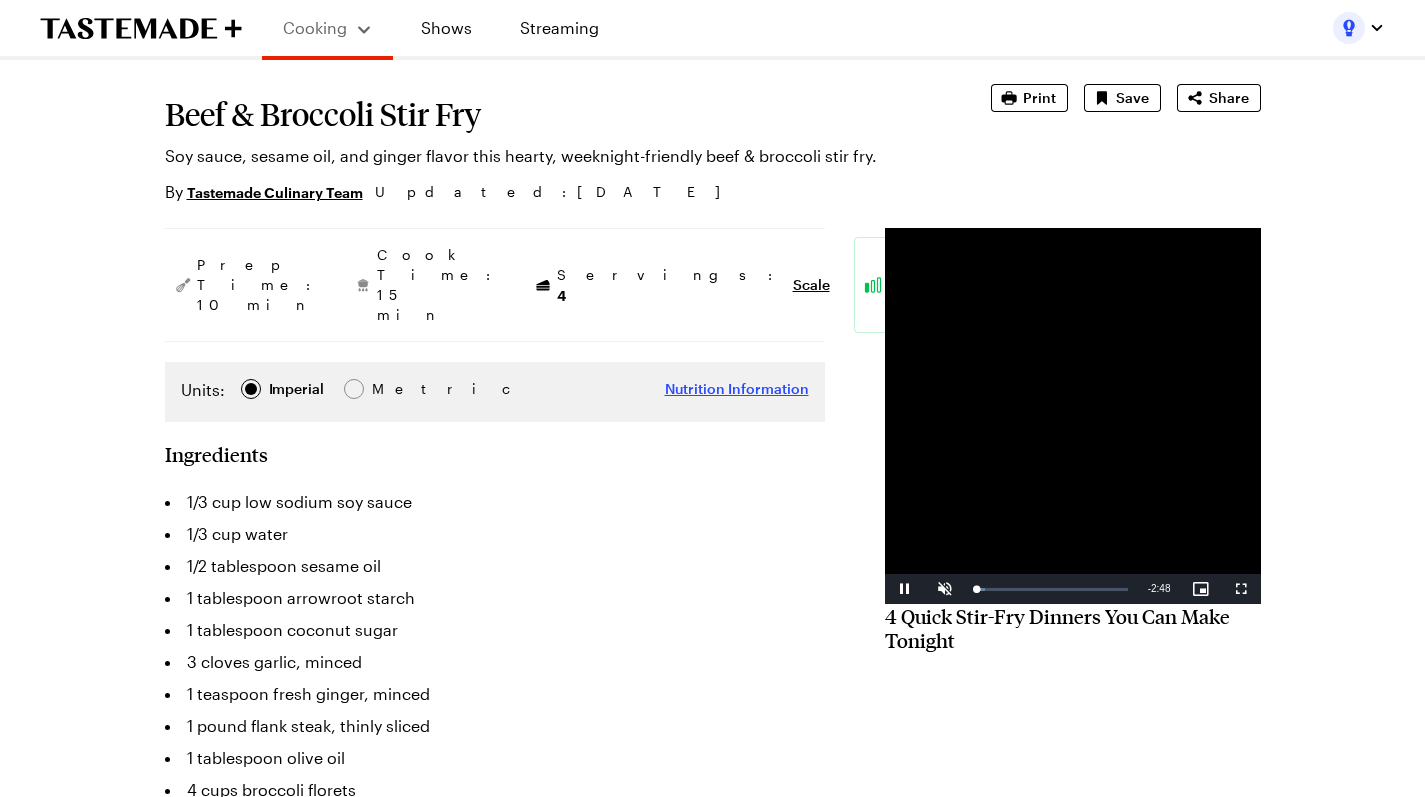 click on "Nutrition Information" at bounding box center (737, 389) 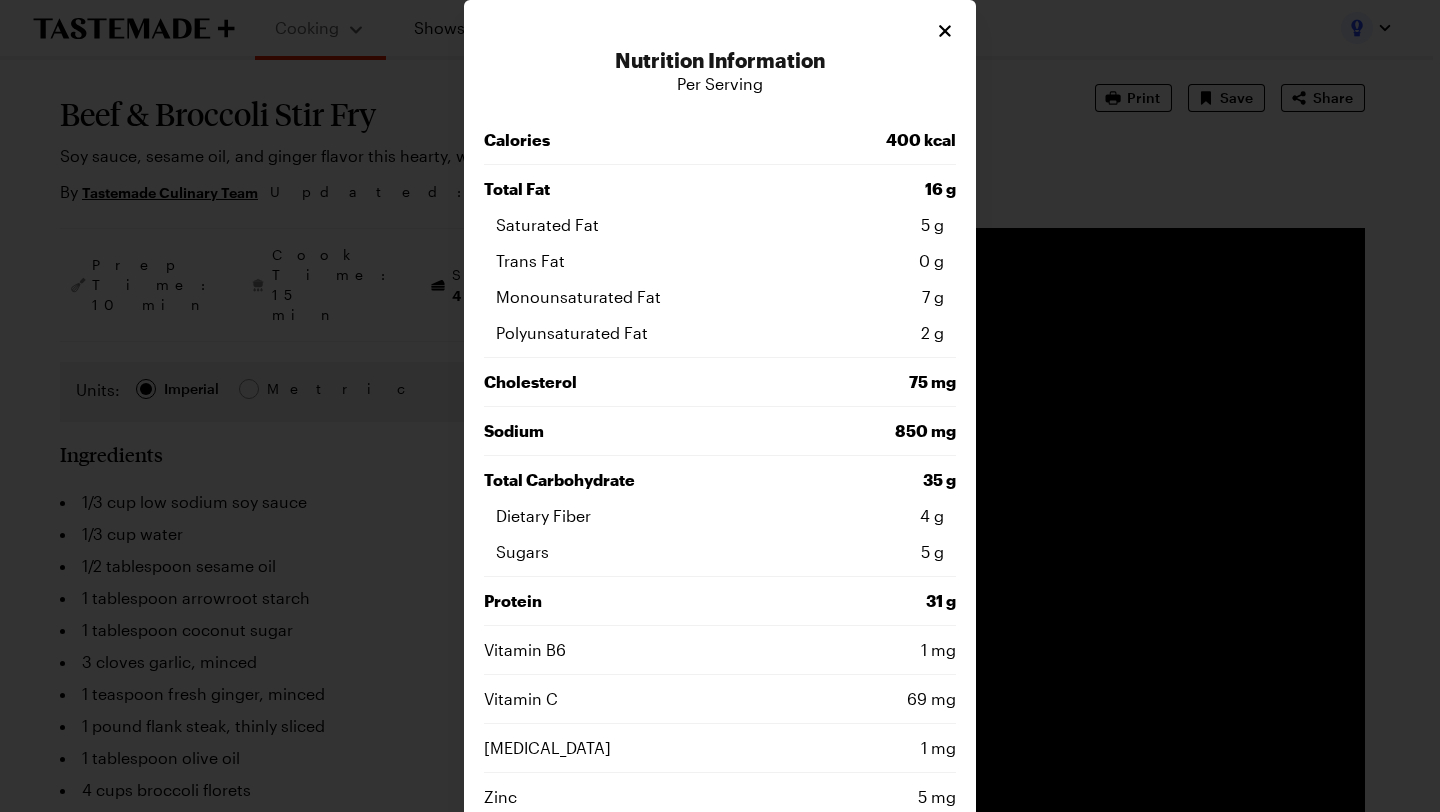 click on "Nutrition Information Per Serving Calories 400 kcal Total Fat 16 g Saturated Fat 5 g Trans Fat 0 g Monounsaturated Fat 7 g Polyunsaturated Fat 2 g [MEDICAL_DATA] 75 mg Sodium 850 mg Total Carbohydrate 35 g Dietary Fiber 4 g Sugars 5 g Protein 31 g Vitamin B6 1 mg Vitamin C 69 mg [MEDICAL_DATA] 1 mg Zinc 5 mg Iron 3 mg Magnesium 103 mg [MEDICAL_DATA] 10 mg Phosphorus 384 mg Potassium 830 mg Calcium 89 mg Close Note: Nutritional information from Edamam is only an estimate." at bounding box center (720, 651) 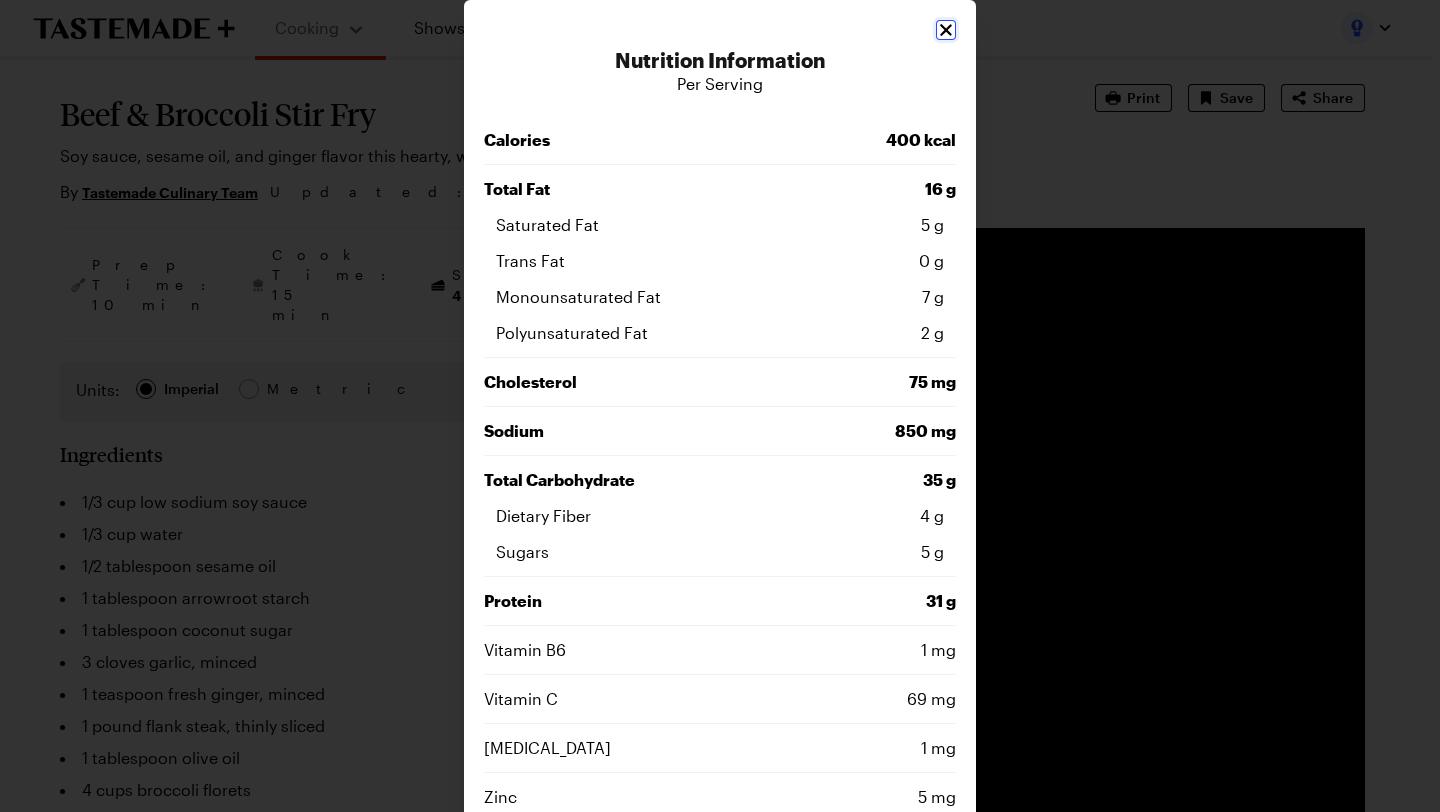 click 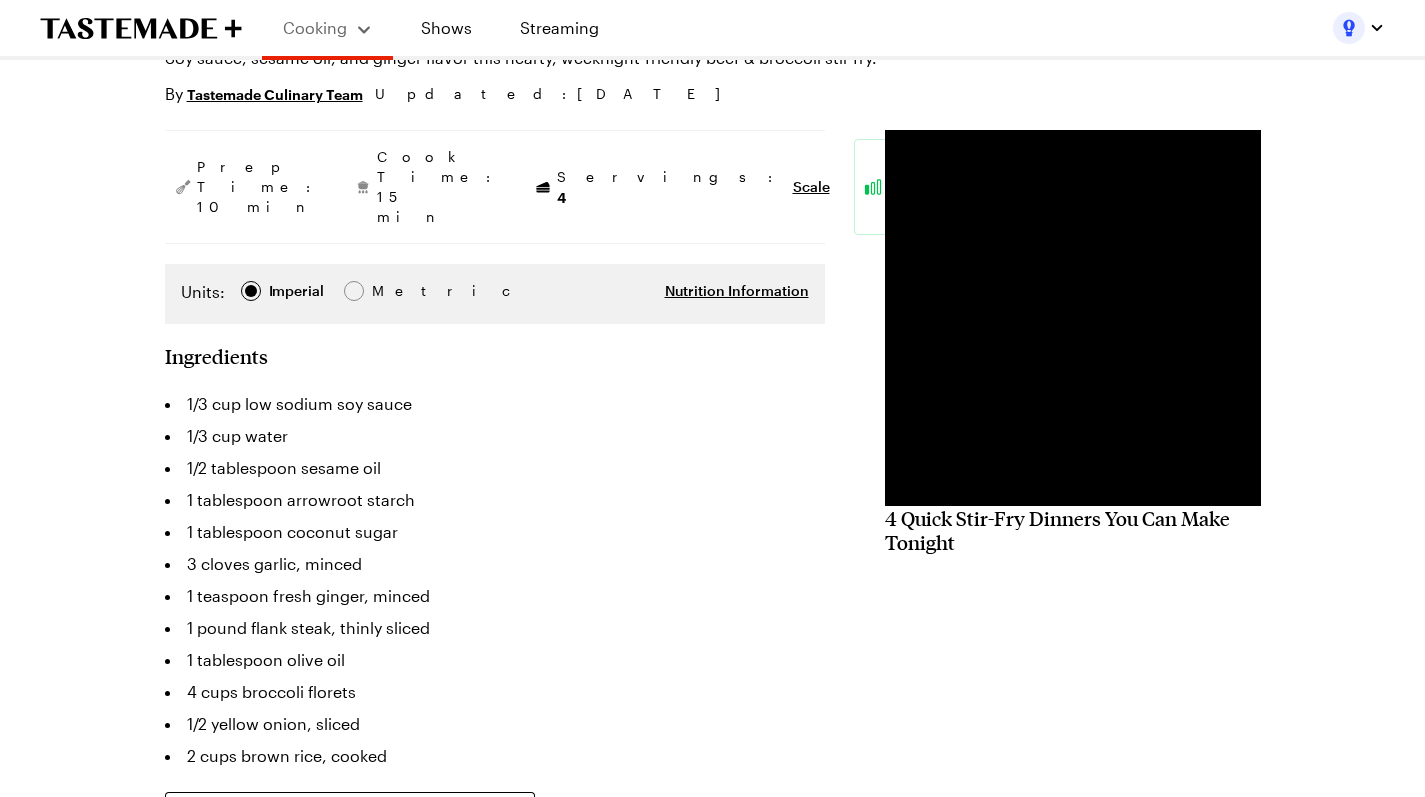 scroll, scrollTop: 220, scrollLeft: 0, axis: vertical 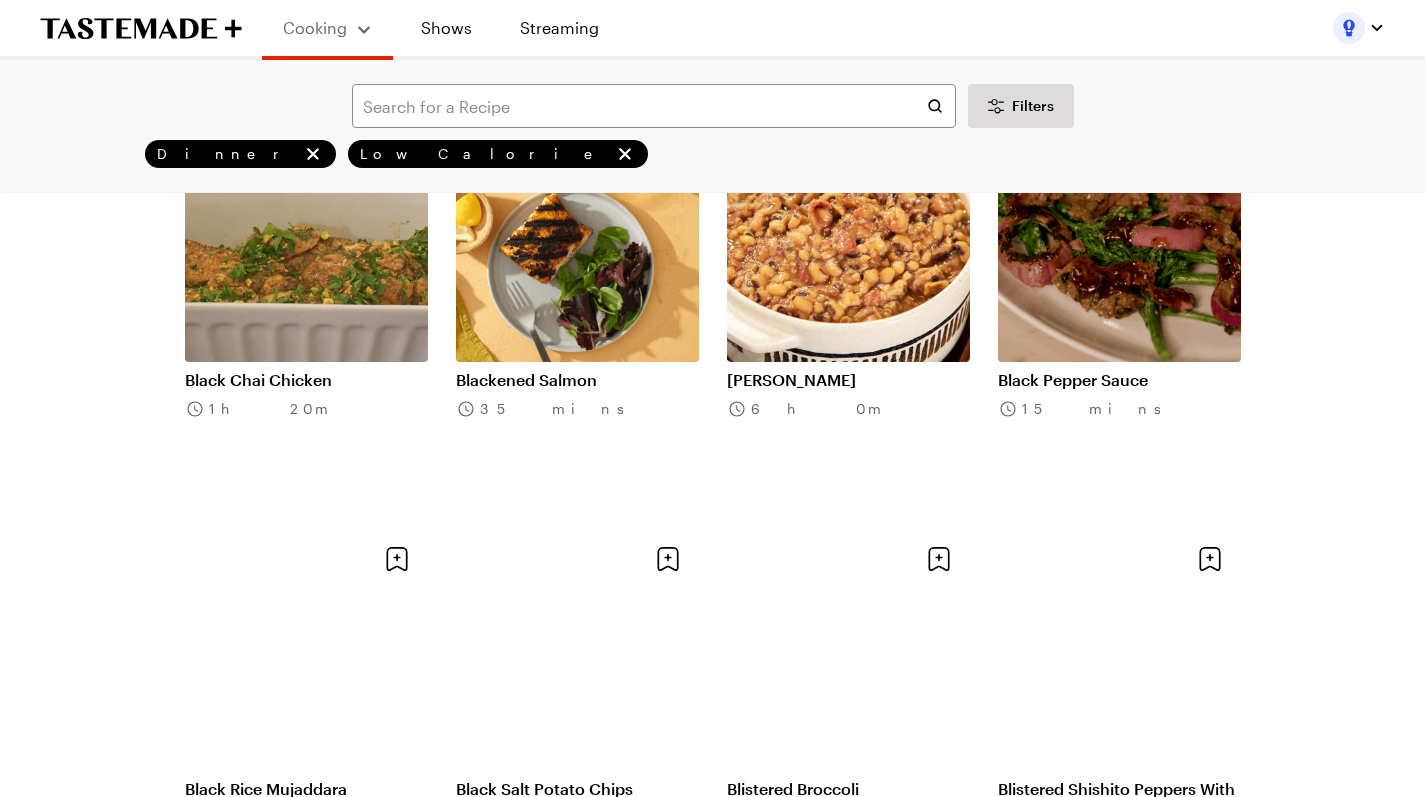 click on "Bittersweet Chicken" at bounding box center (1119, -438) 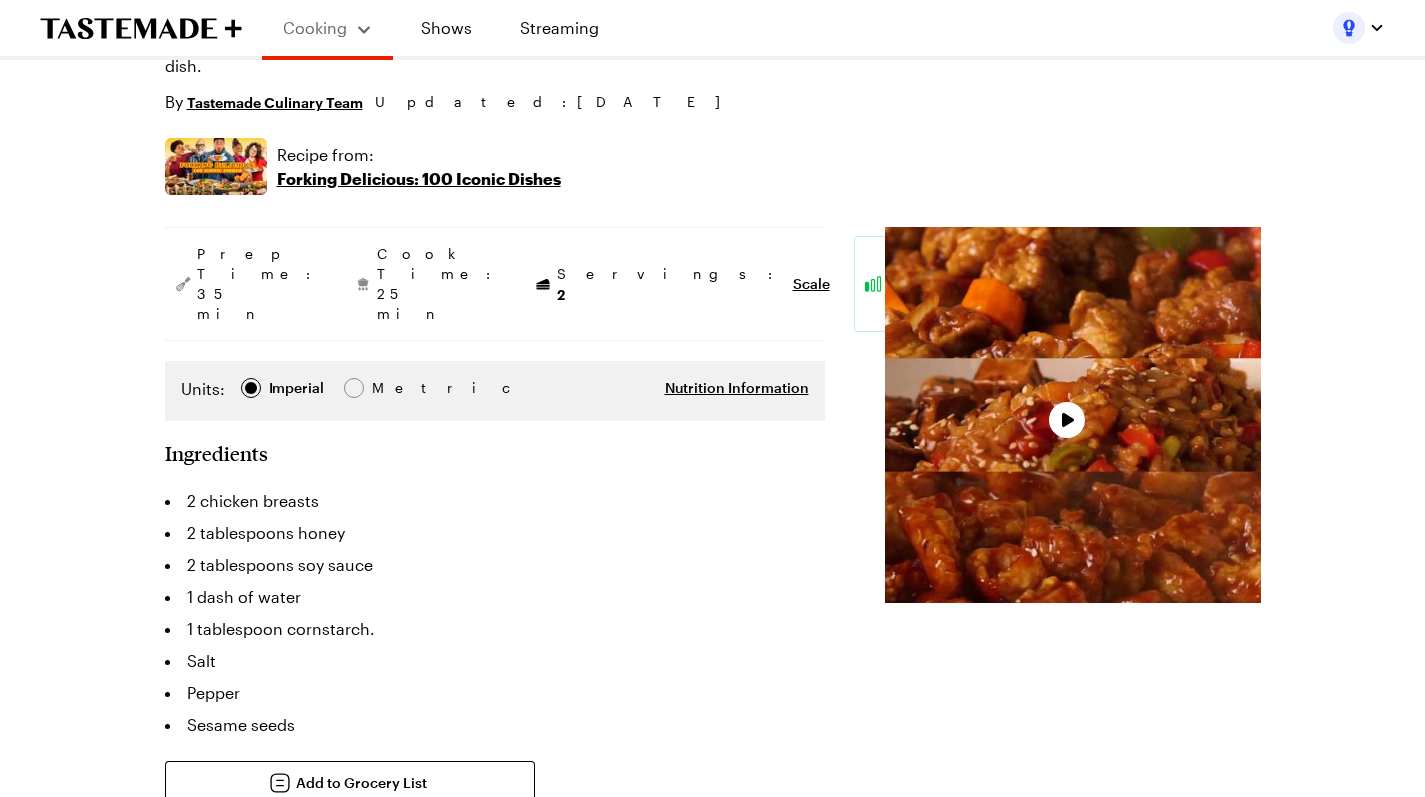 scroll, scrollTop: 228, scrollLeft: 0, axis: vertical 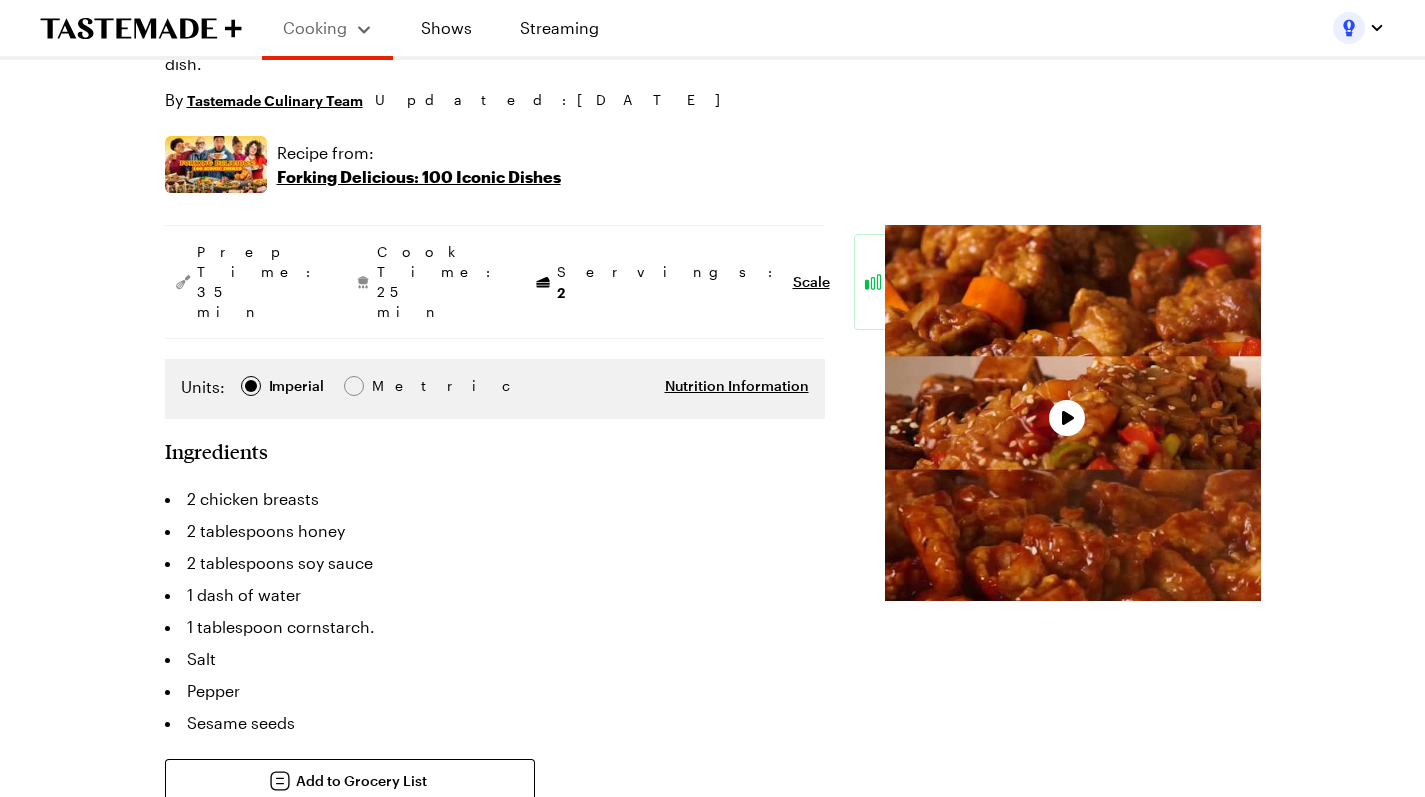 click on "Units: Imperial Imperial Metric Metric Nutrition Information" at bounding box center [495, 389] 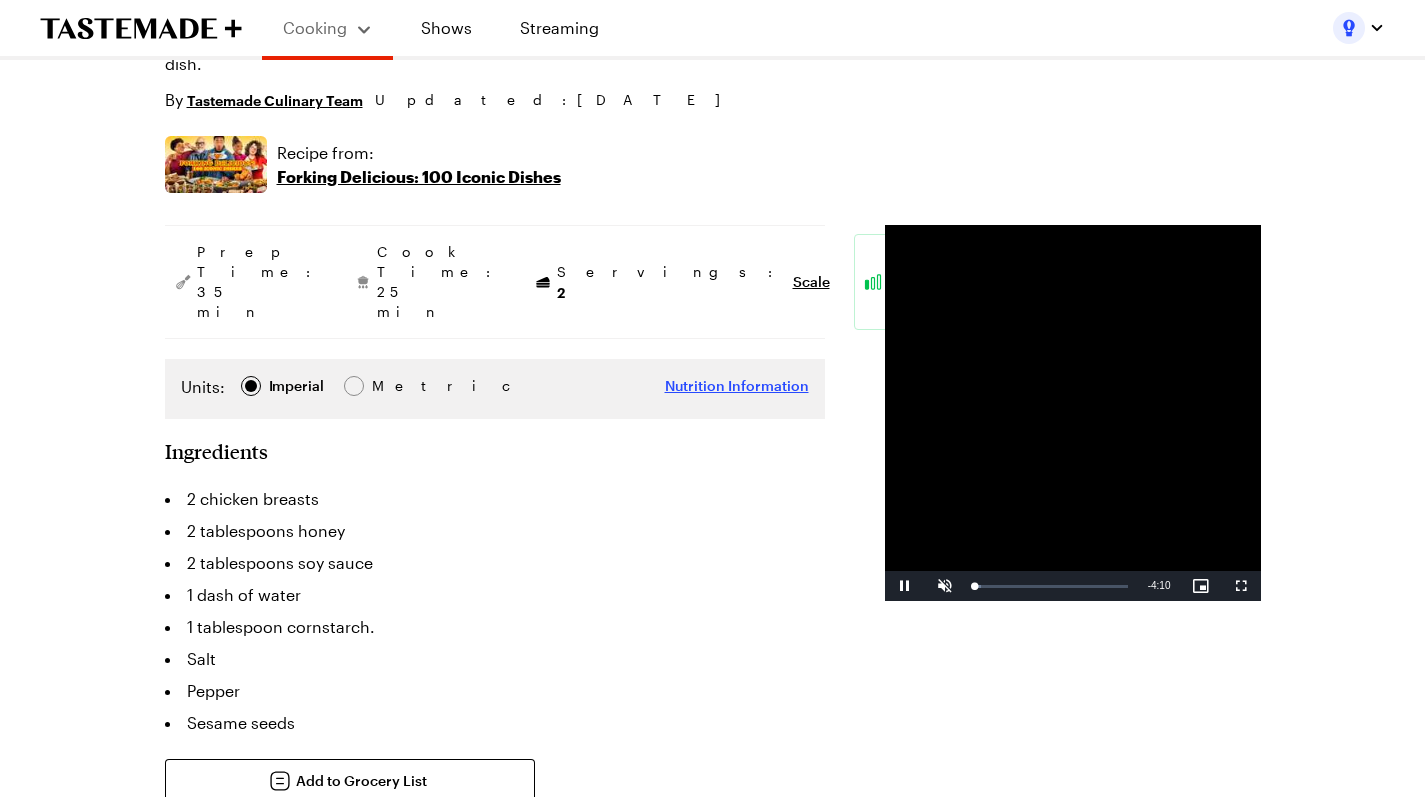 click on "Nutrition Information" at bounding box center (737, 386) 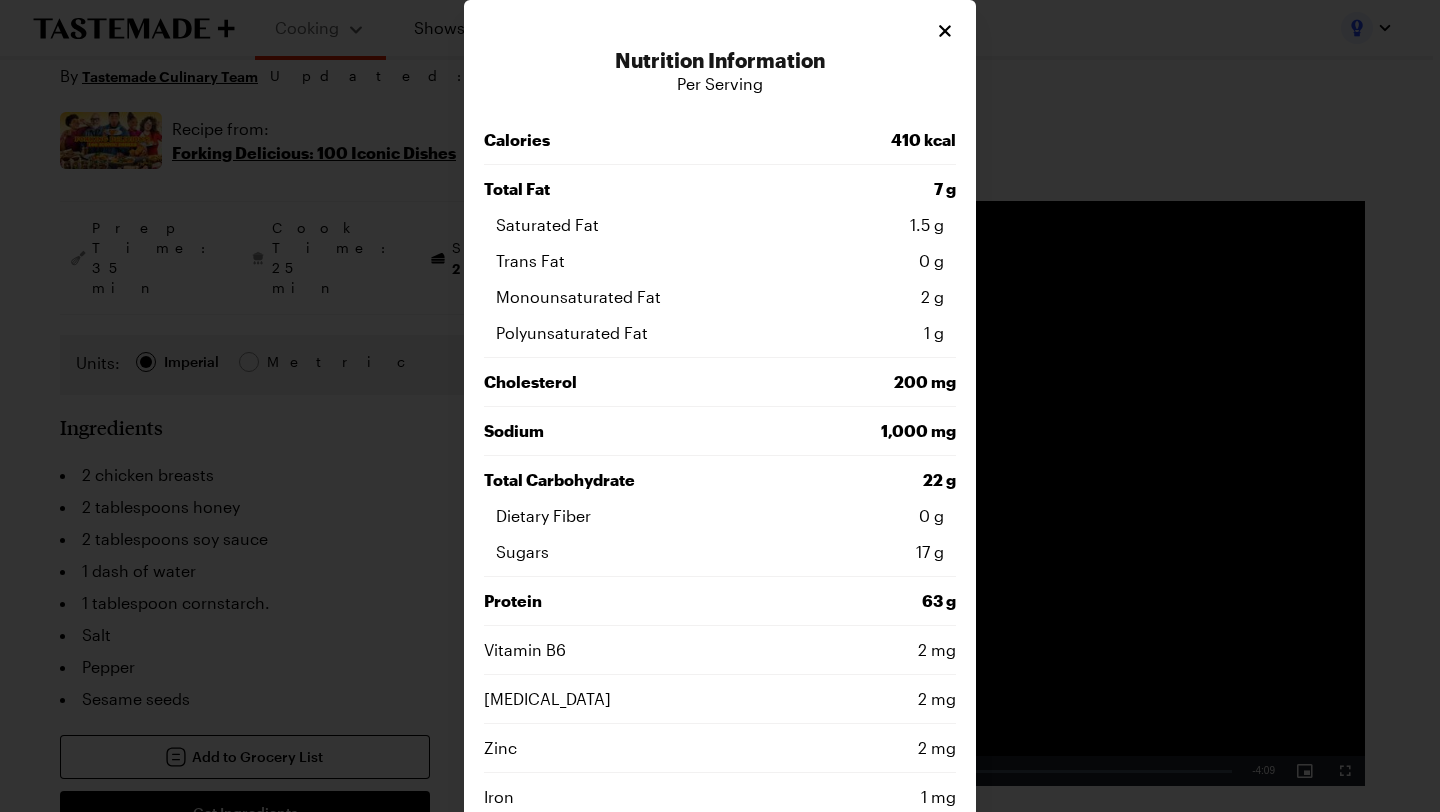 click on "Nutrition Information Per Serving Calories 410 kcal Total Fat 7 g Saturated Fat 1.5 g Trans Fat 0 g Monounsaturated Fat 2 g Polyunsaturated Fat 1 g [MEDICAL_DATA] 200 mg Sodium 1,000 mg Total Carbohydrate 22 g Dietary Fiber 0 g Sugars 17 g Protein 63 g Vitamin B6 2 mg [MEDICAL_DATA] 2 mg Zinc 2 mg Iron 1 mg Magnesium 89 mg [MEDICAL_DATA] 26 mg Phosphorus 607 mg Potassium 989 mg Calcium 20 mg Close Note: Nutritional information from Edamam is only an estimate." at bounding box center (720, 627) 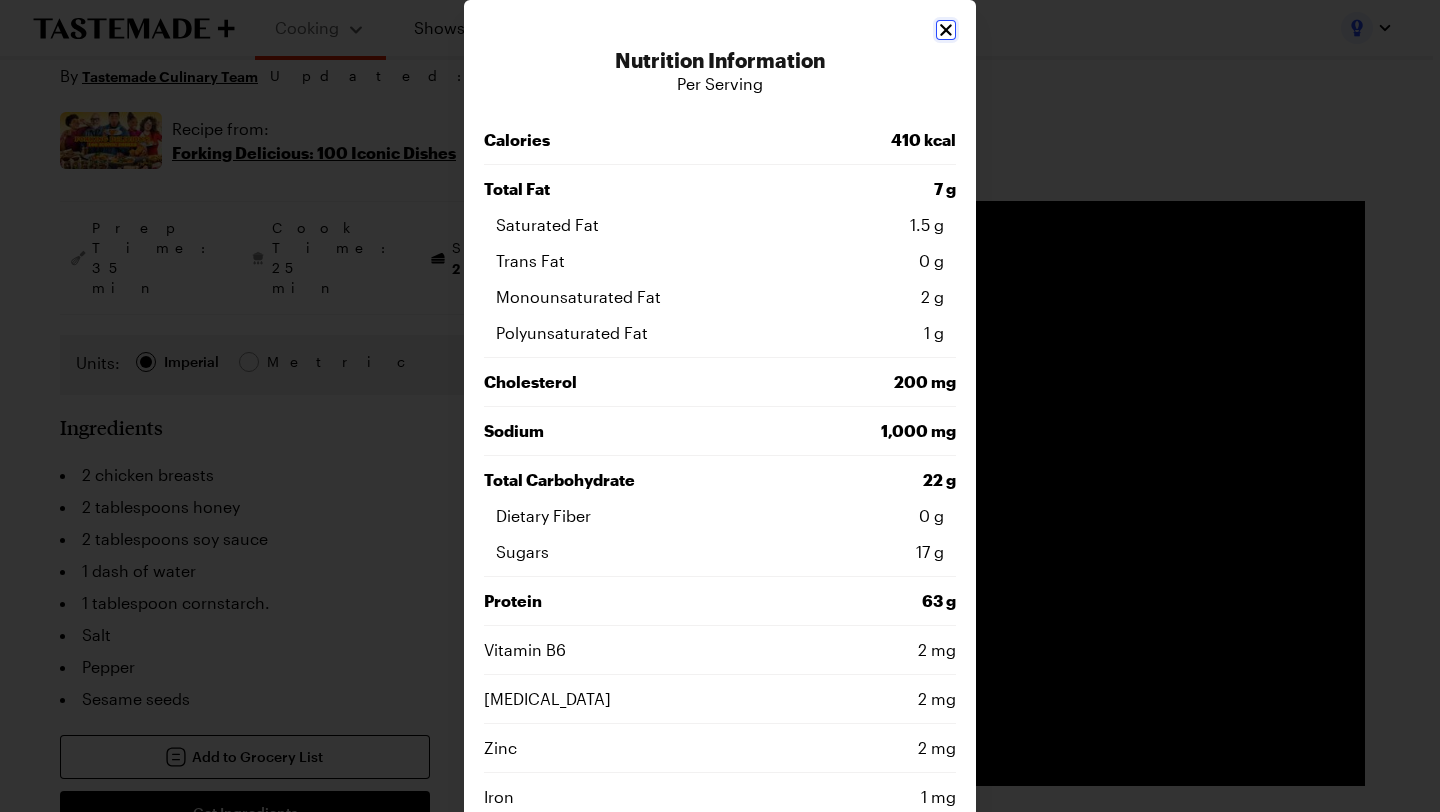 click 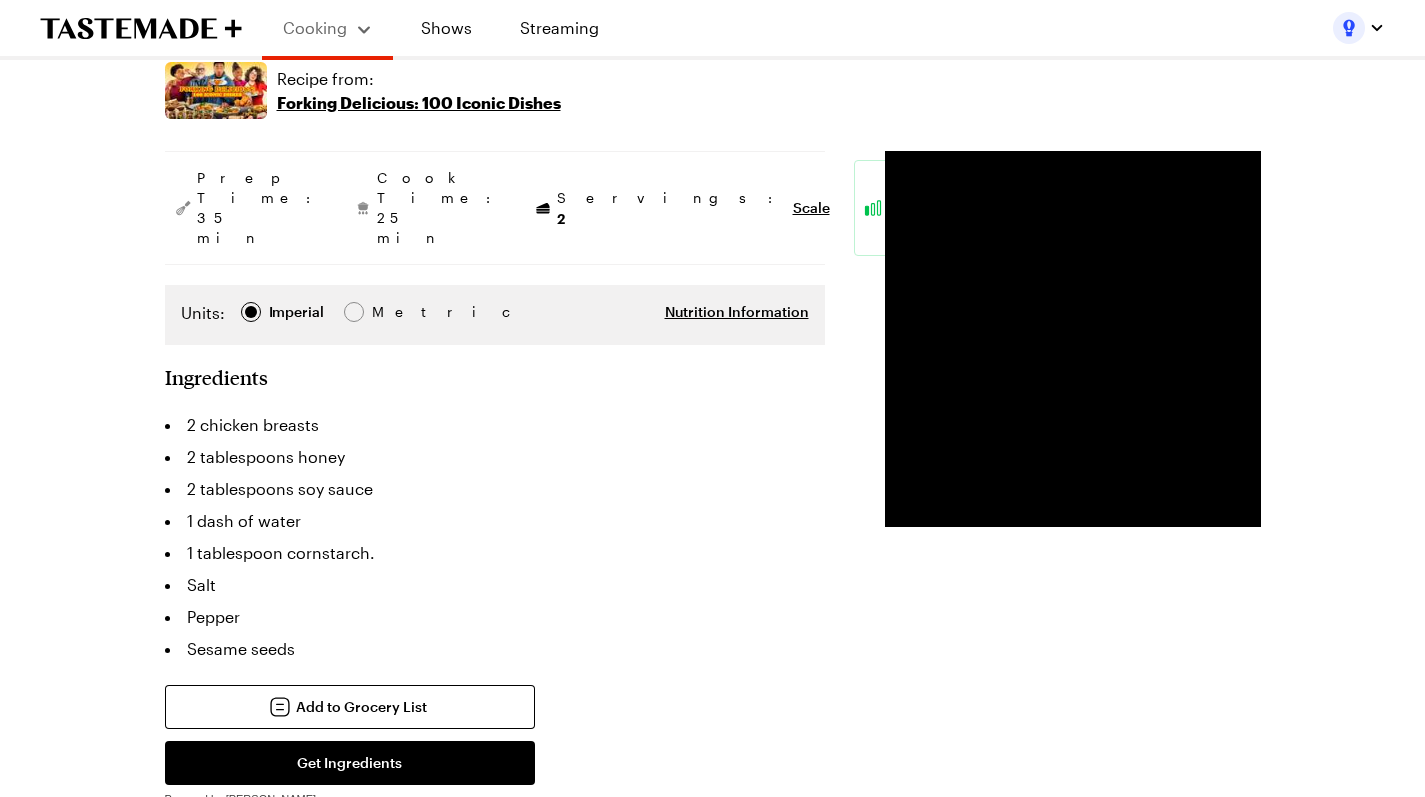 scroll, scrollTop: 298, scrollLeft: 0, axis: vertical 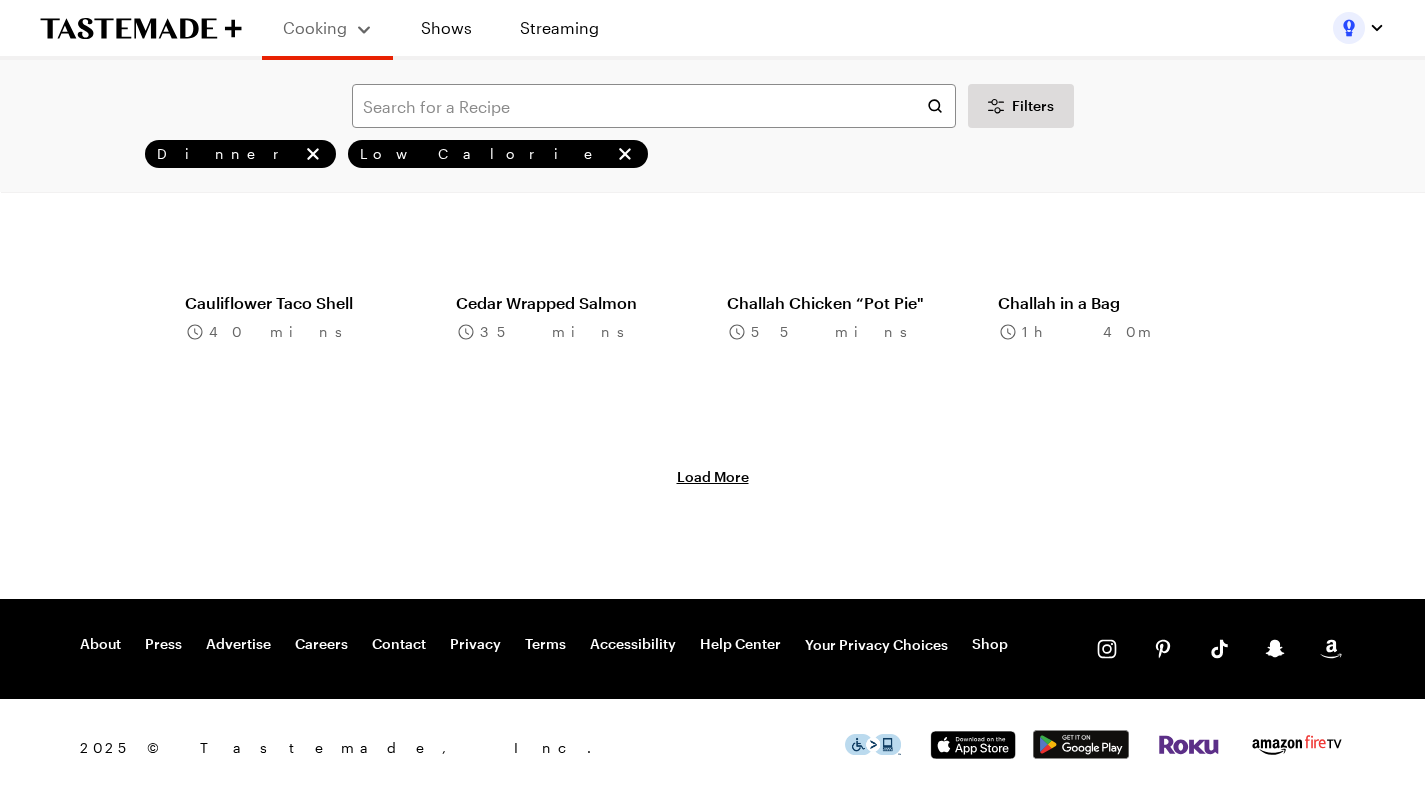 click 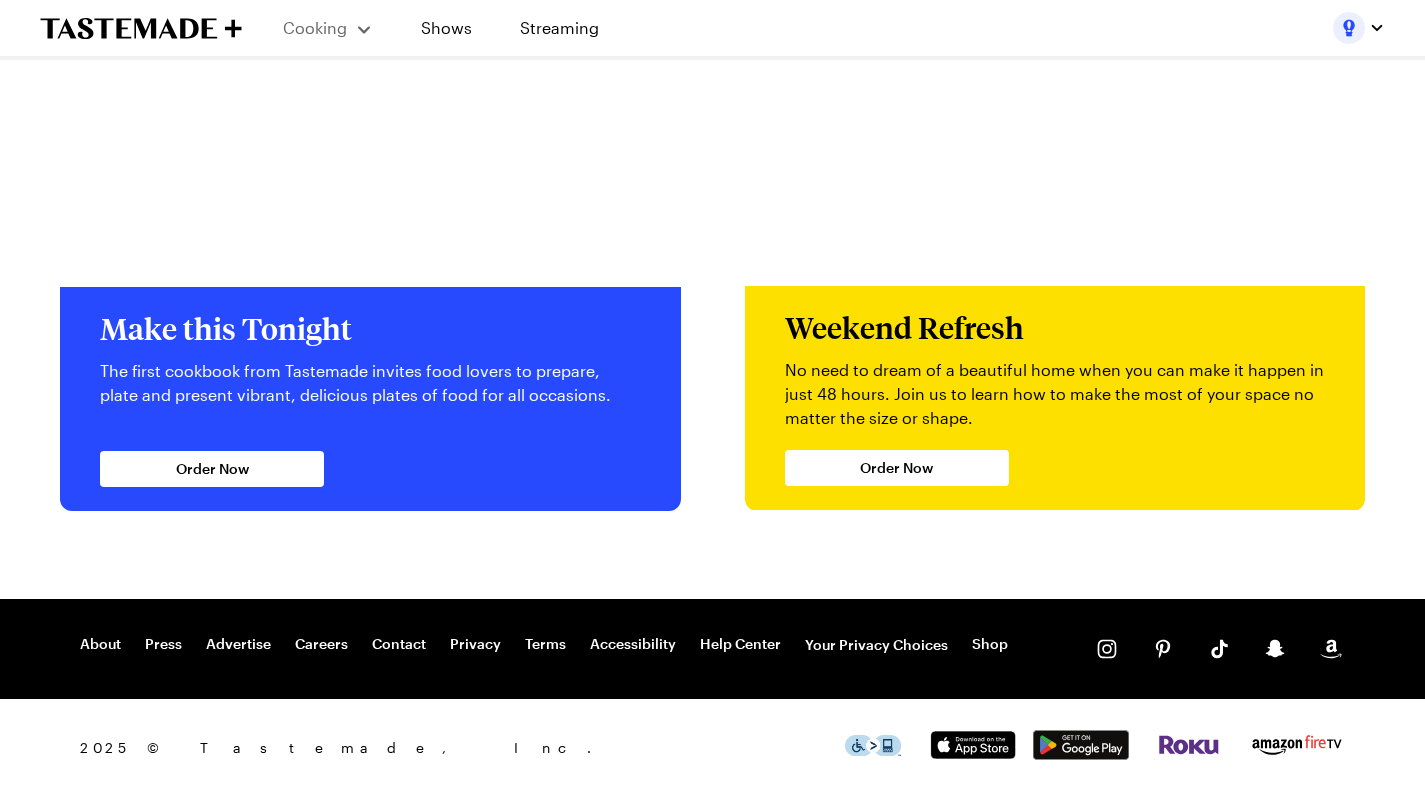 scroll, scrollTop: 0, scrollLeft: 0, axis: both 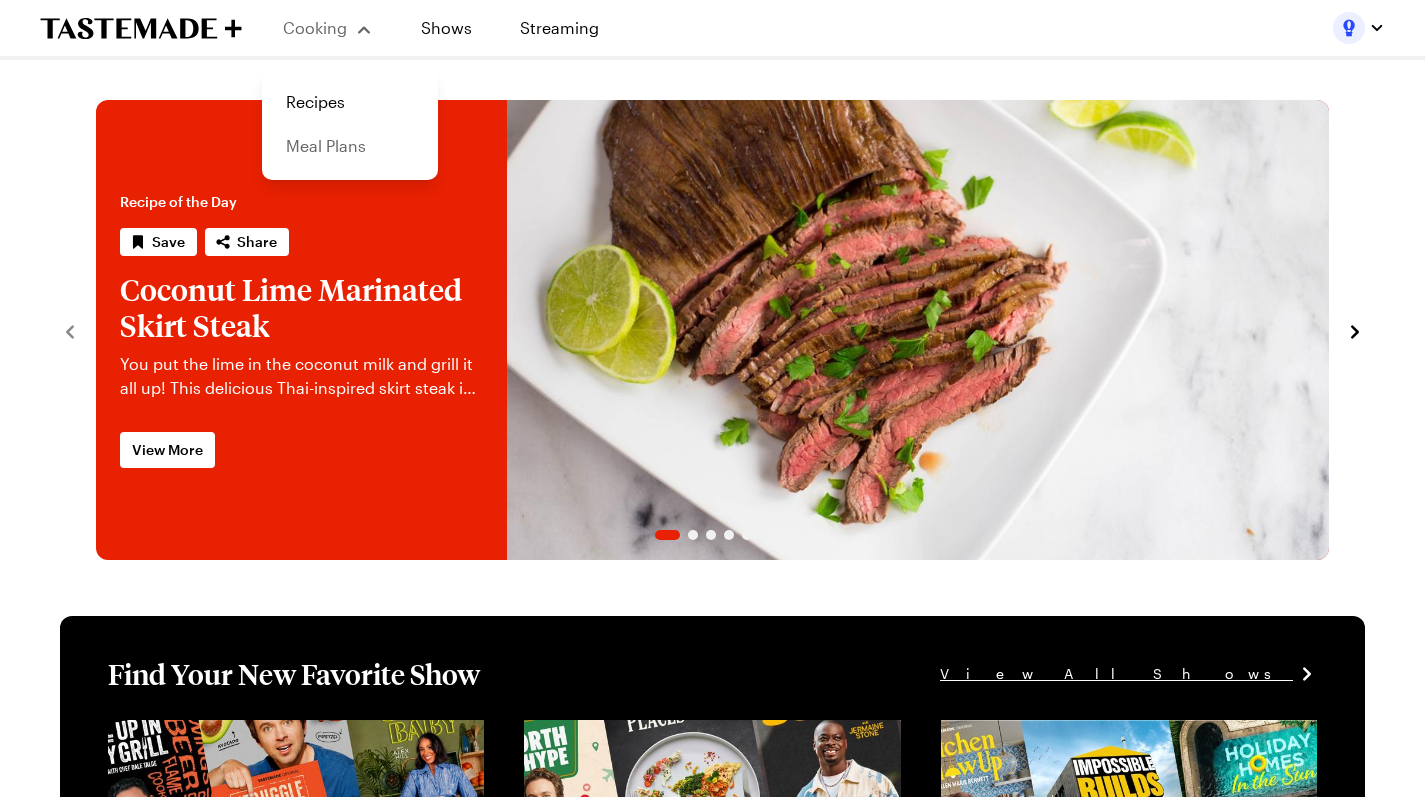 click on "Meal Plans" at bounding box center (350, 146) 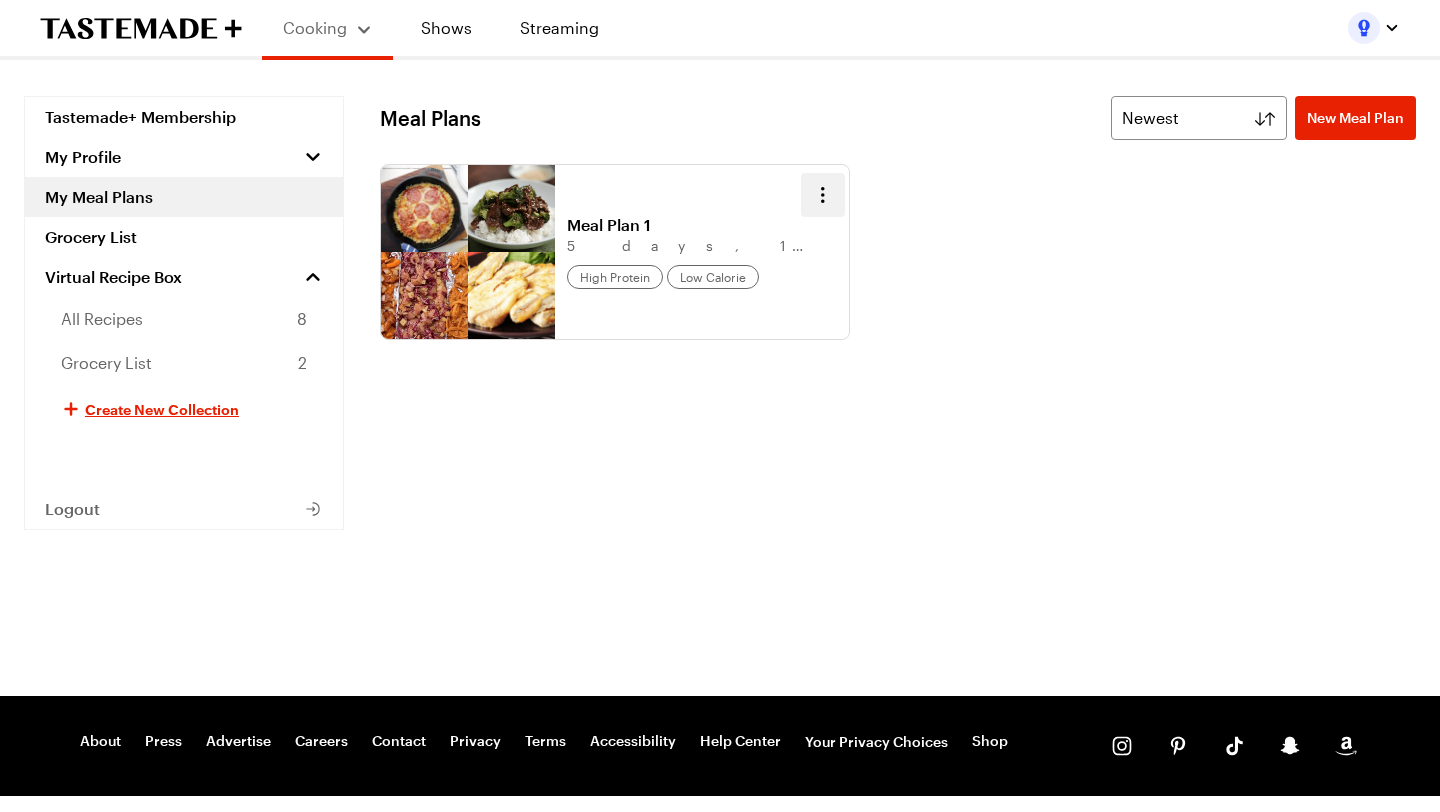 click 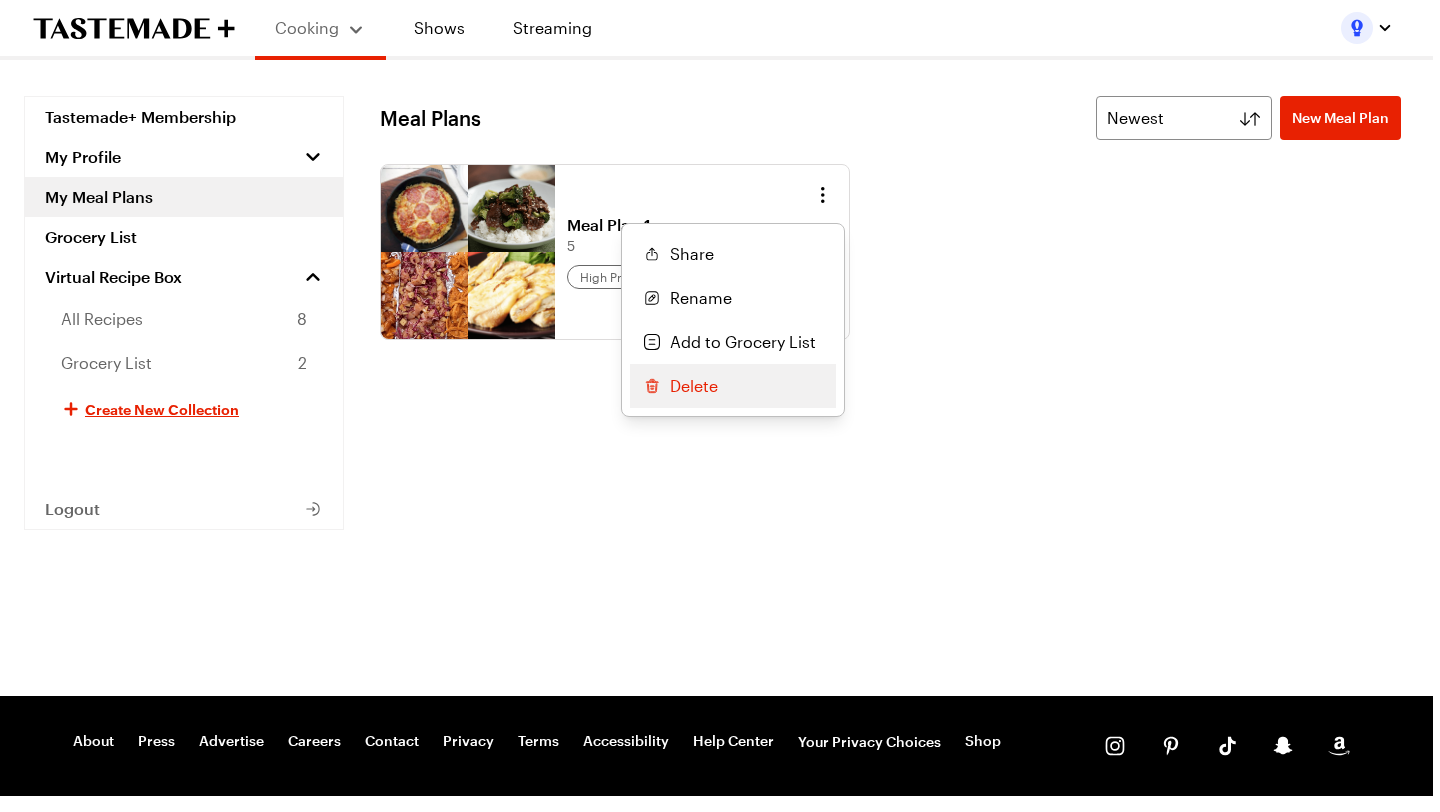 click on "Delete" at bounding box center (733, 386) 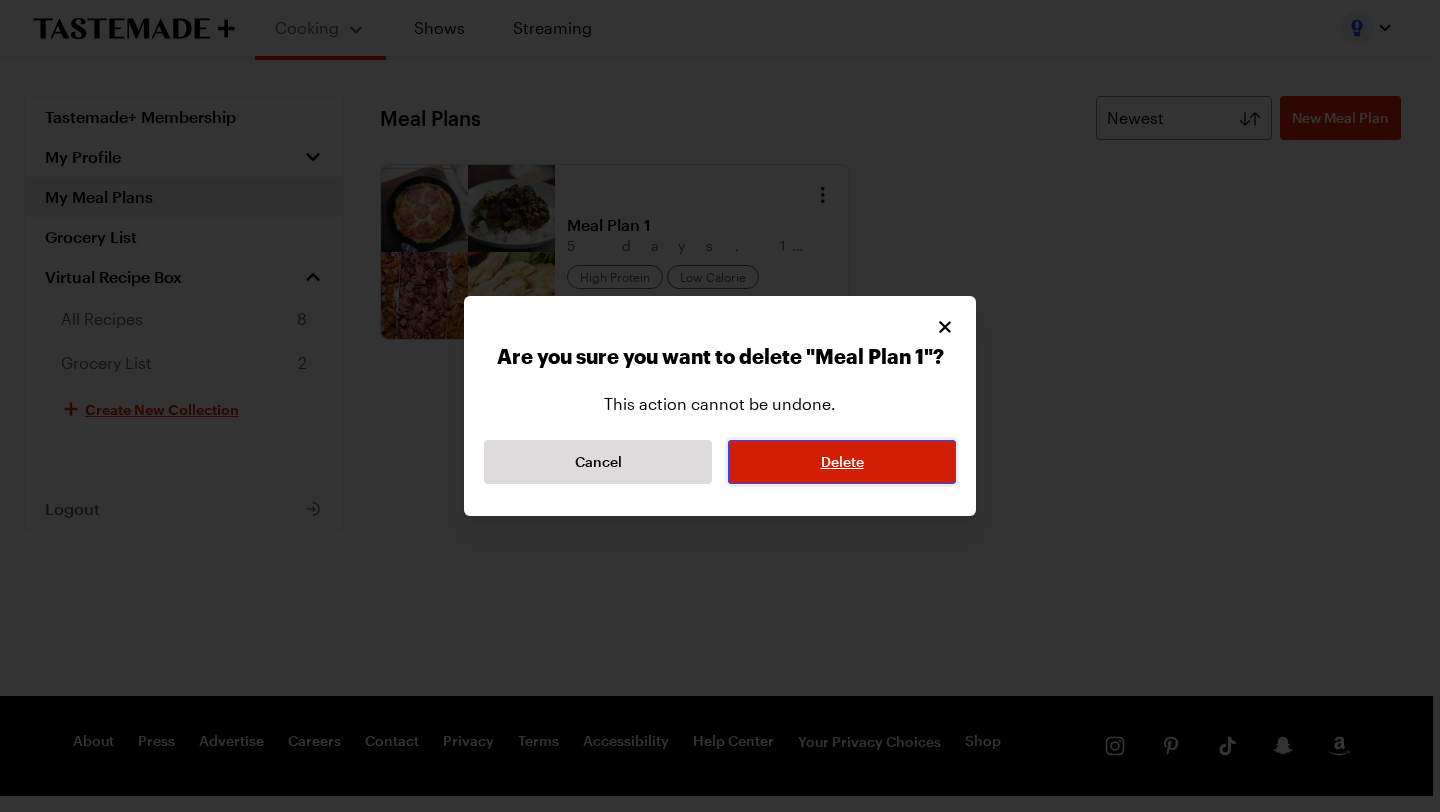 click on "Delete" at bounding box center (842, 462) 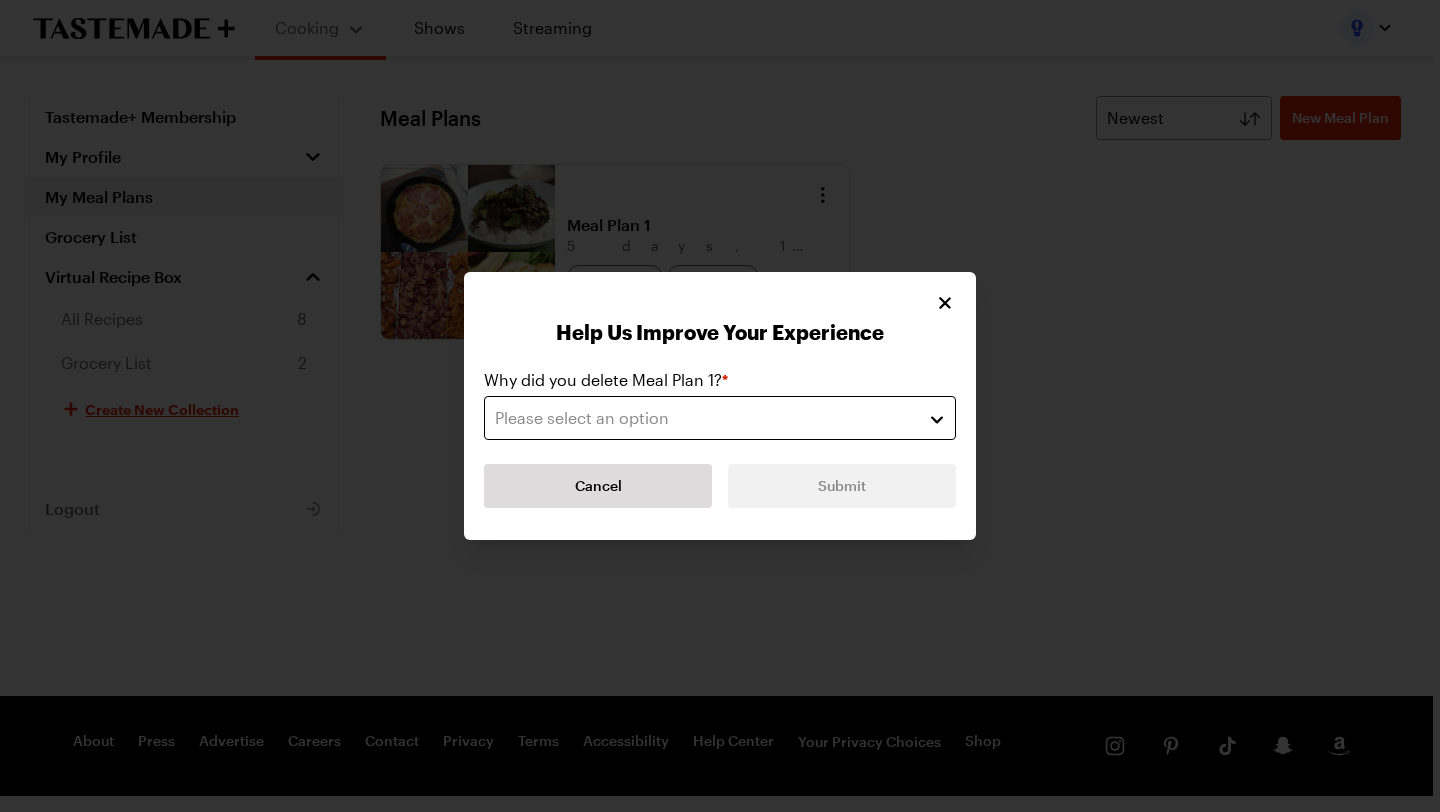 click on "Please select an option" at bounding box center (720, 418) 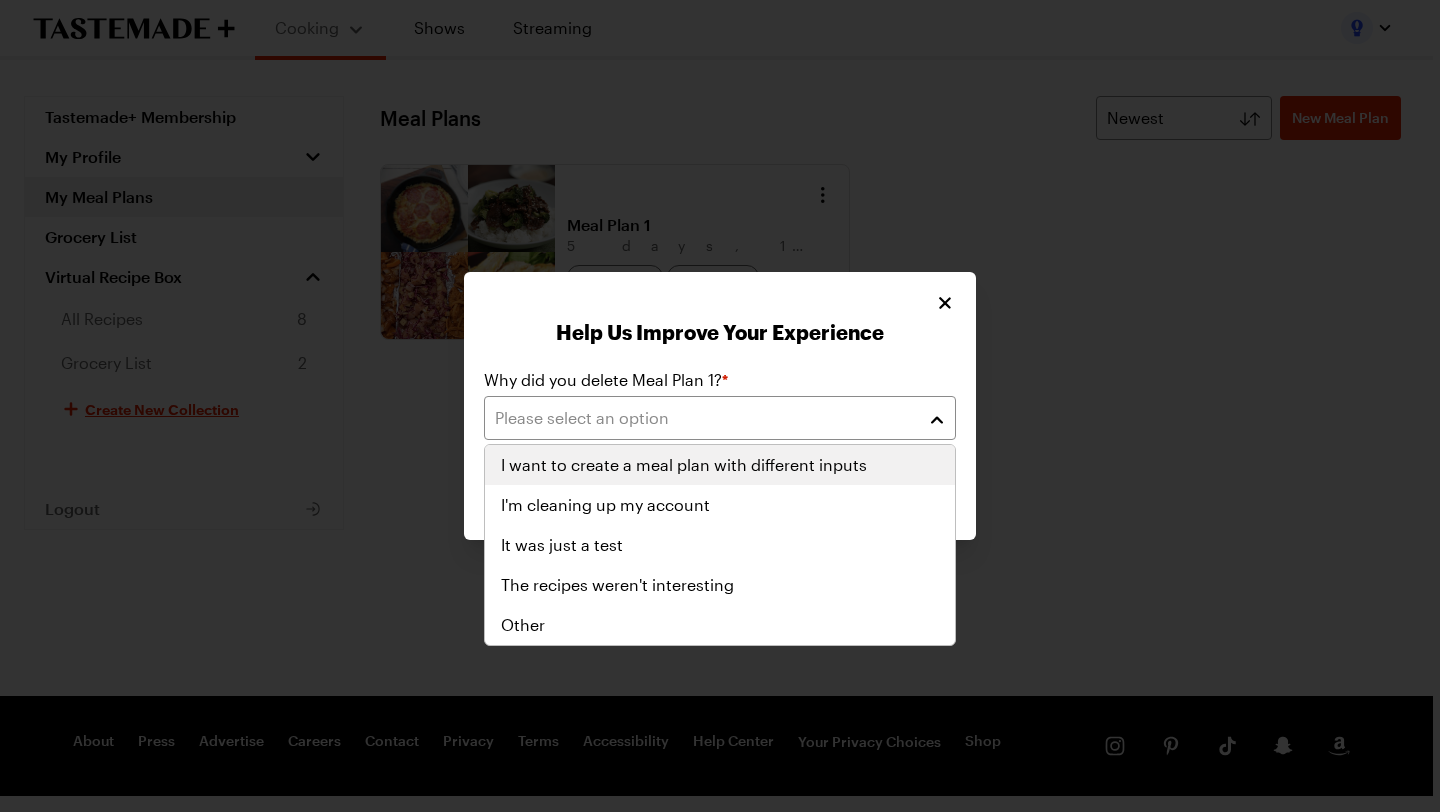 click on "I want to create a meal plan with different inputs" at bounding box center [684, 465] 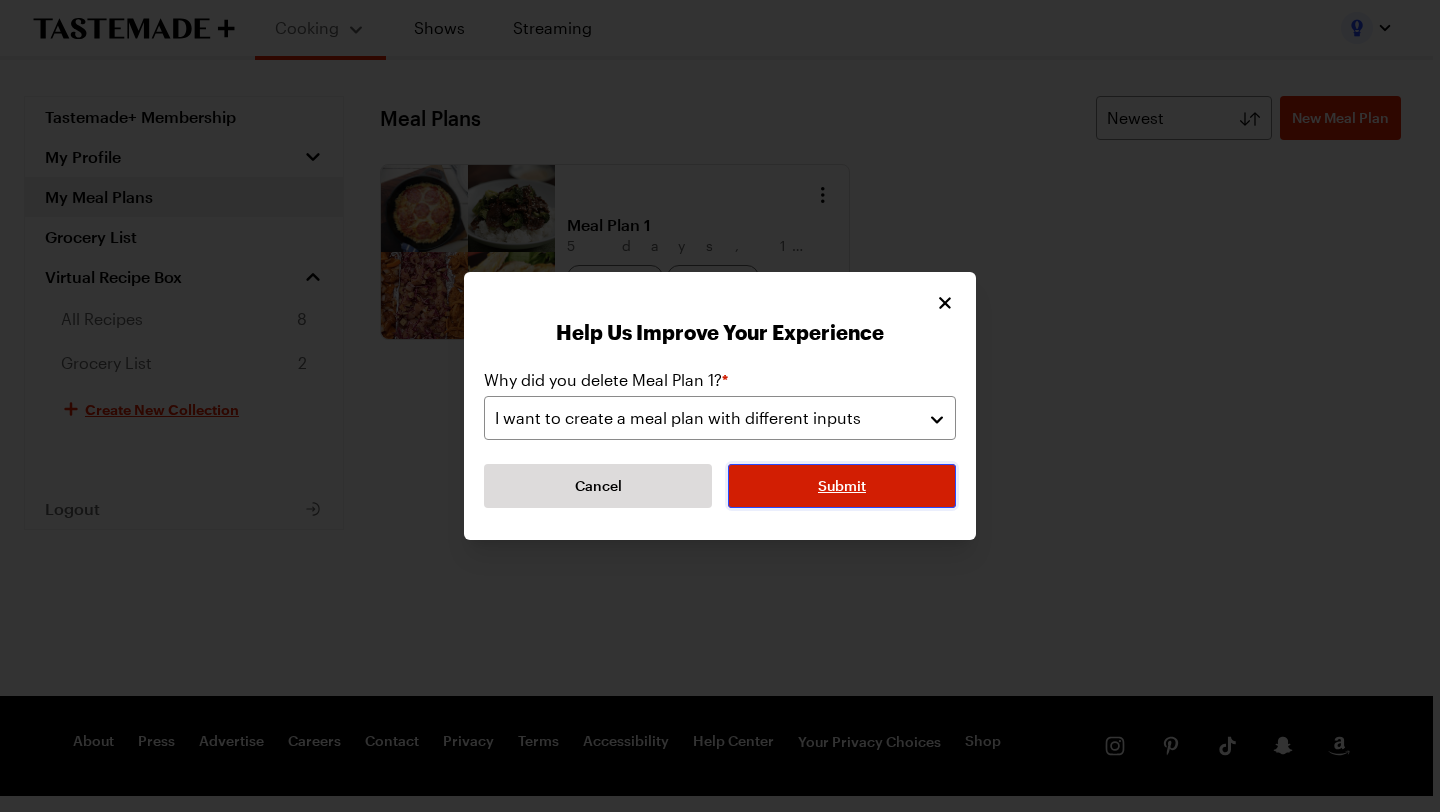 click on "Submit" at bounding box center (842, 486) 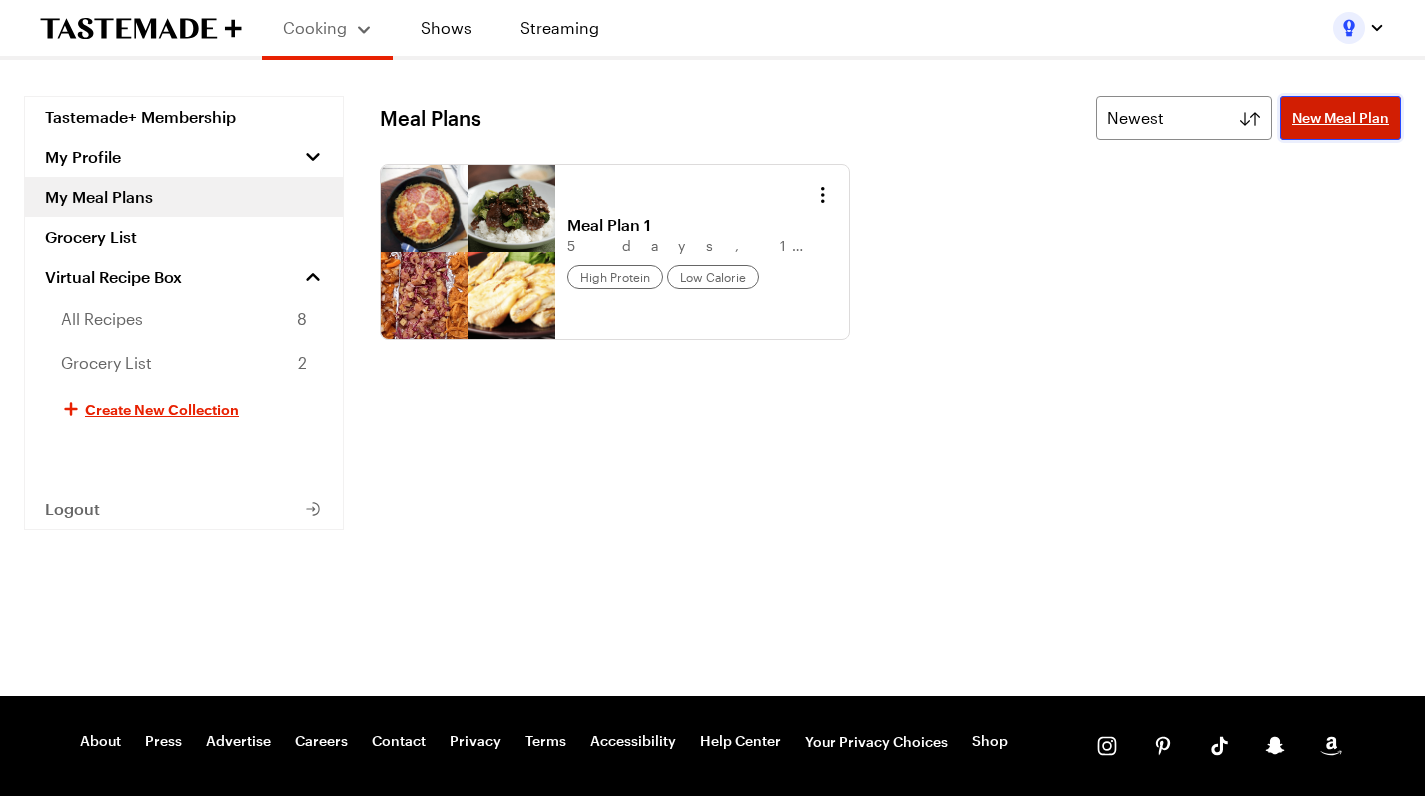click on "New Meal Plan" at bounding box center [1340, 118] 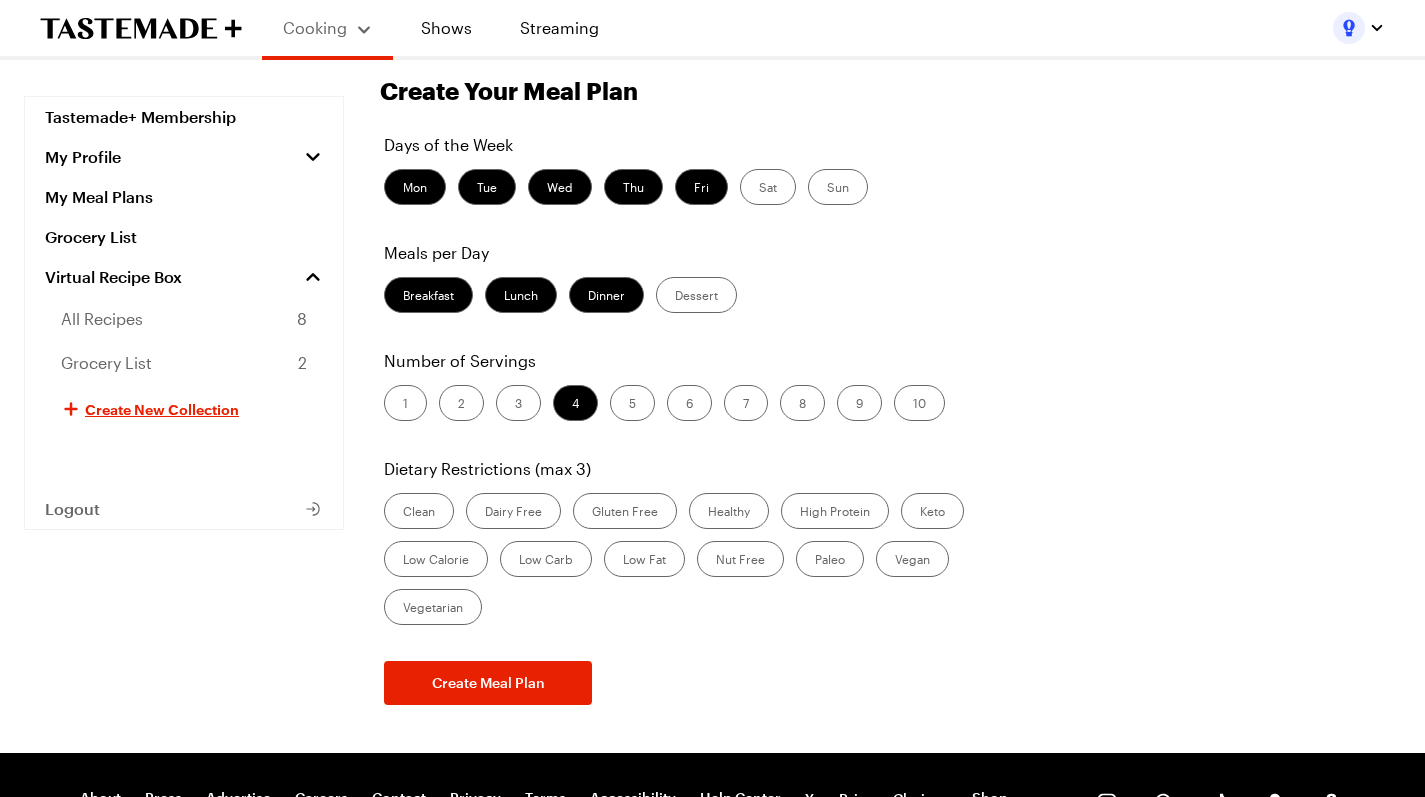 scroll, scrollTop: 56, scrollLeft: 0, axis: vertical 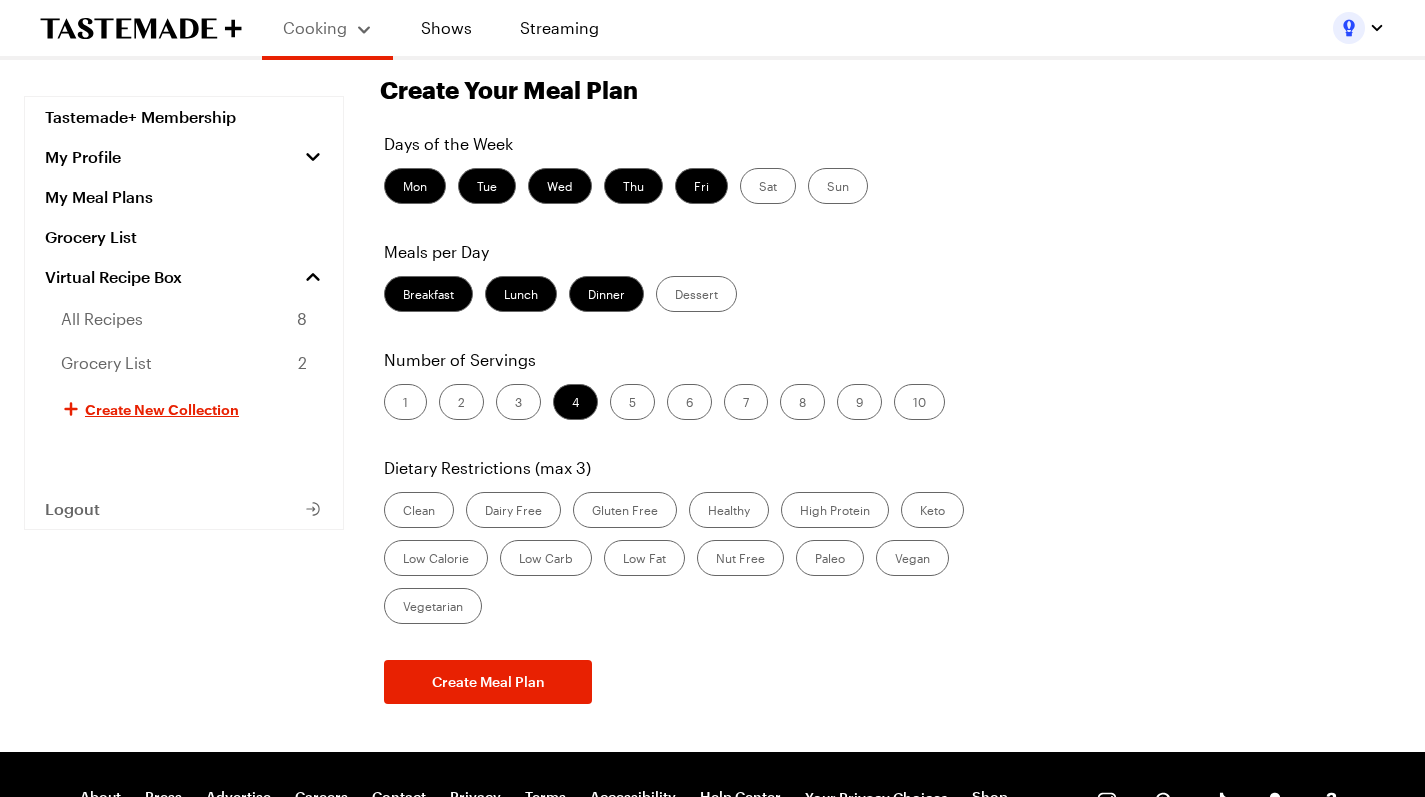 click on "Low Calorie" at bounding box center [436, 558] 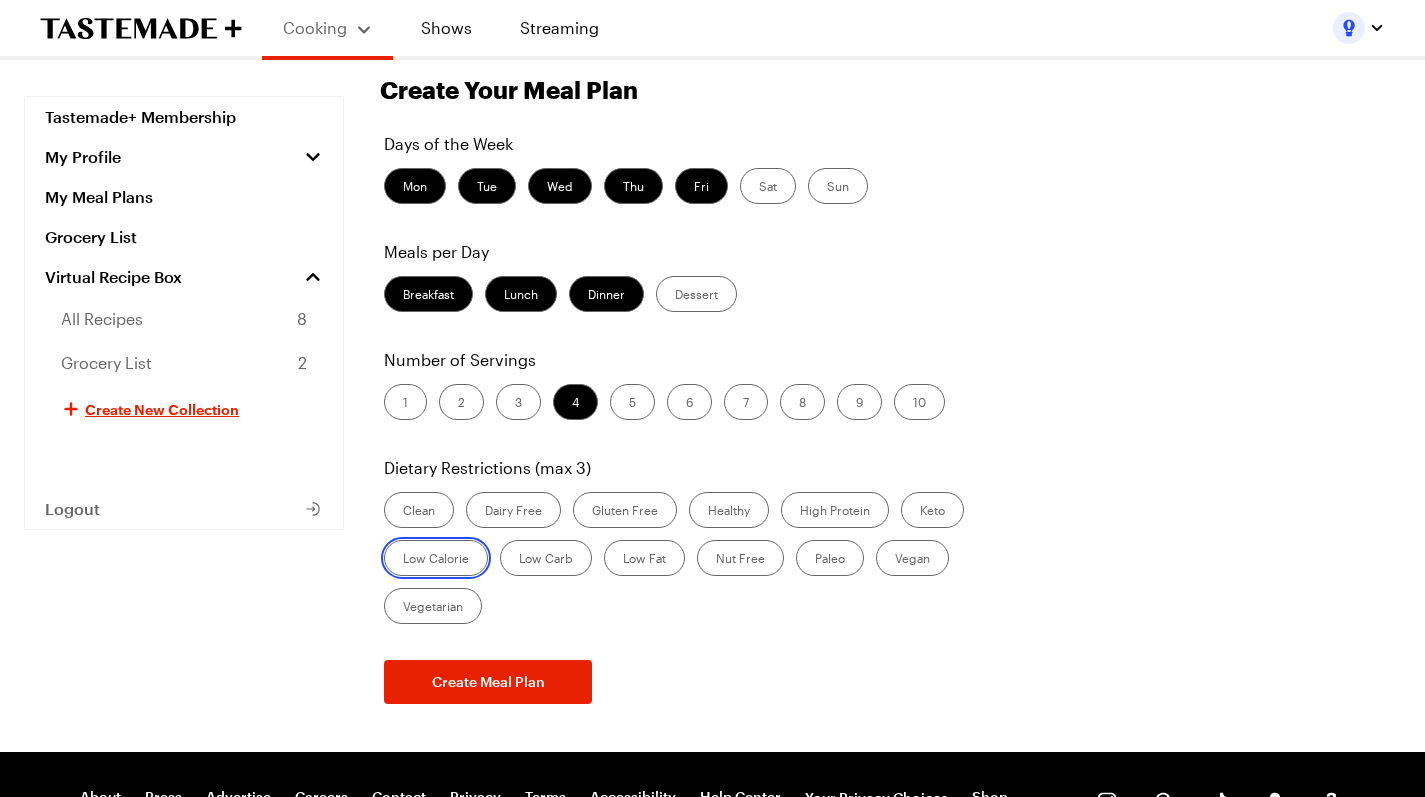 click on "Low Calorie" at bounding box center [403, 560] 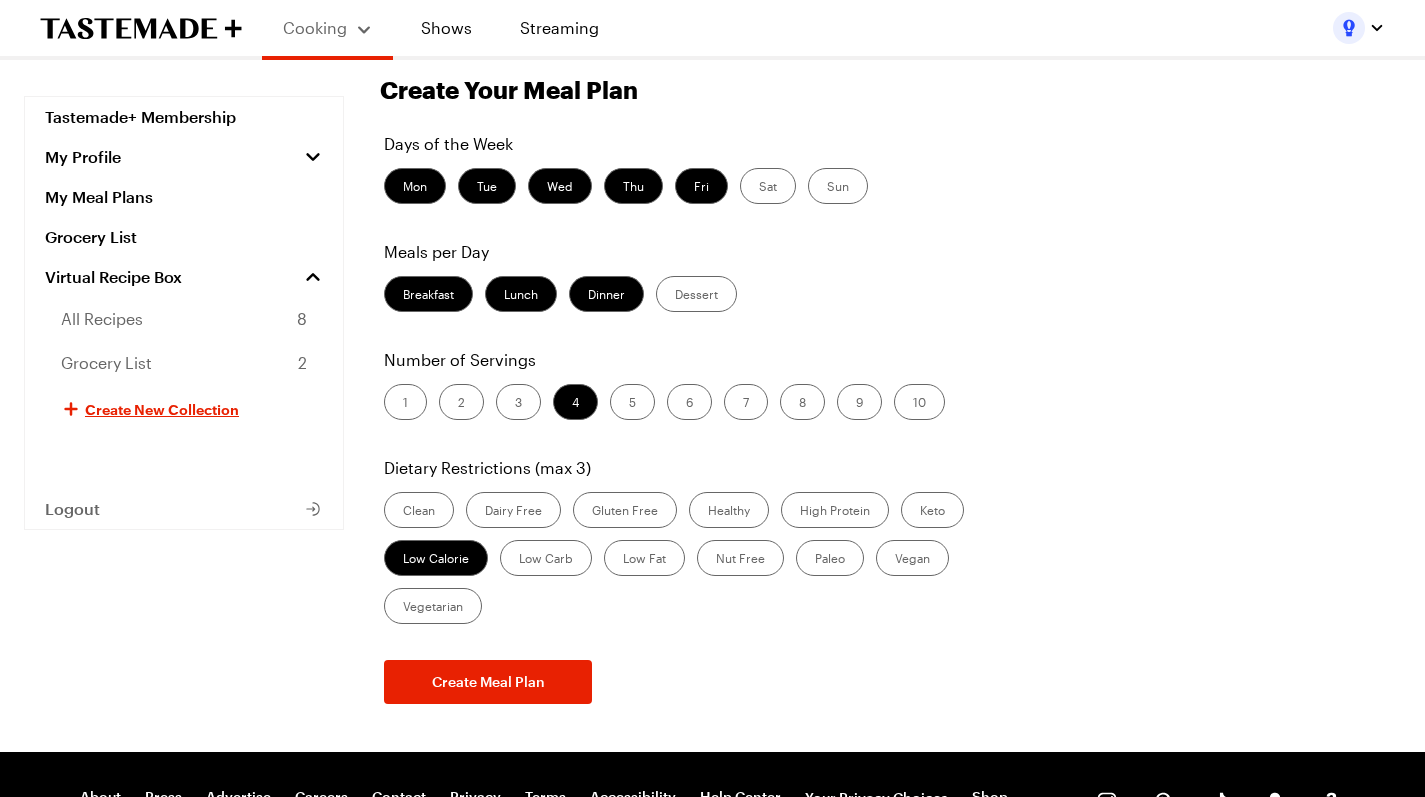 click on "Breakfast" at bounding box center (428, 294) 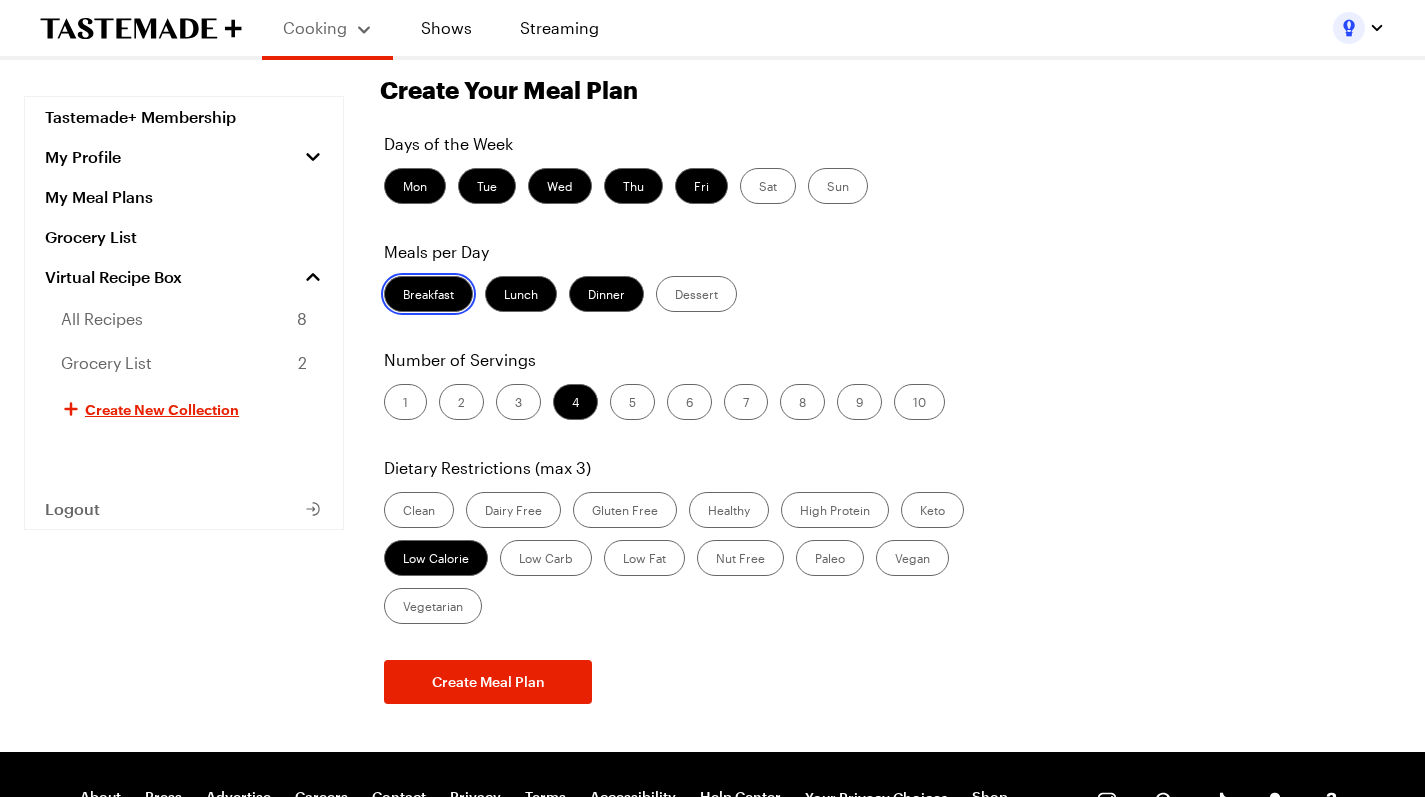 click on "Breakfast" at bounding box center (403, 296) 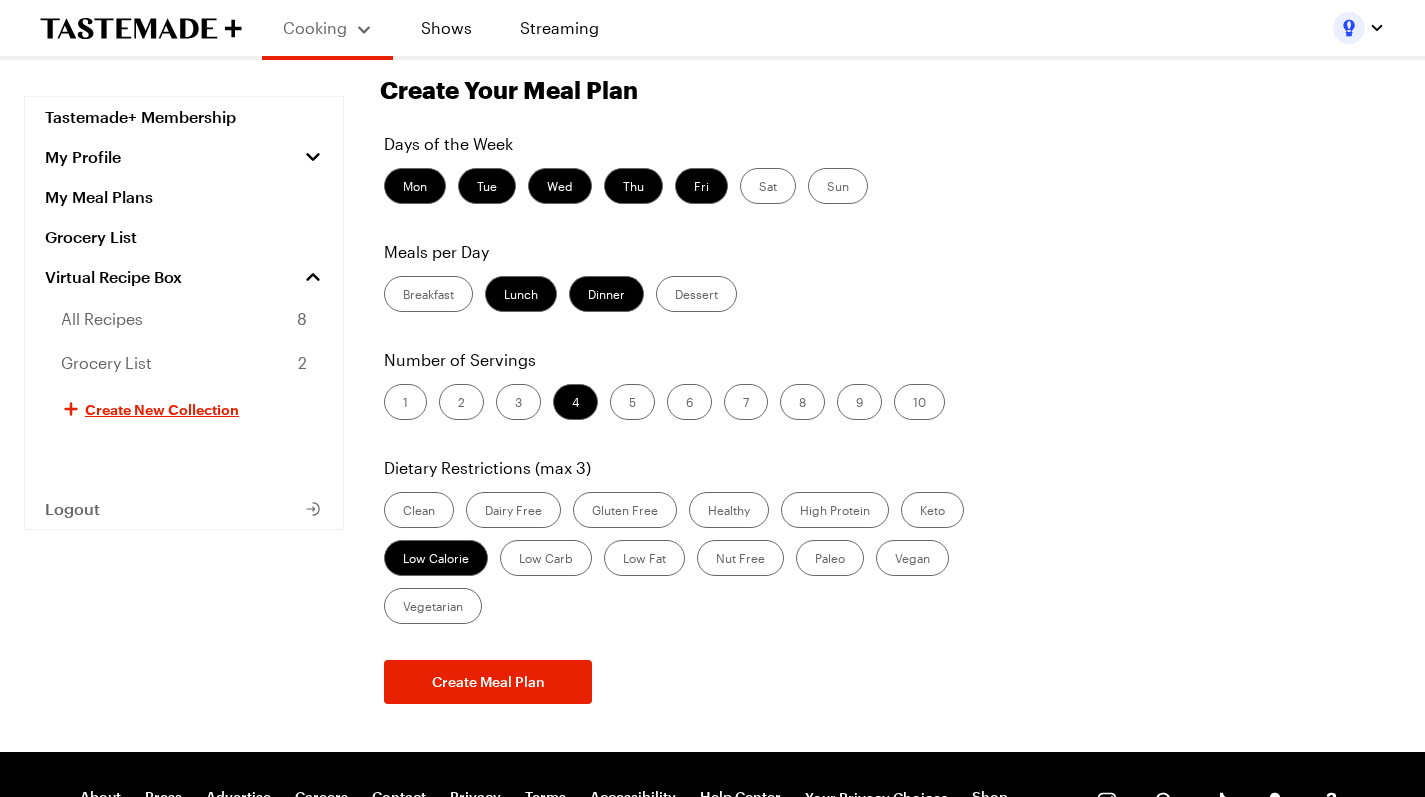 click on "Sat" at bounding box center (768, 186) 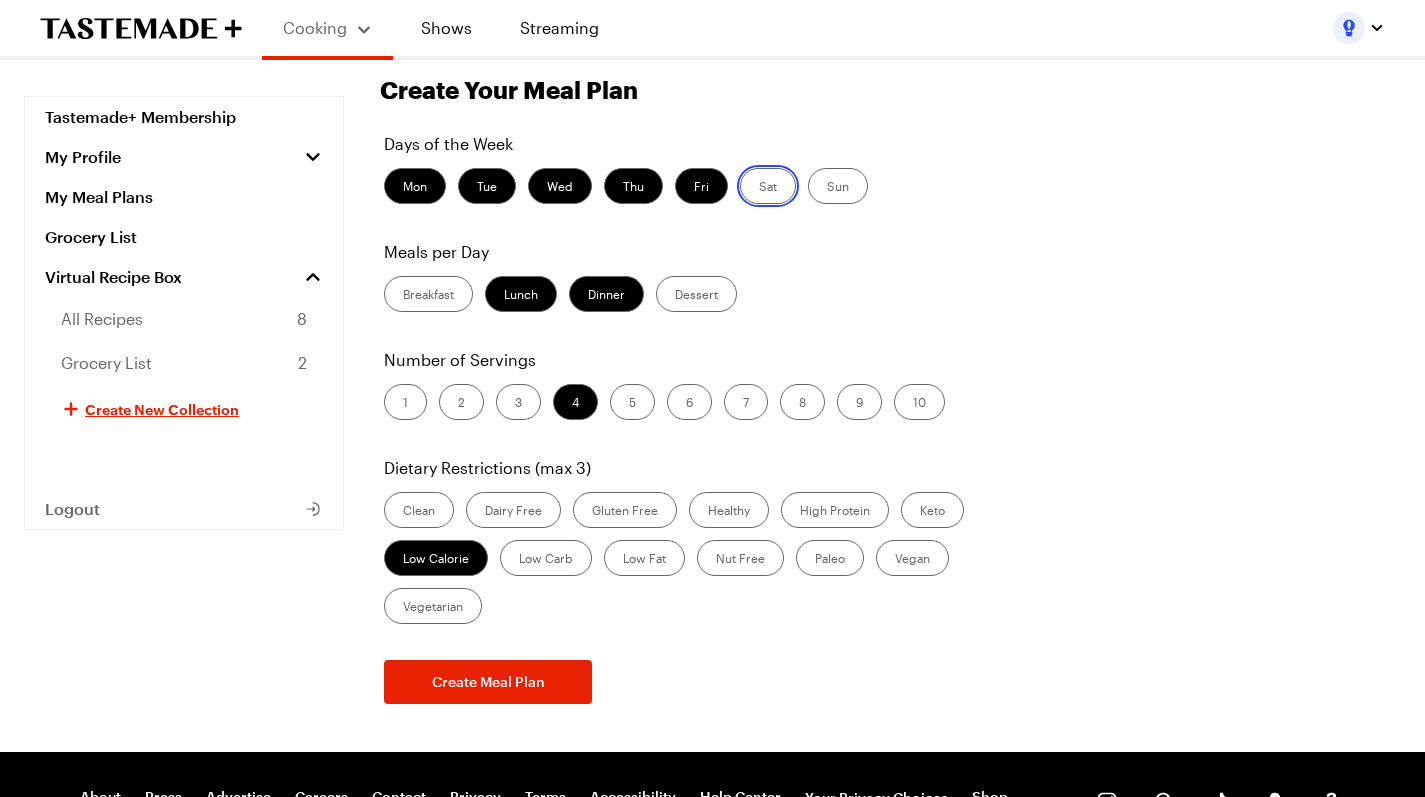 click on "Sat" at bounding box center (759, 188) 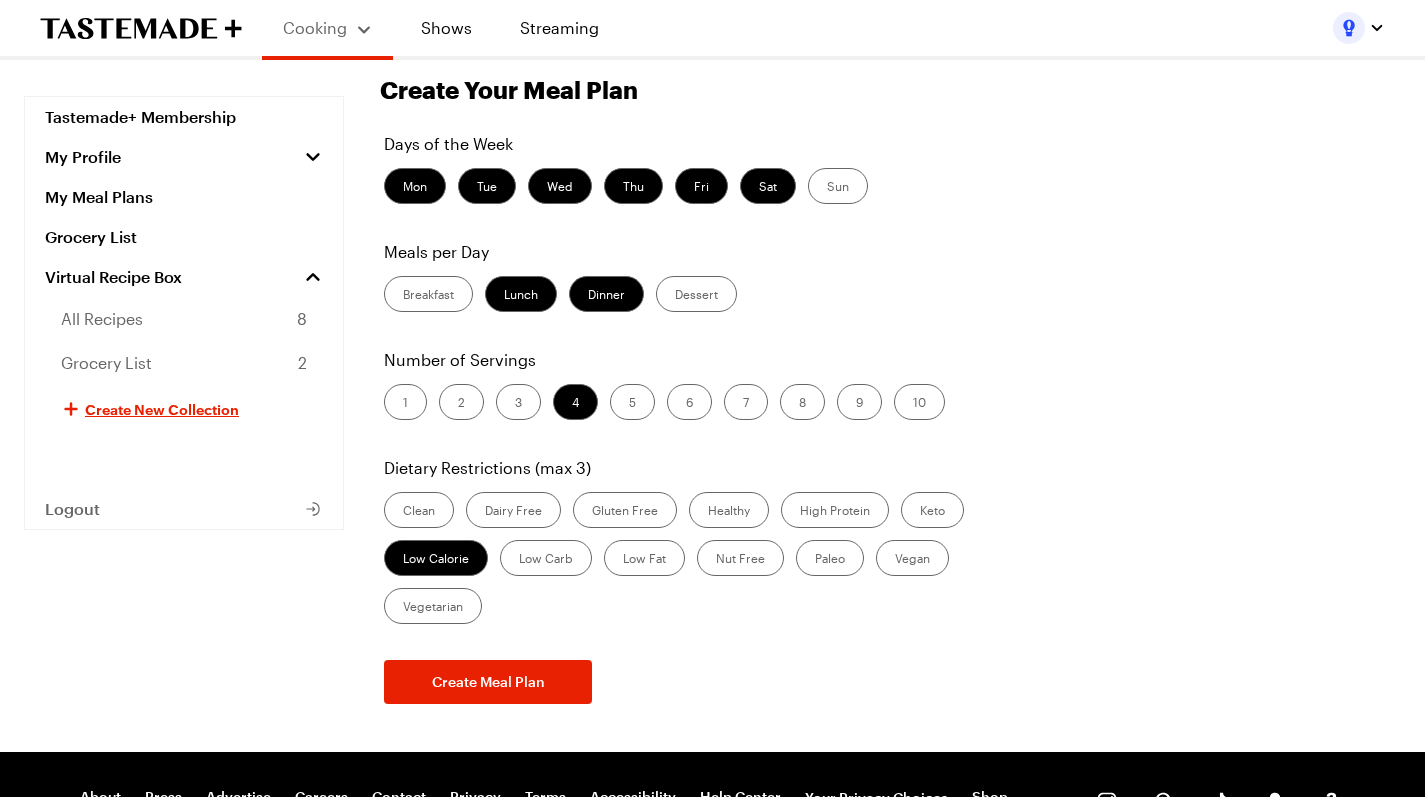 click on "Sun" at bounding box center [838, 186] 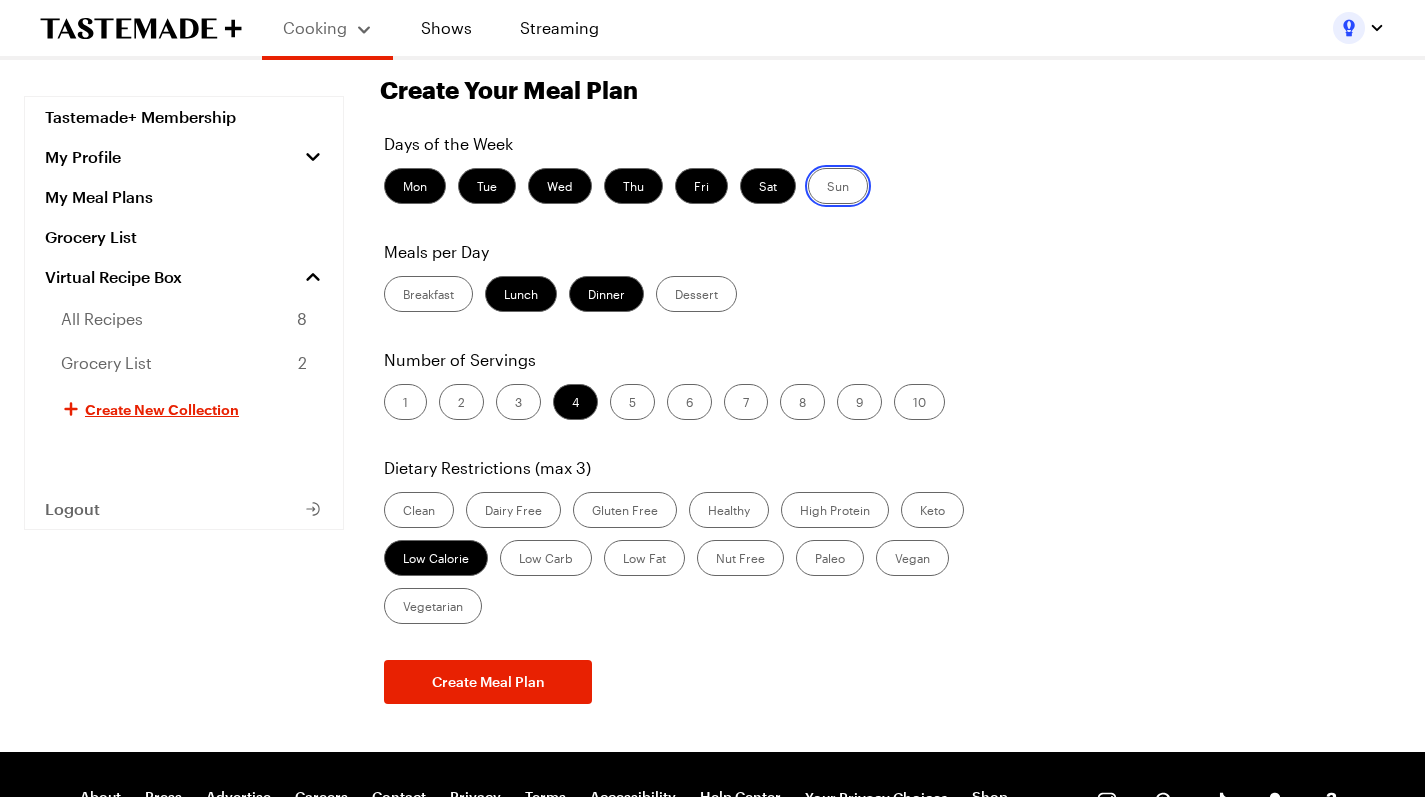 click on "Sun" at bounding box center (827, 188) 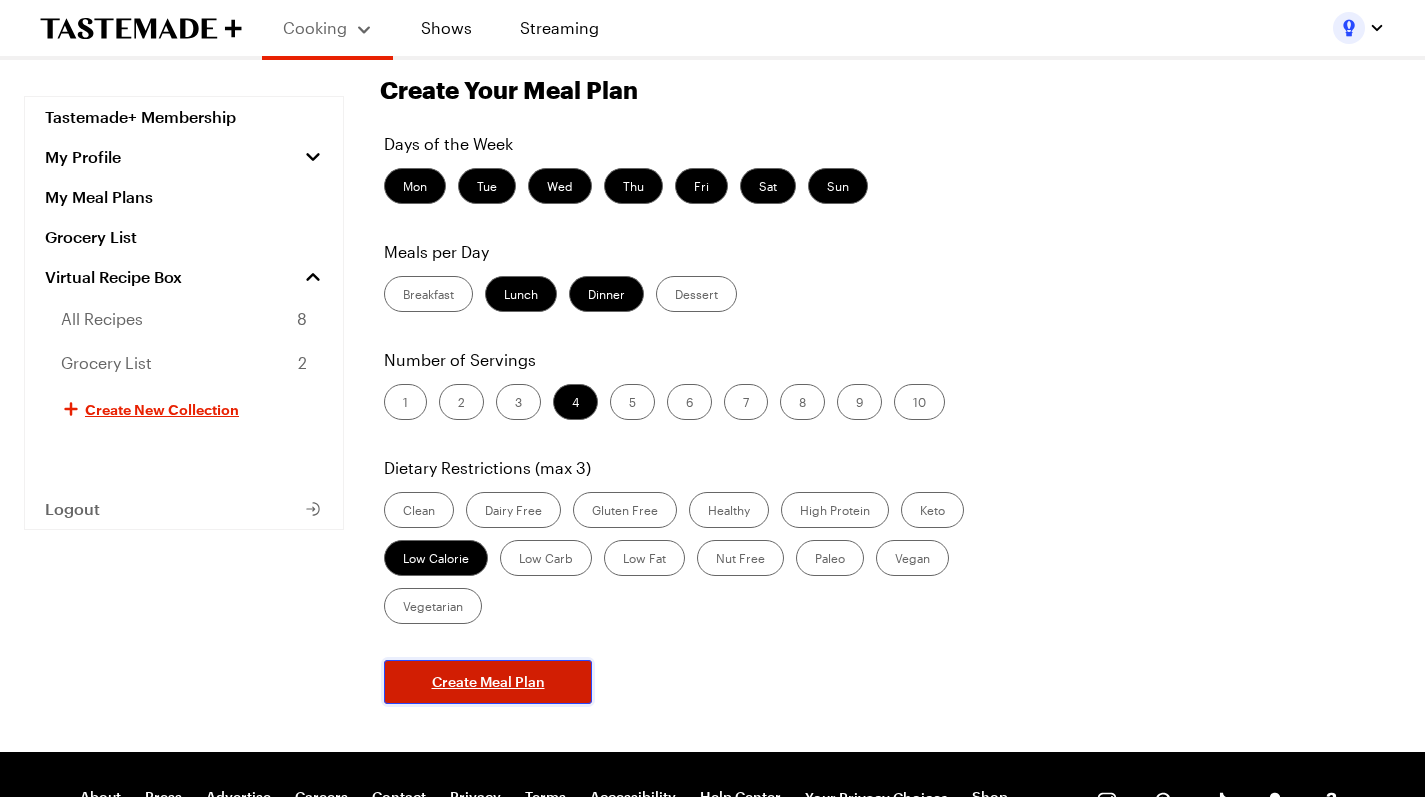 click on "Create Meal Plan" at bounding box center [488, 682] 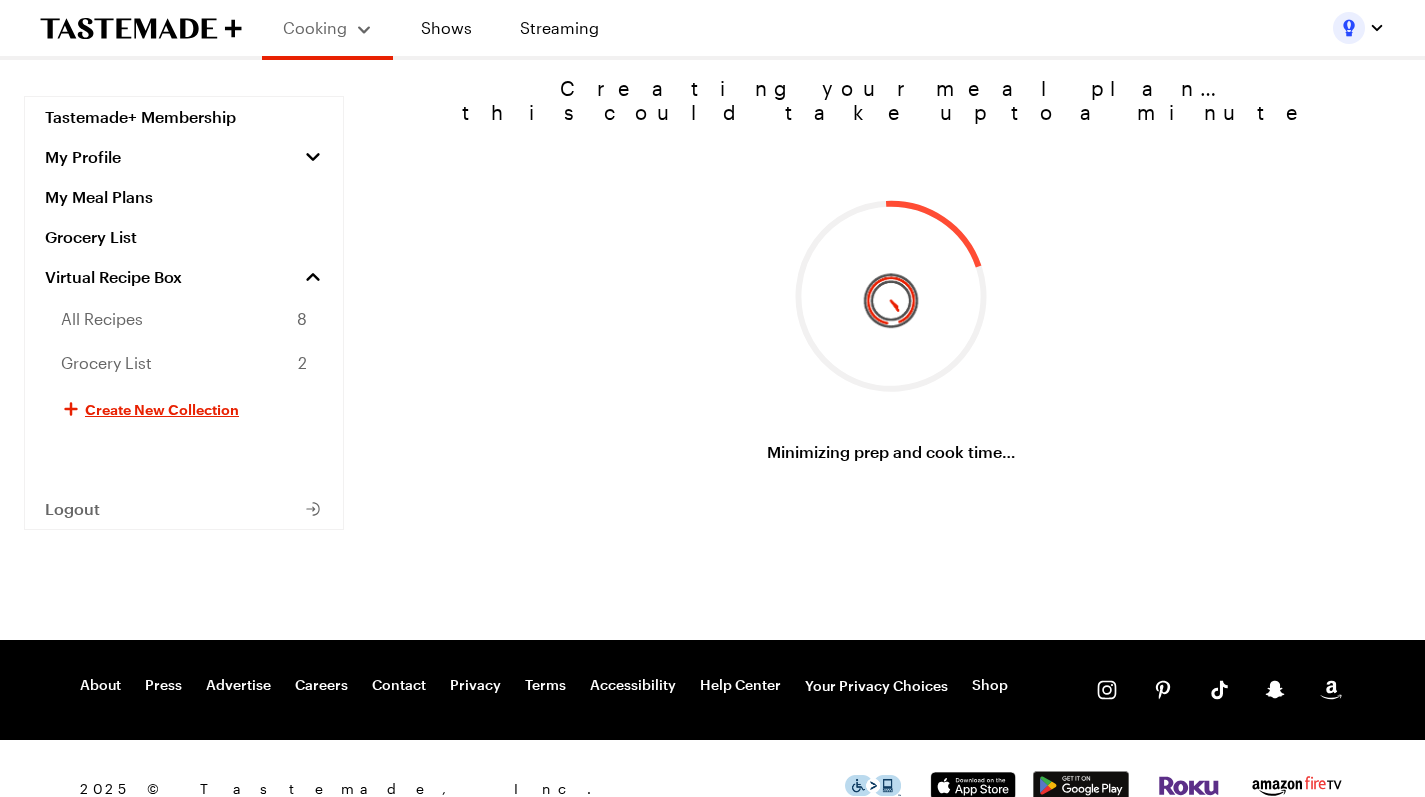 scroll, scrollTop: 0, scrollLeft: 0, axis: both 